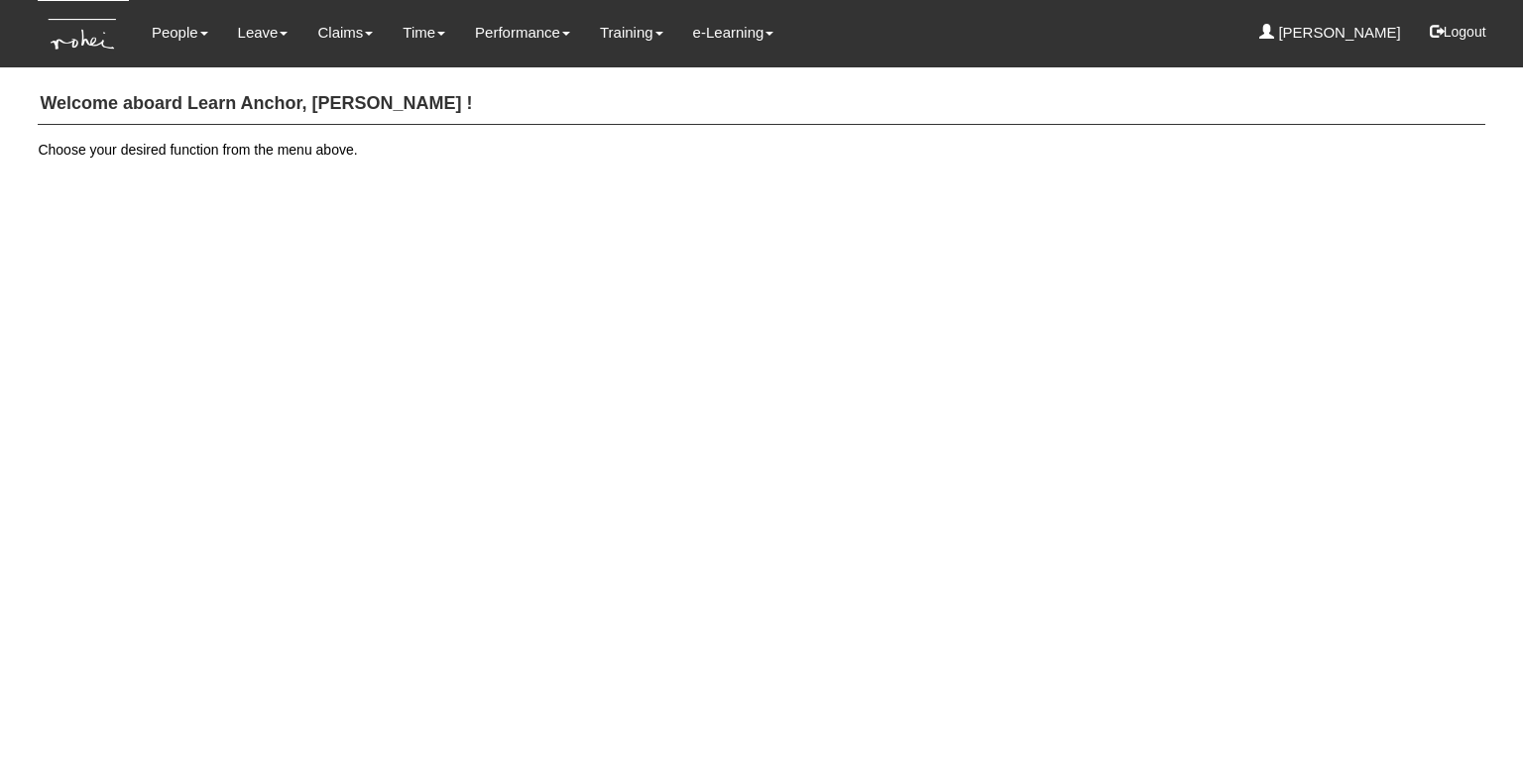 scroll, scrollTop: 0, scrollLeft: 0, axis: both 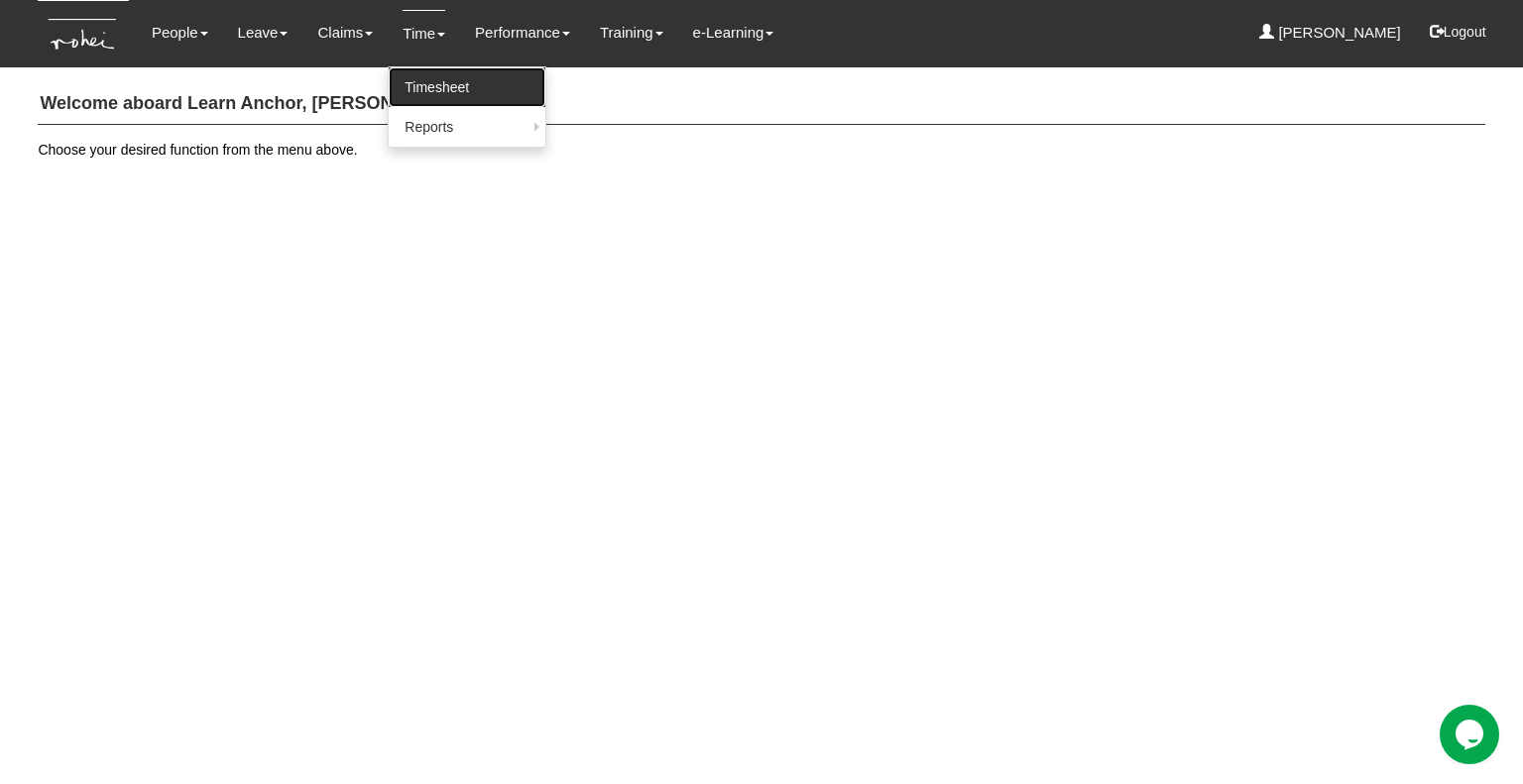 click on "Timesheet" at bounding box center (467, 87) 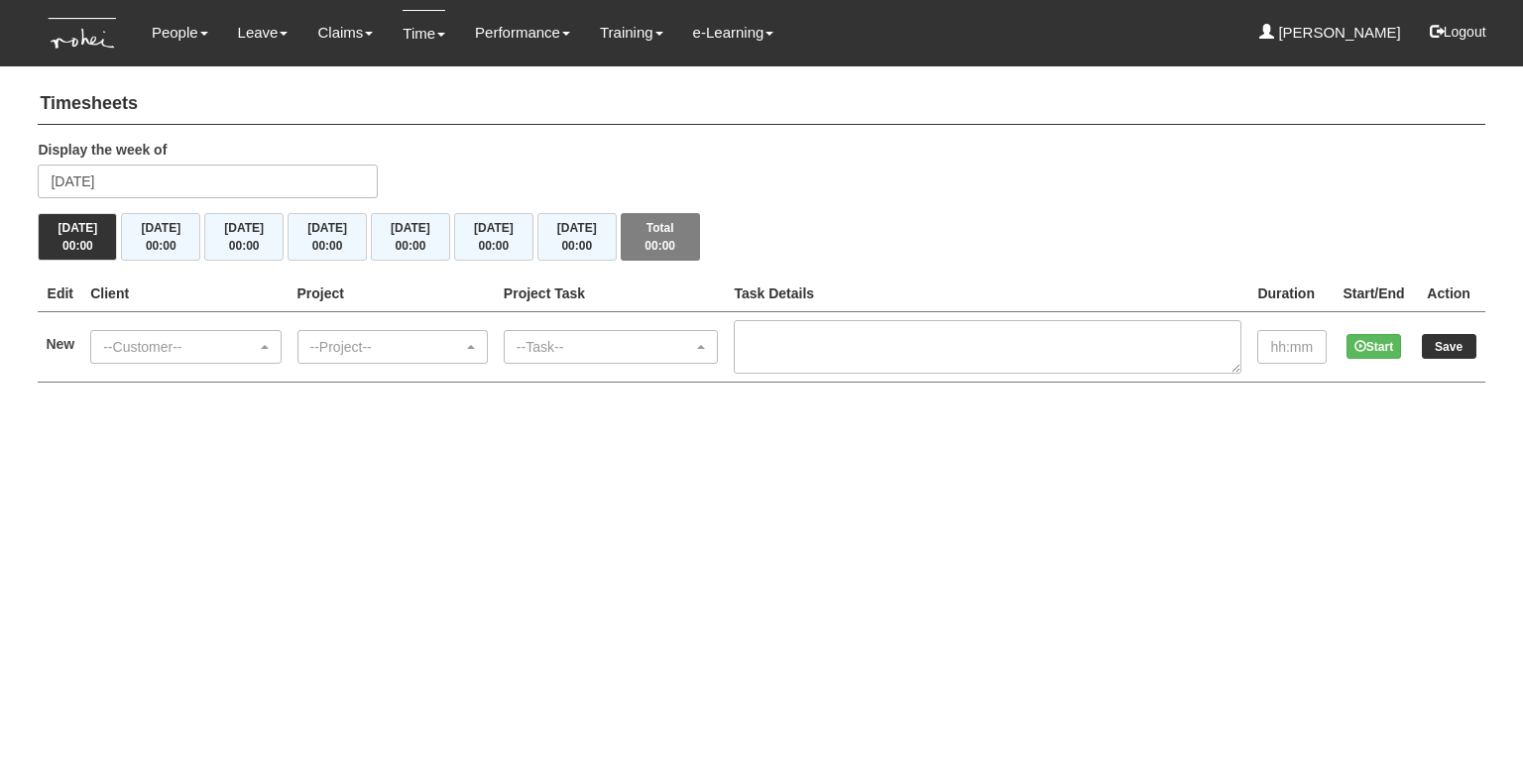 scroll, scrollTop: 0, scrollLeft: 0, axis: both 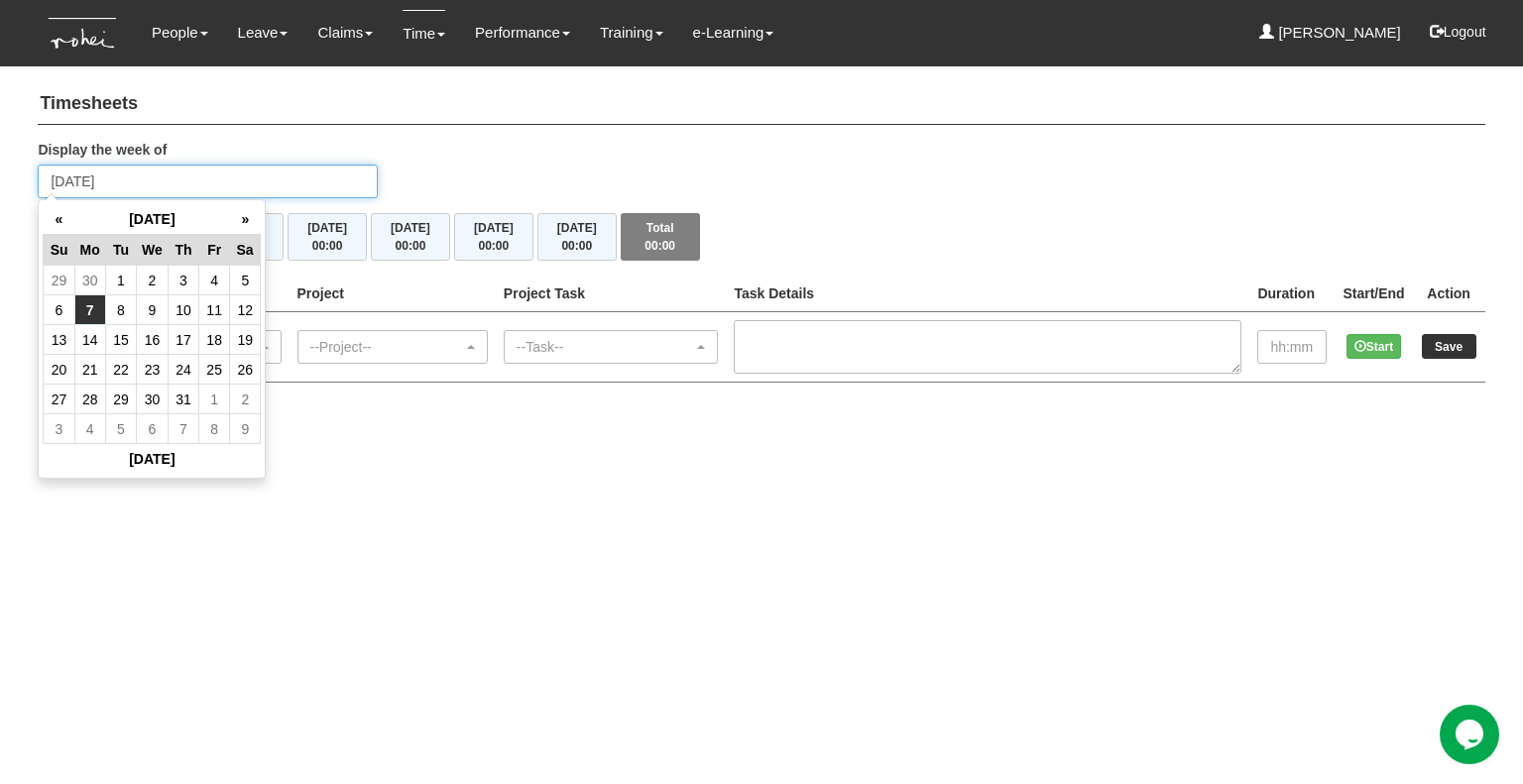 click on "Monday 7 July 2025" at bounding box center (207, 181) 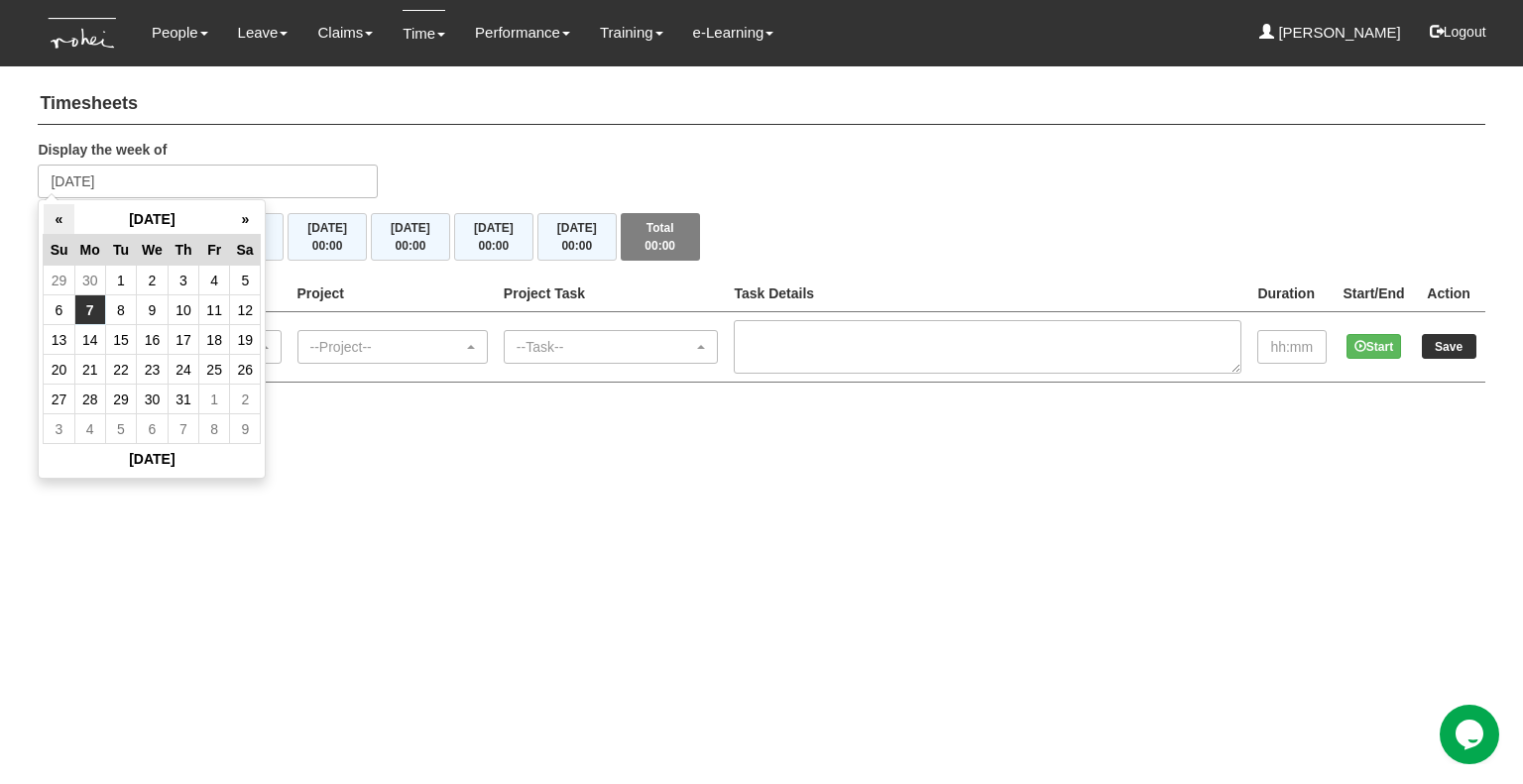 click on "«" at bounding box center (59, 219) 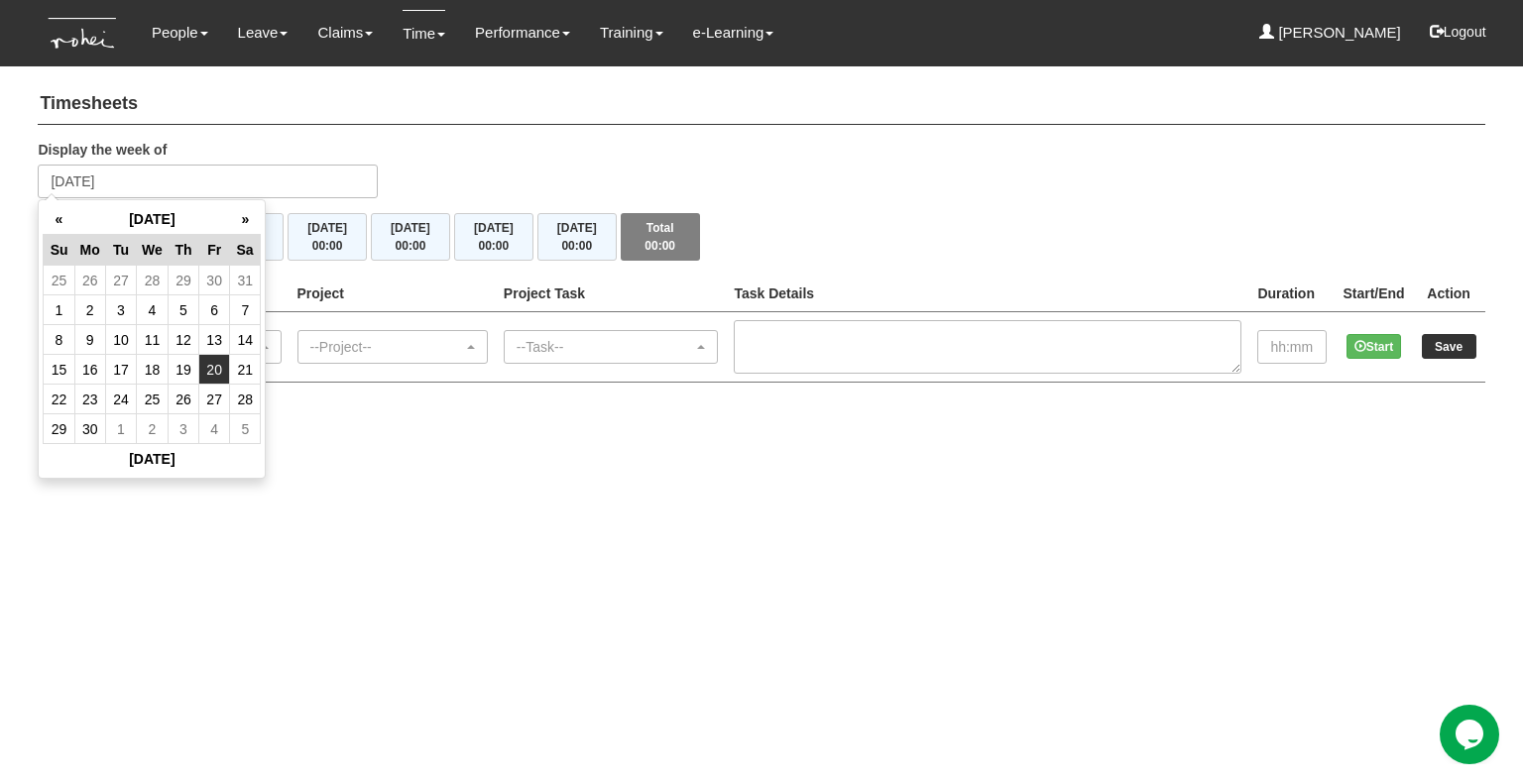 click on "20" at bounding box center [214, 370] 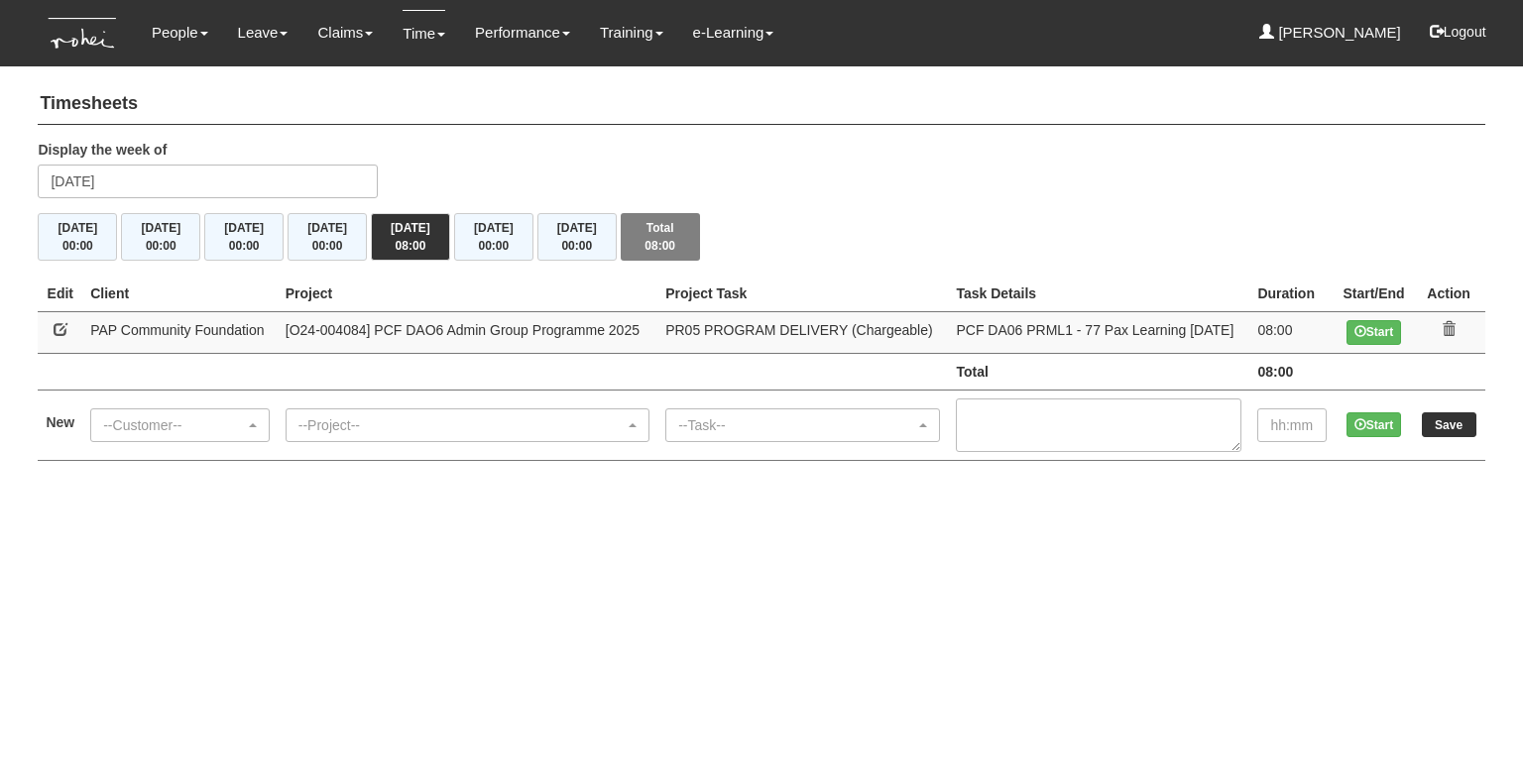 scroll, scrollTop: 0, scrollLeft: 0, axis: both 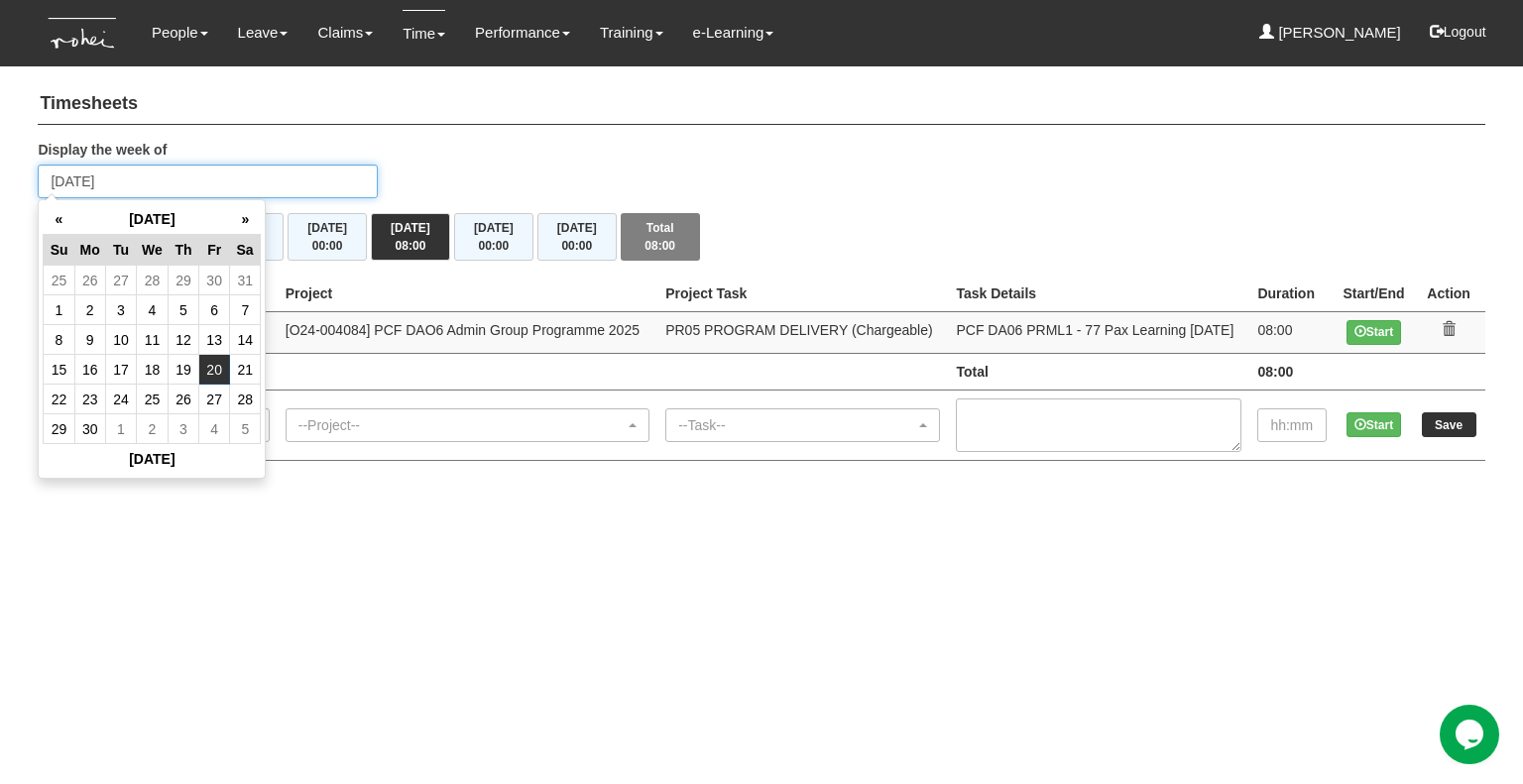 click on "[DATE]" at bounding box center (207, 181) 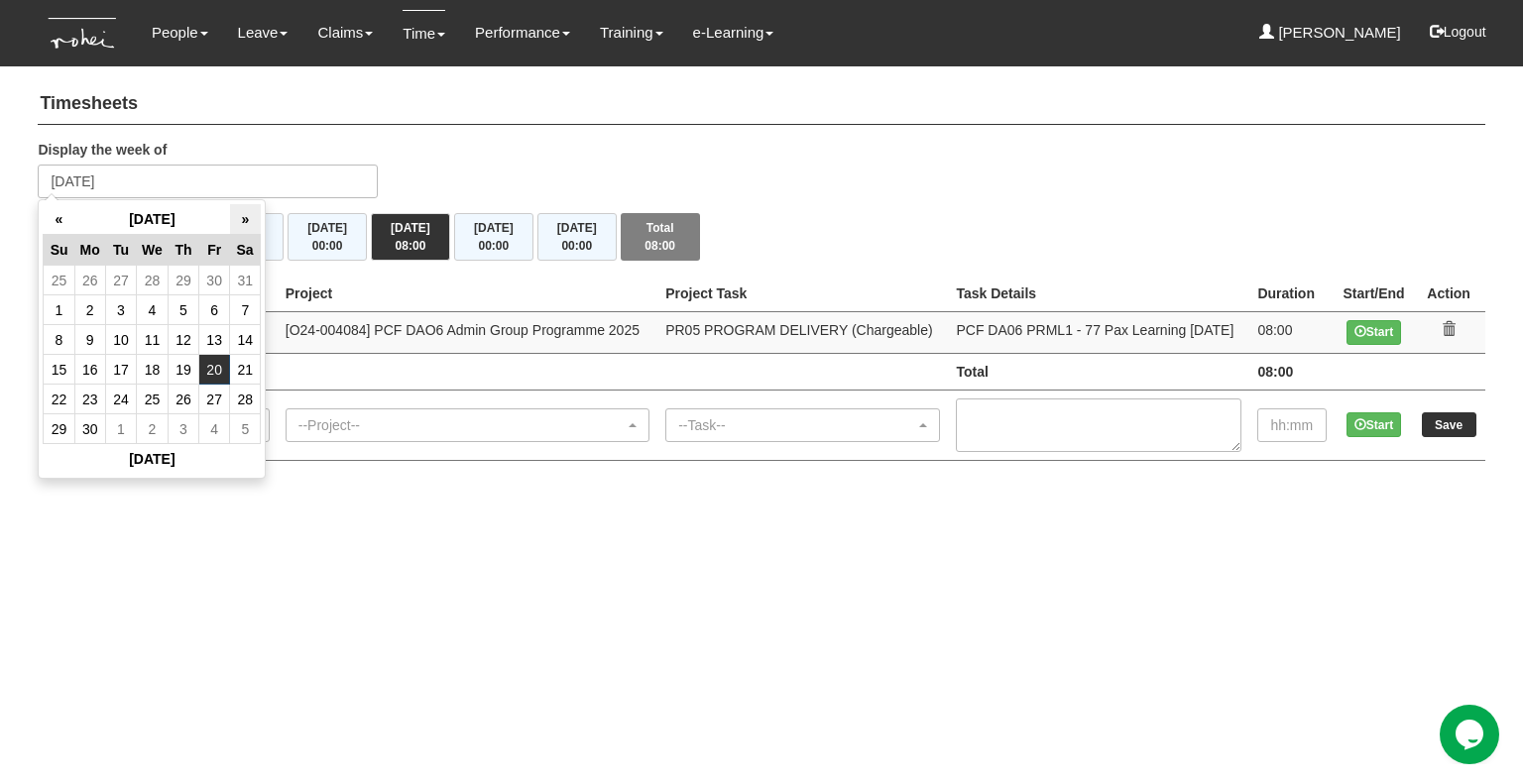 click on "»" at bounding box center [245, 219] 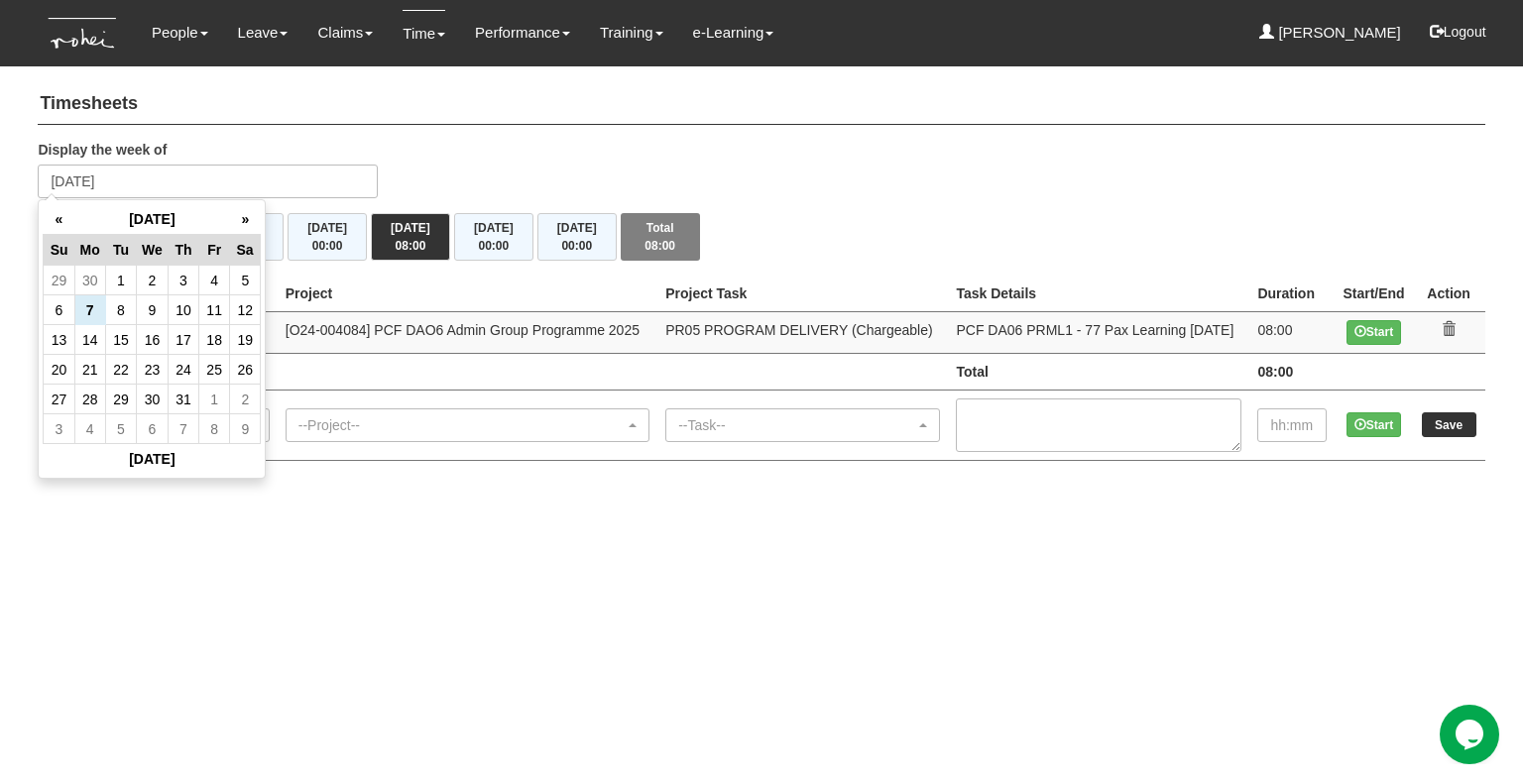 click on "2" at bounding box center (153, 280) 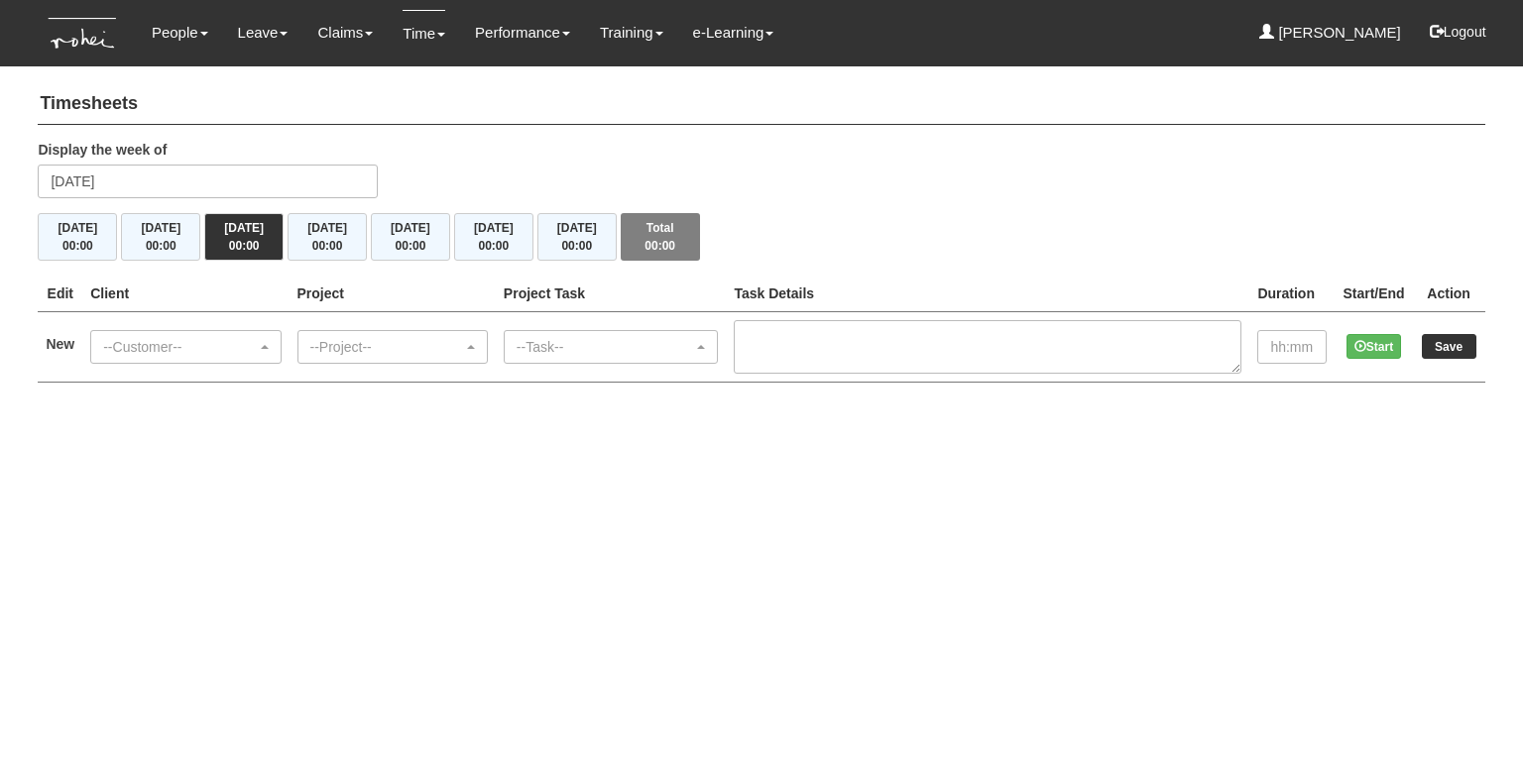 scroll, scrollTop: 0, scrollLeft: 0, axis: both 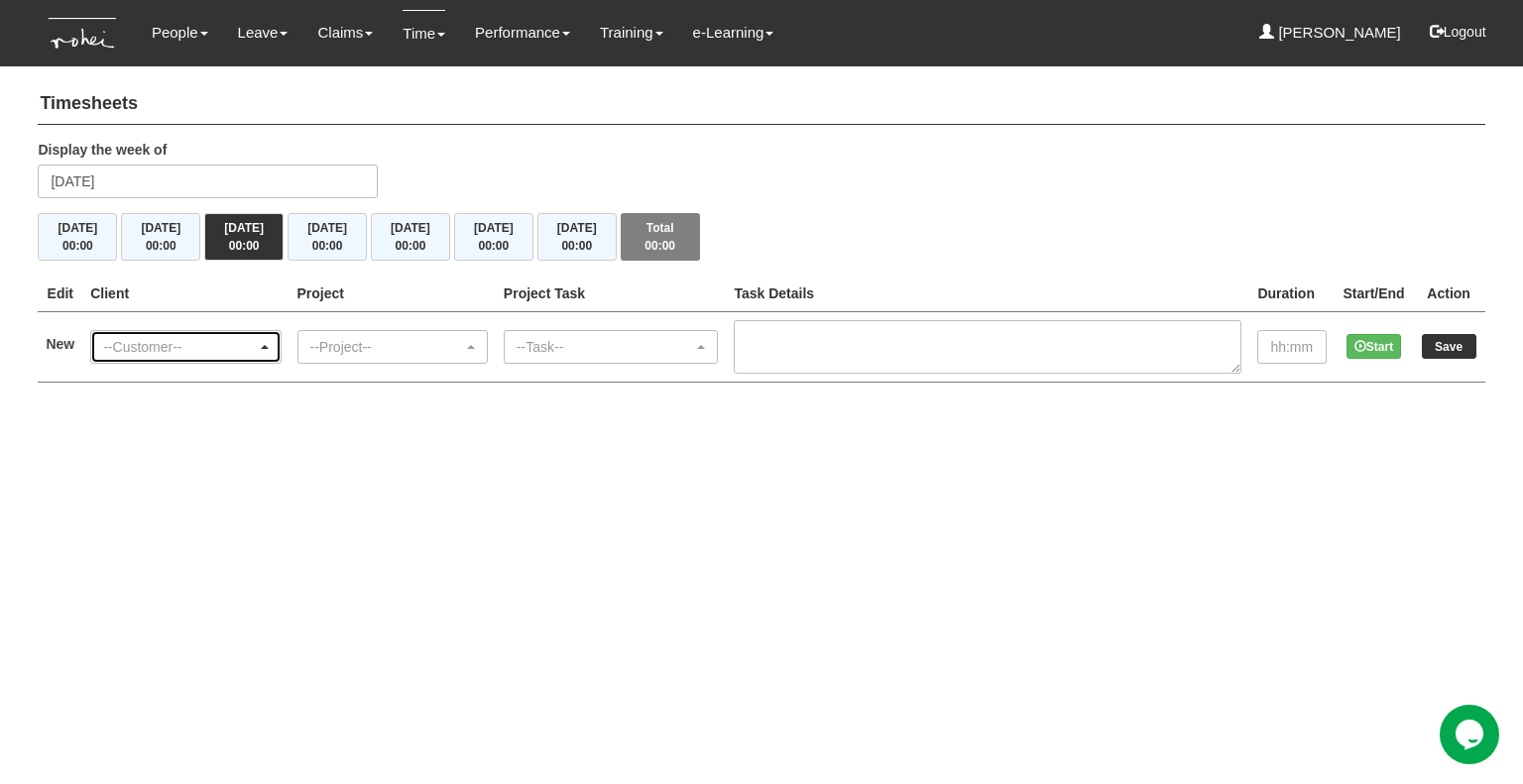 click on "--Customer--" at bounding box center (179, 347) 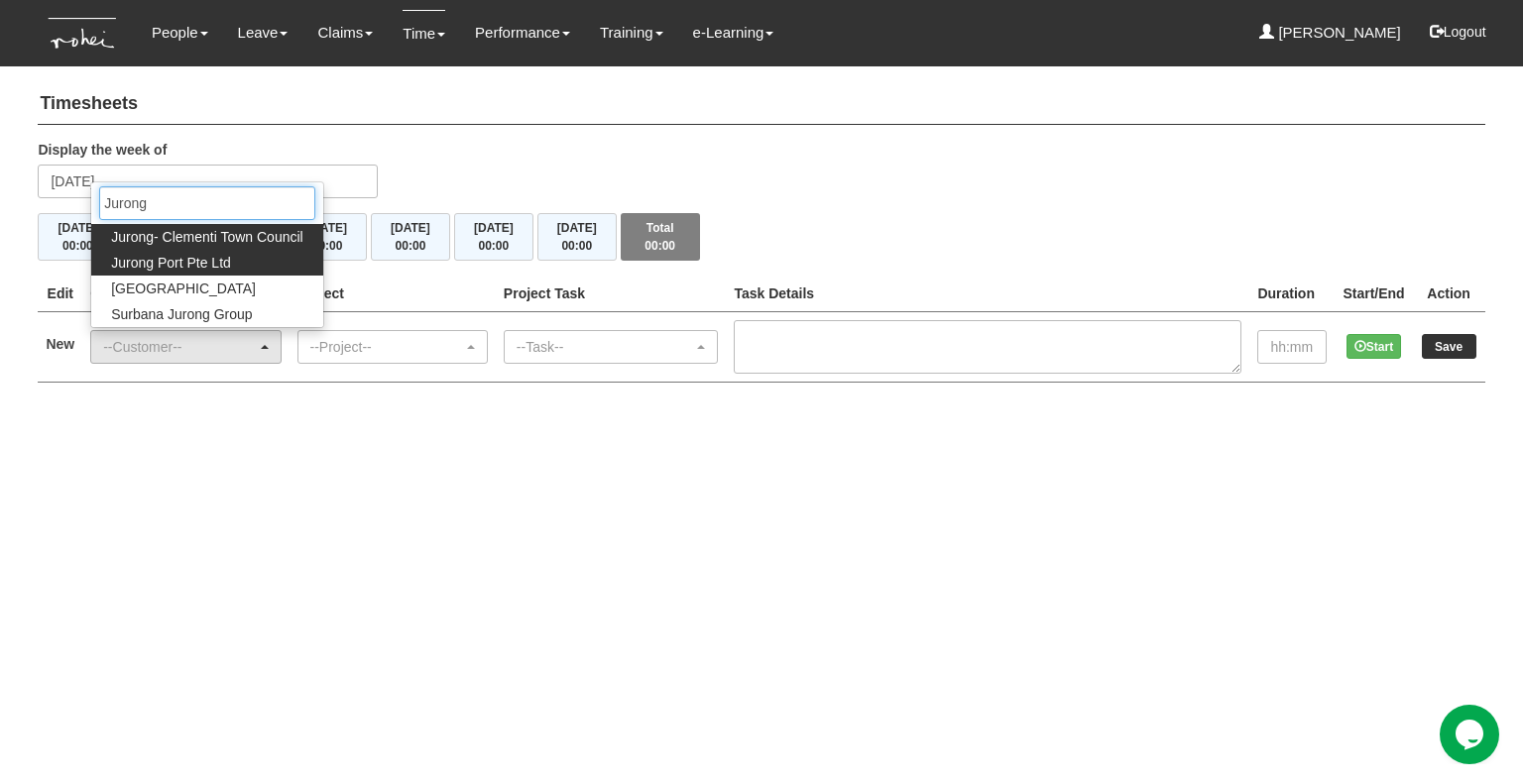 type on "Jurong" 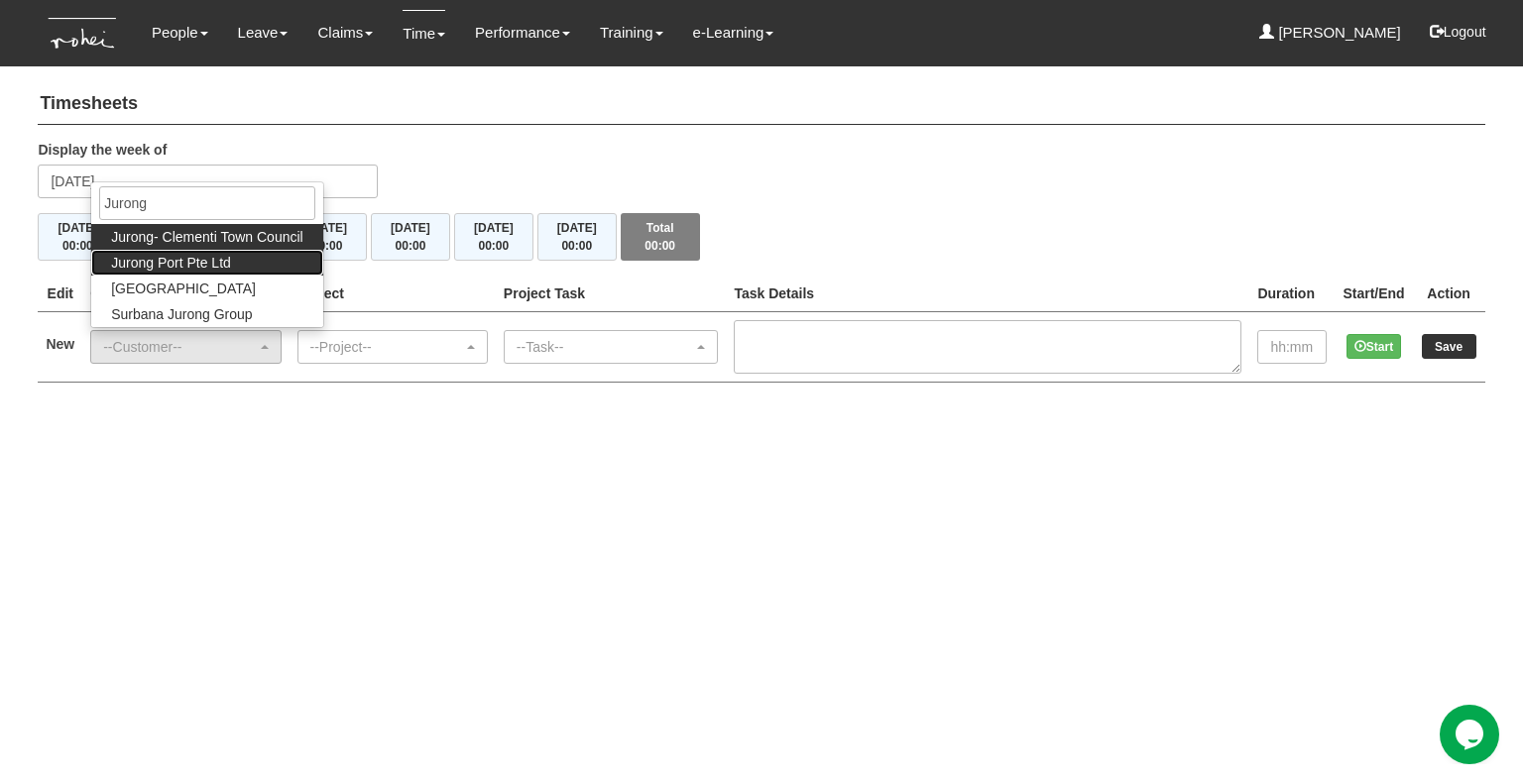 click on "Jurong Port Pte Ltd" at bounding box center [171, 263] 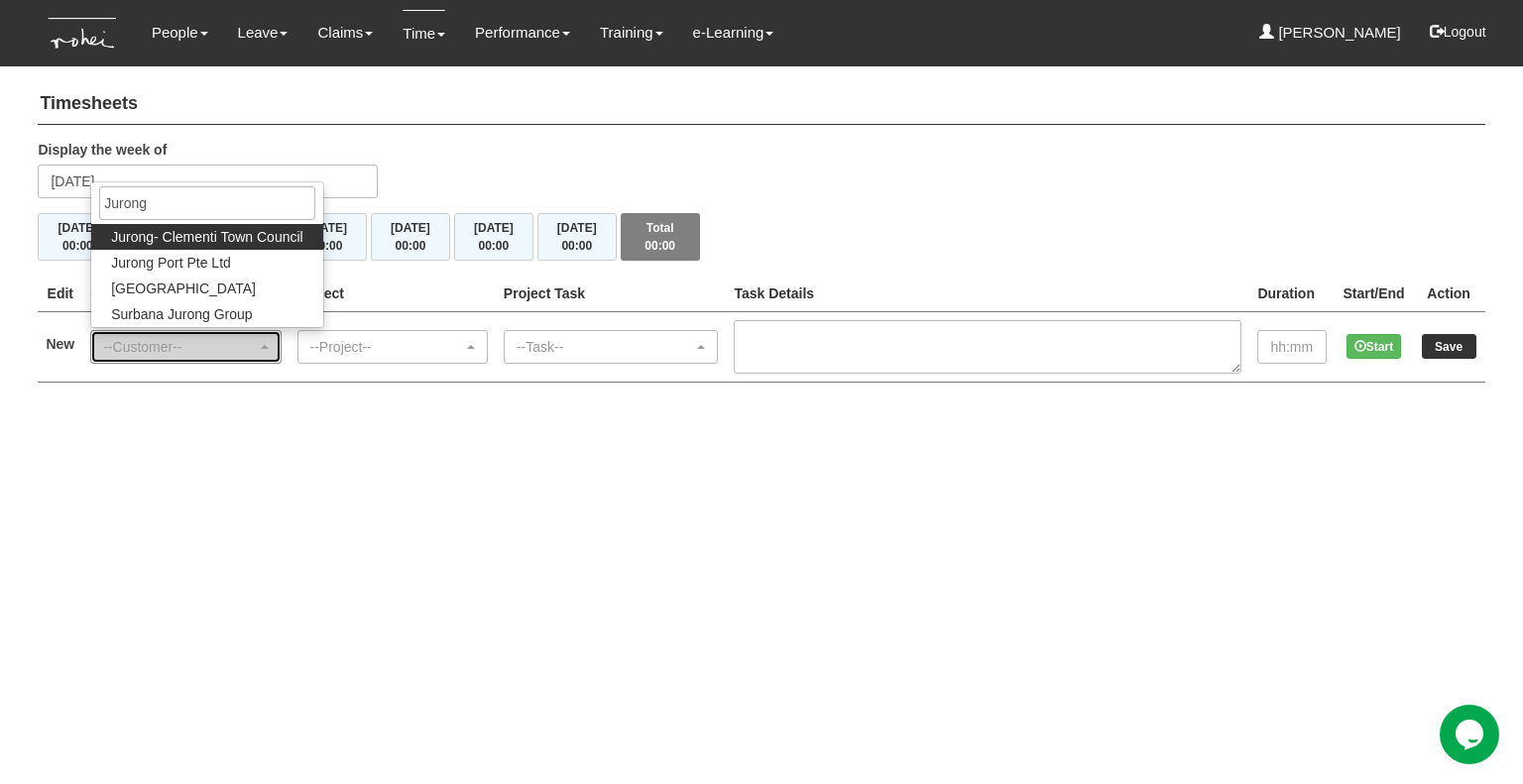 select on "260" 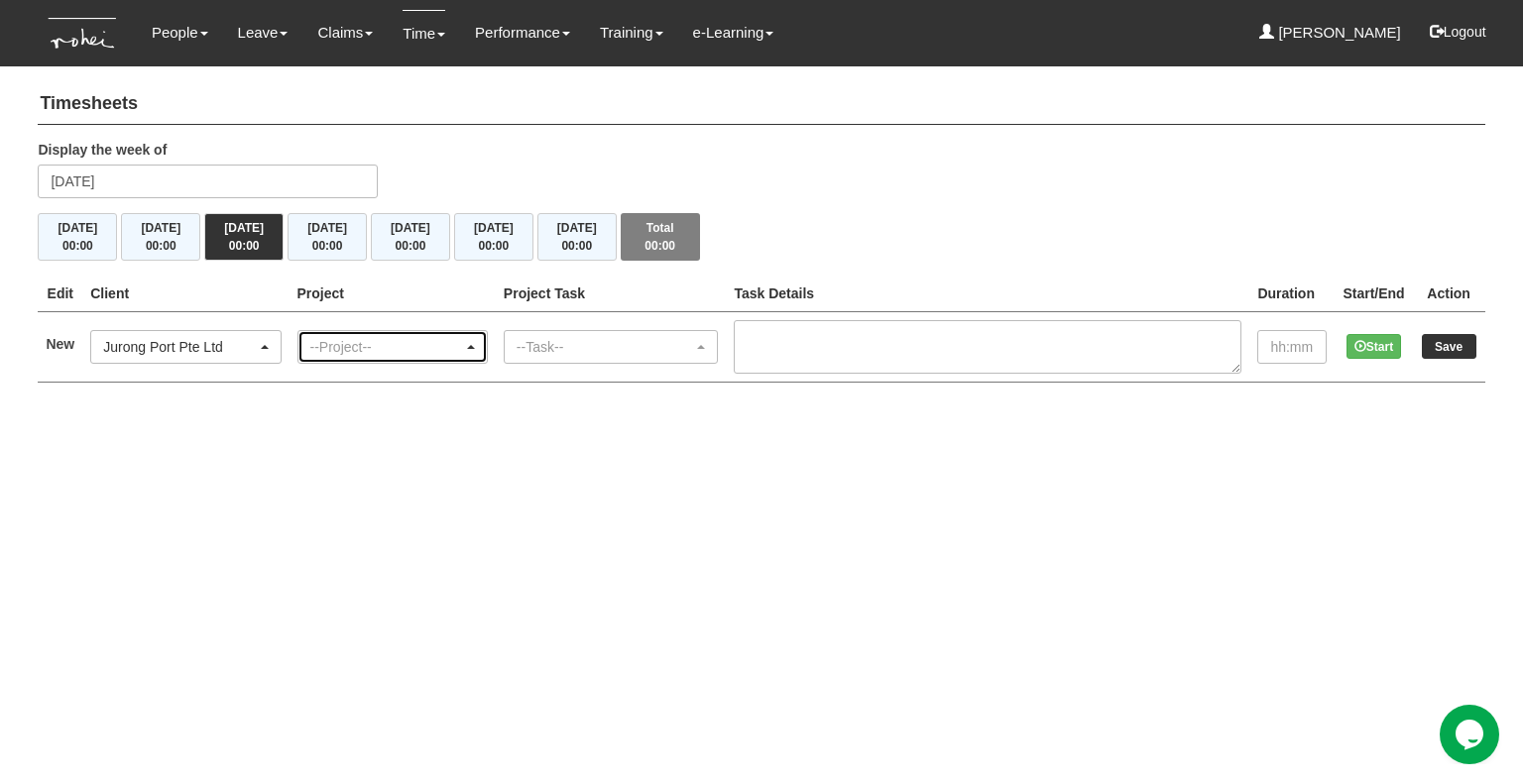 click on "--Project--" at bounding box center [387, 347] 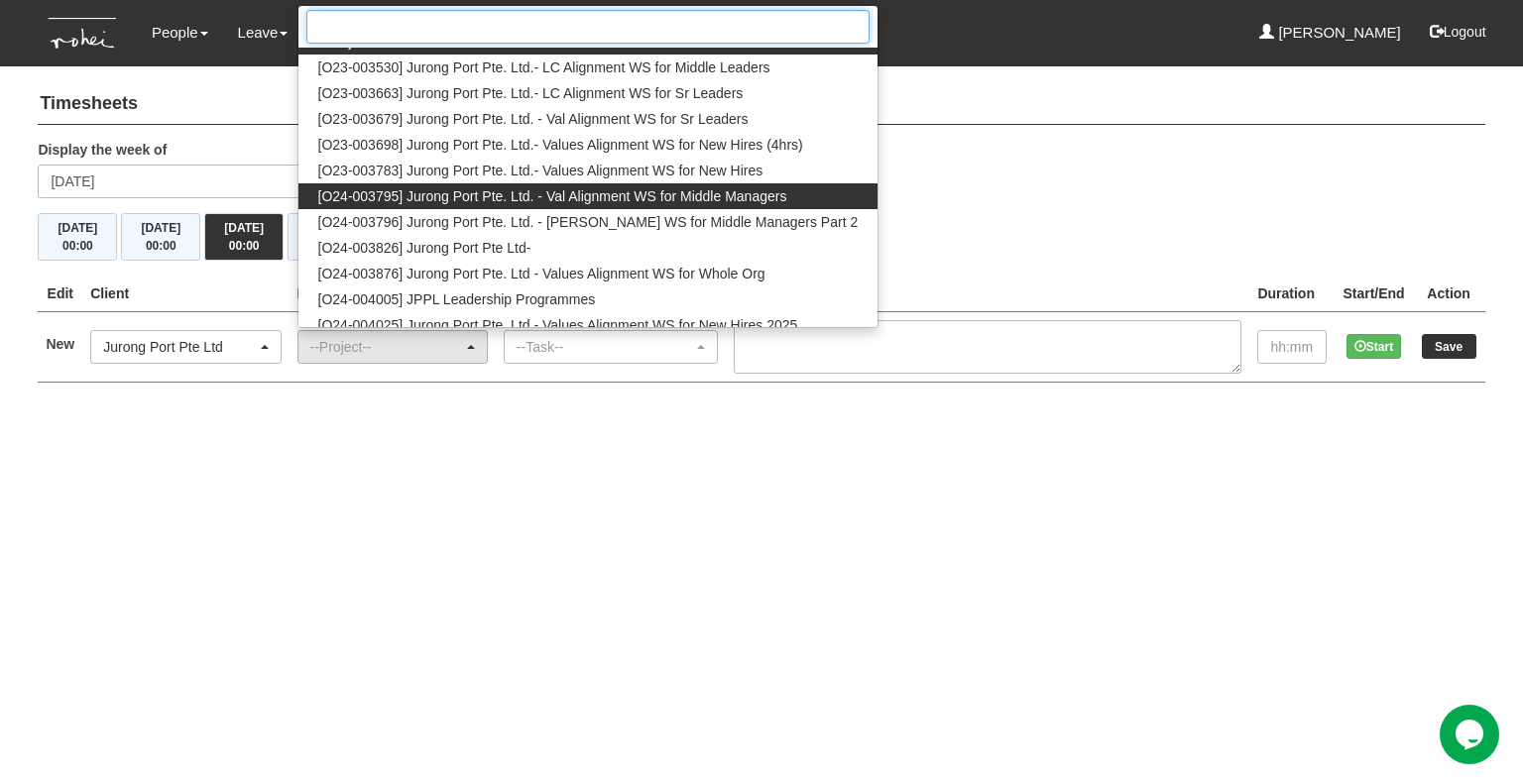 scroll, scrollTop: 28, scrollLeft: 0, axis: vertical 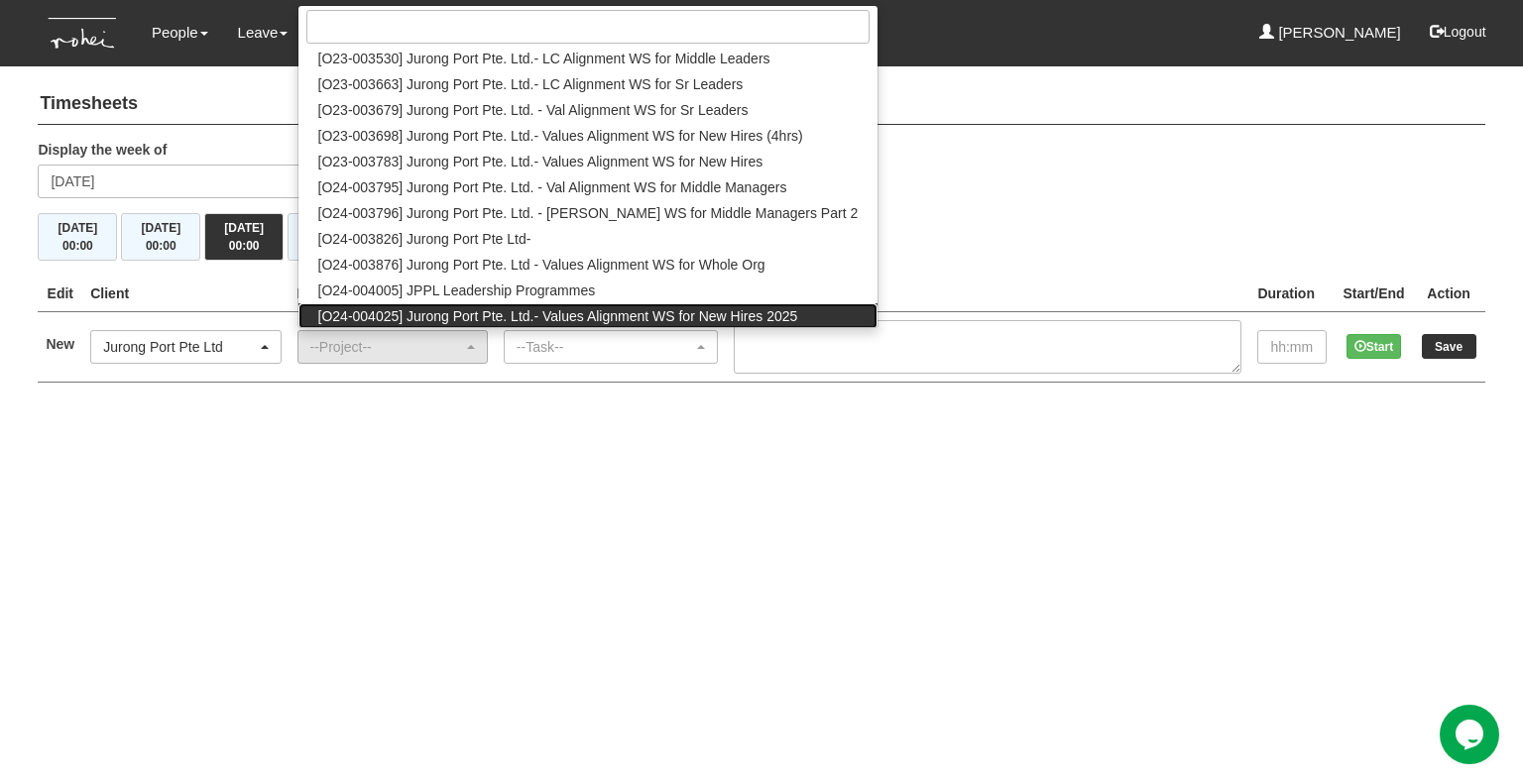click on "[O24-004025] Jurong Port Pte. Ltd.- Values Alignment WS for New Hires 2025" at bounding box center (558, 316) 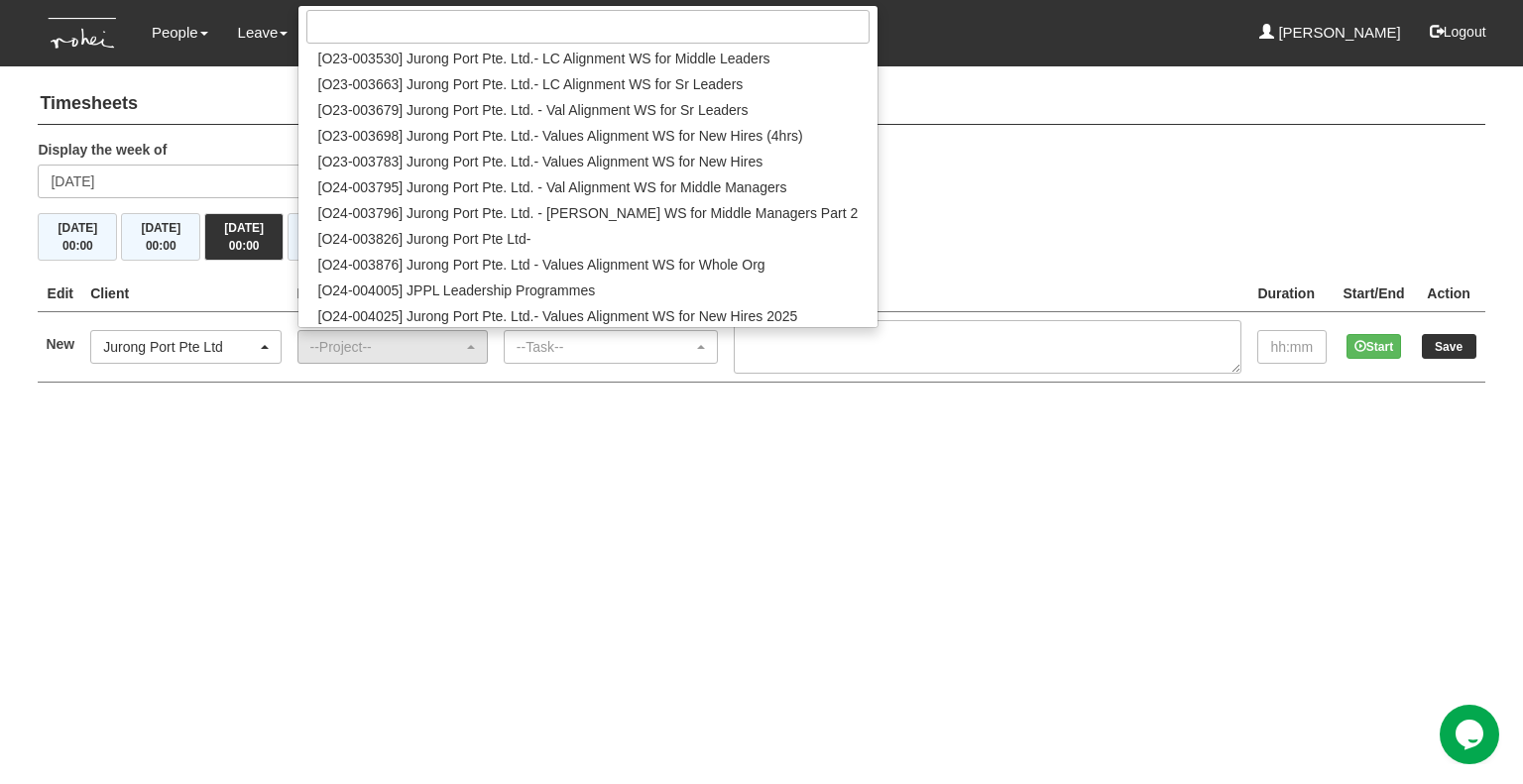 select on "2650" 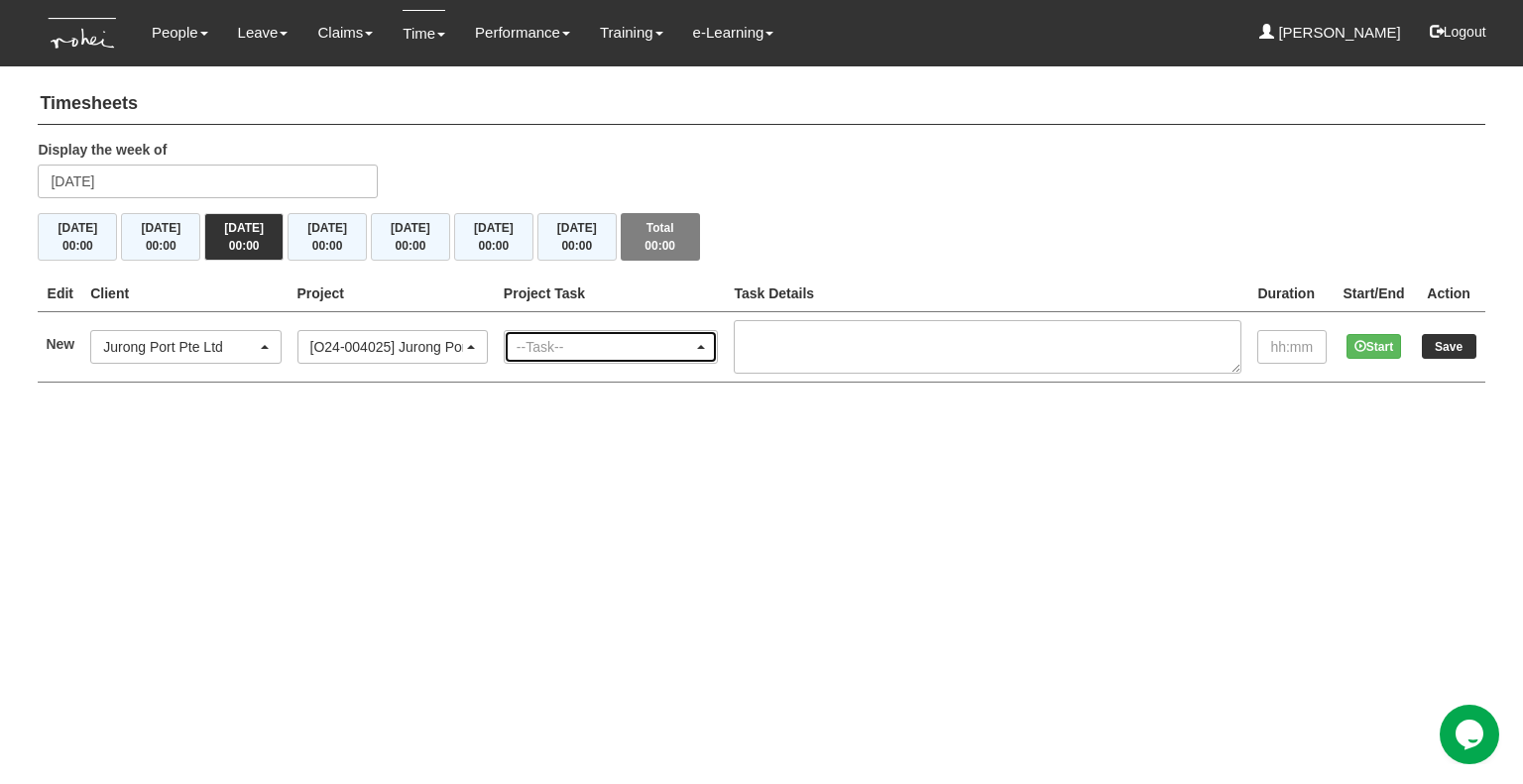 click on "--Task--" at bounding box center [605, 347] 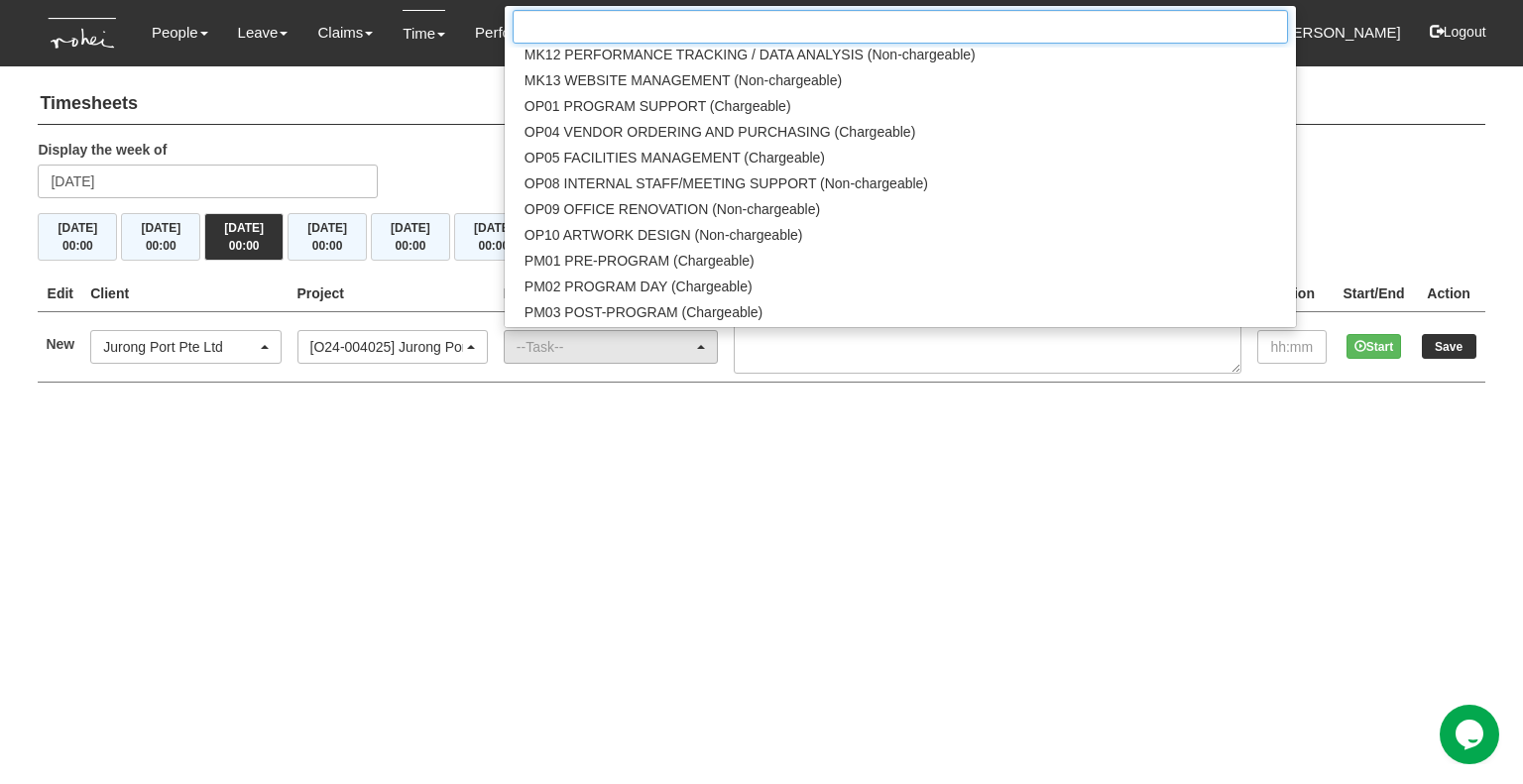 scroll, scrollTop: 2081, scrollLeft: 0, axis: vertical 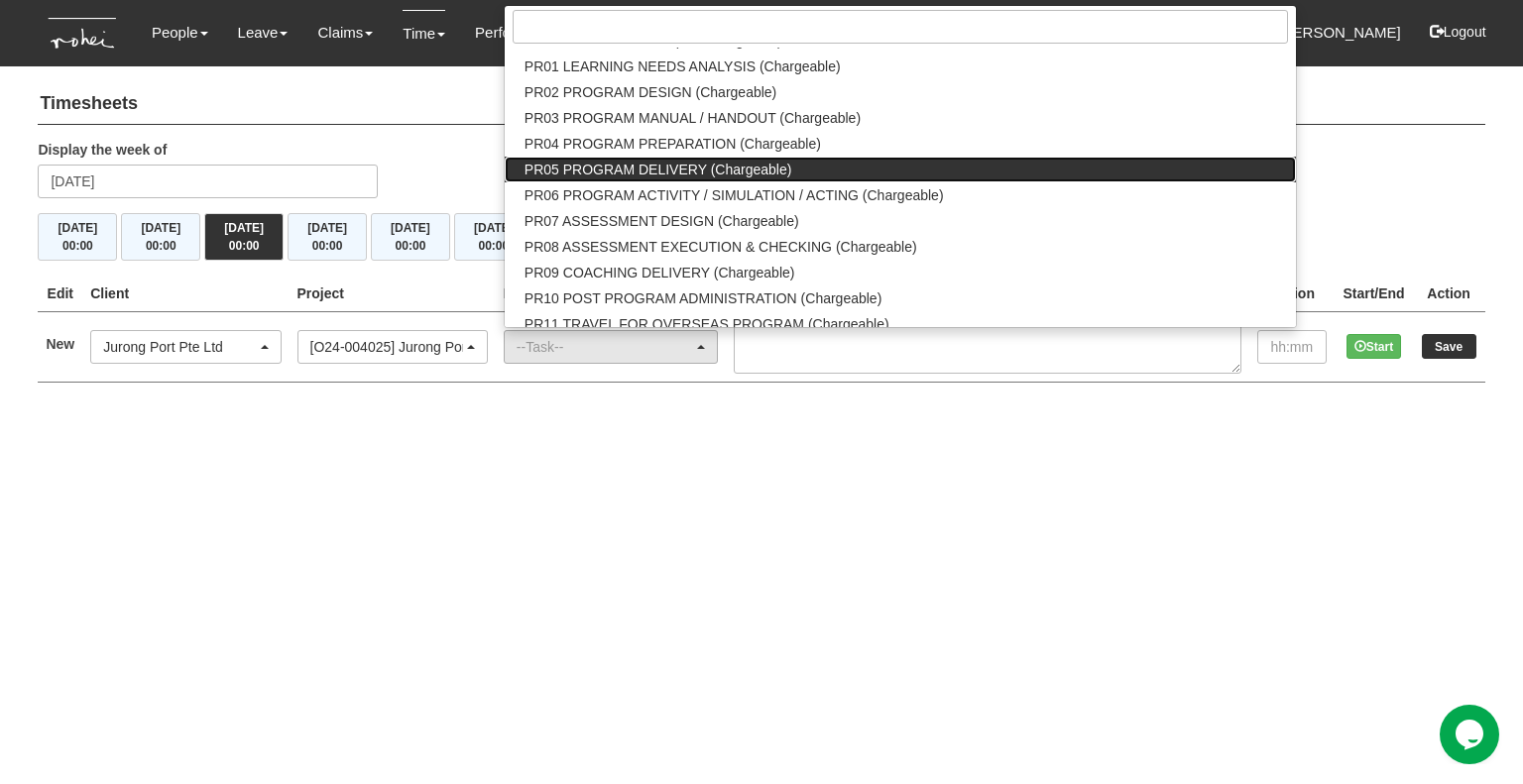 click on "PR05 PROGRAM DELIVERY (Chargeable)" at bounding box center [657, 169] 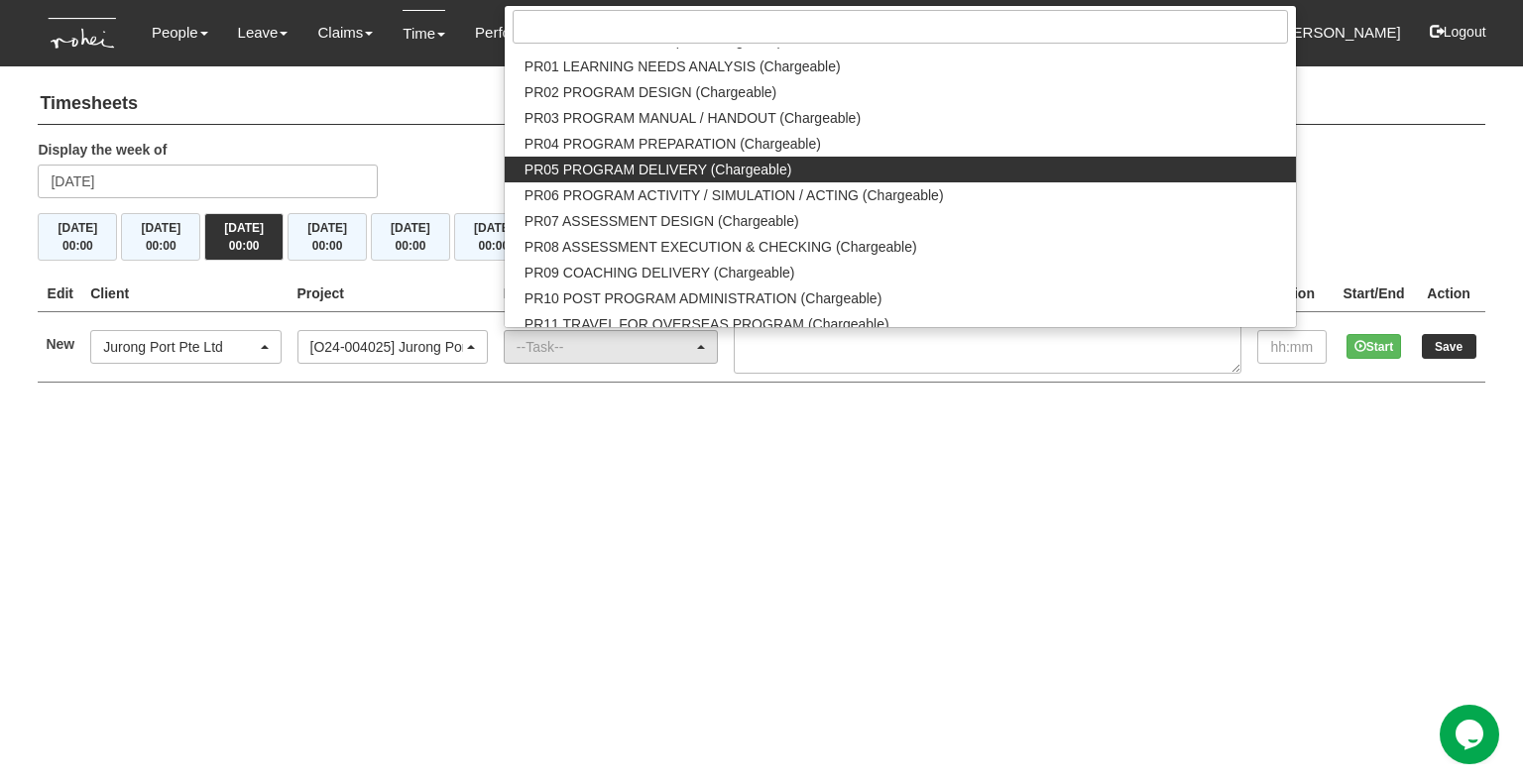 select on "89" 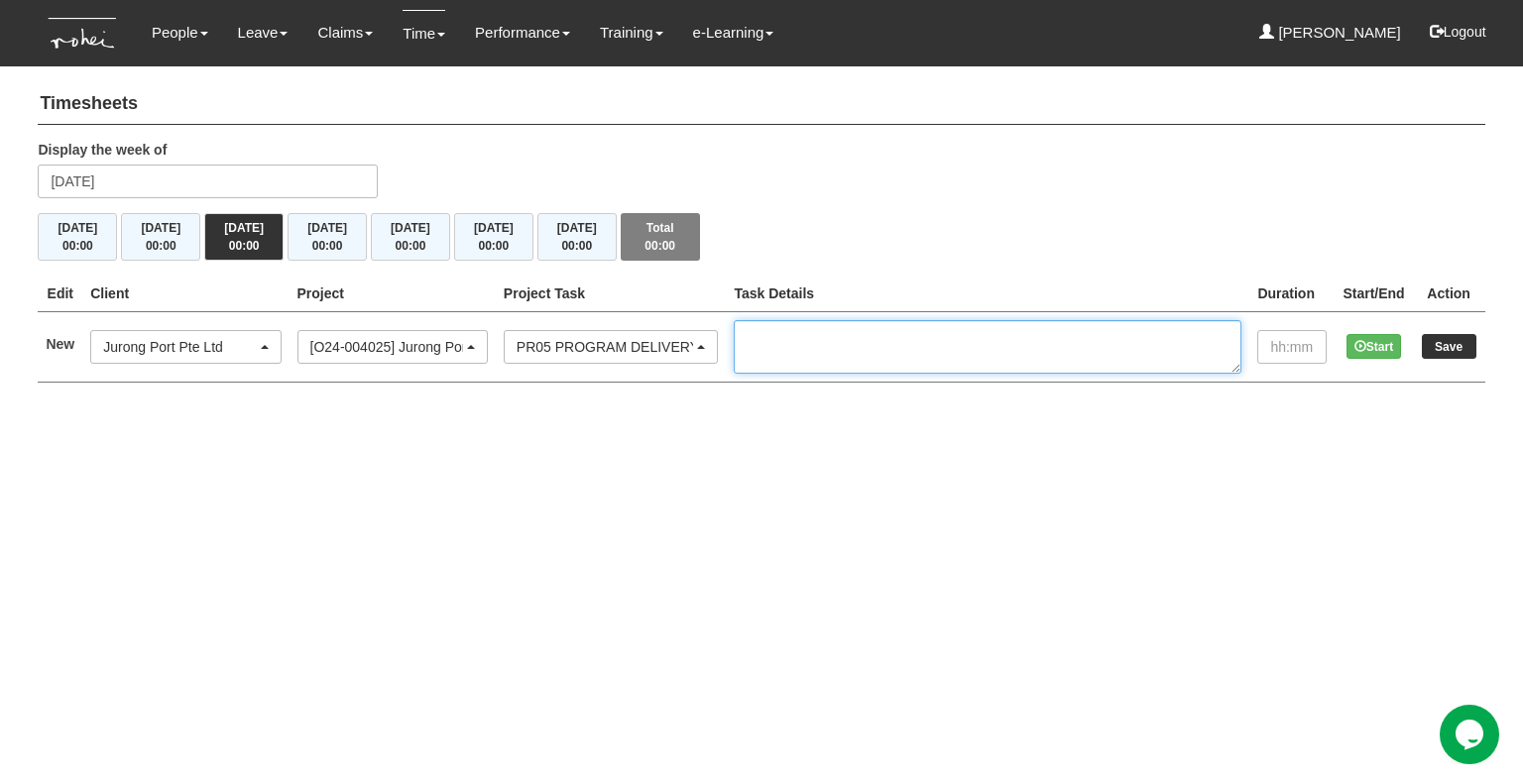 click at bounding box center [988, 347] 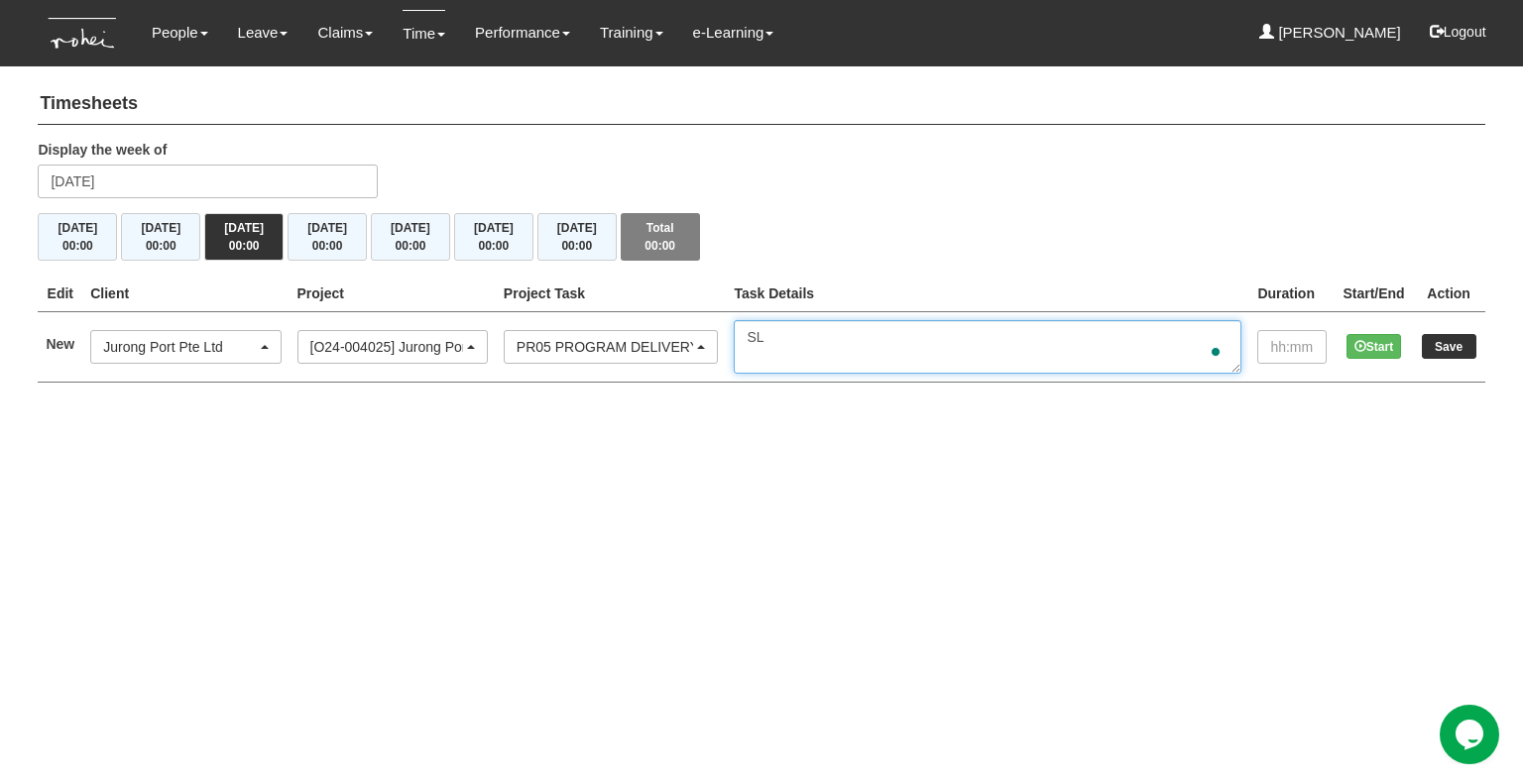 type on "S" 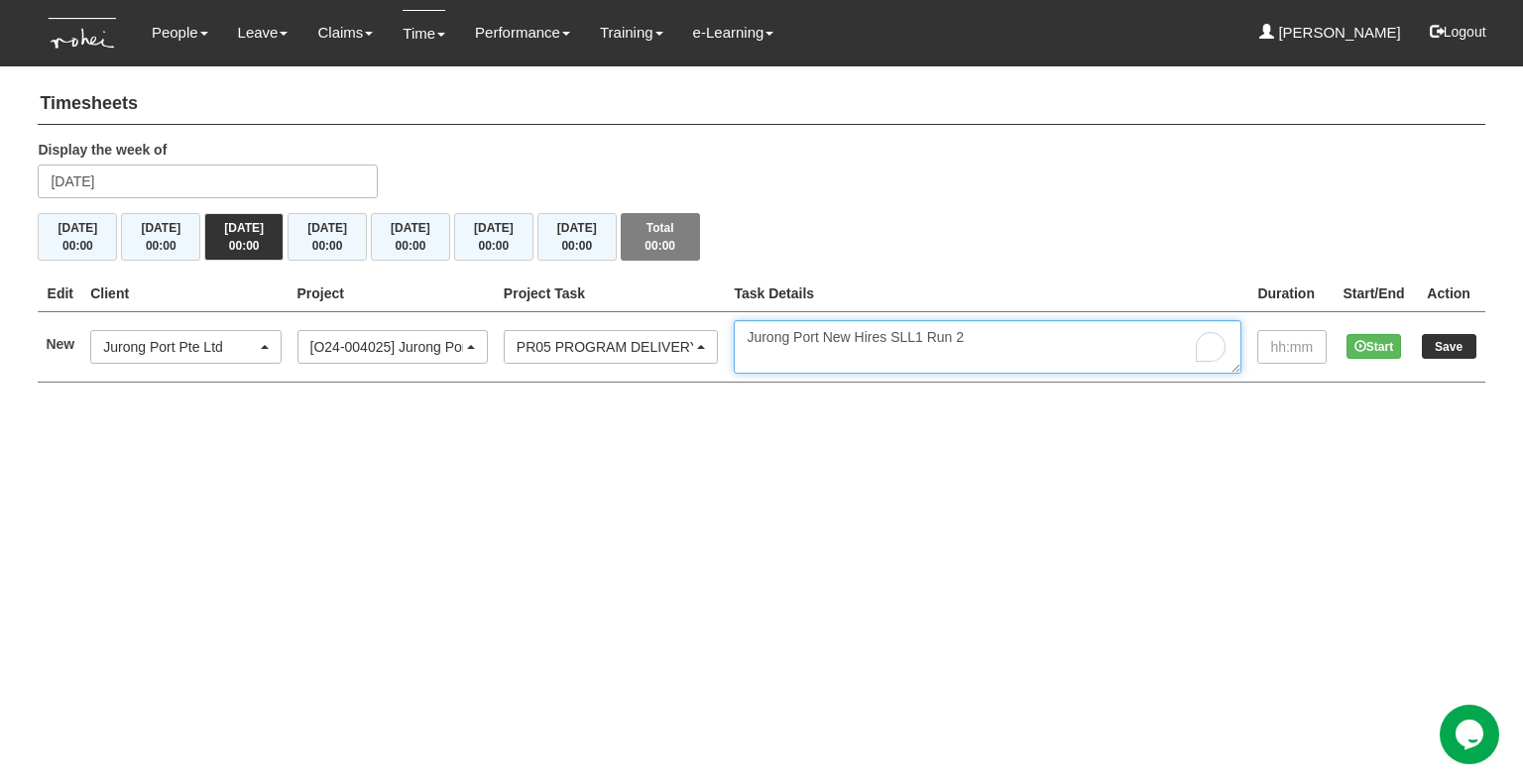 type on "Jurong Port New Hires SLL1 Run 2" 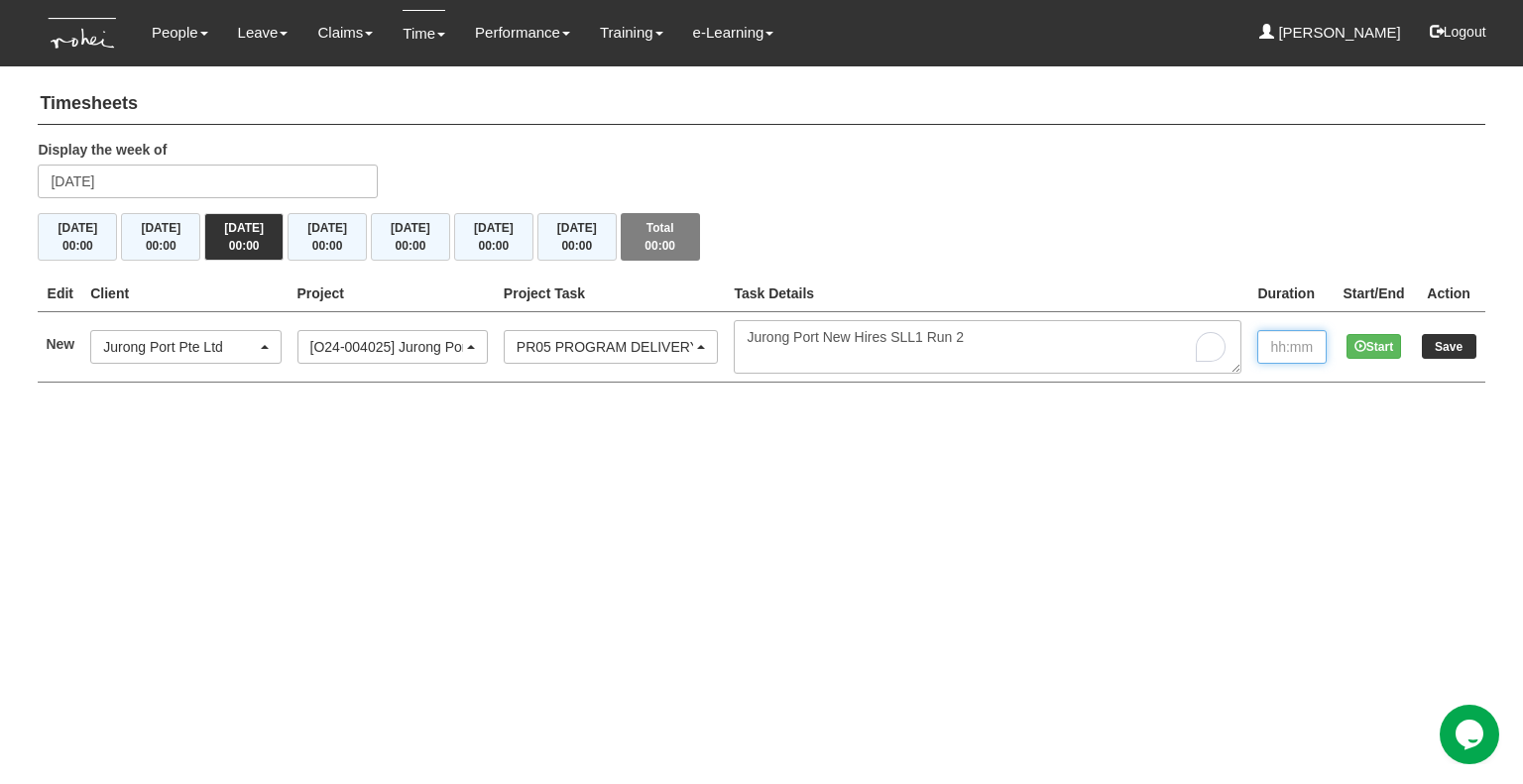 click at bounding box center (1292, 347) 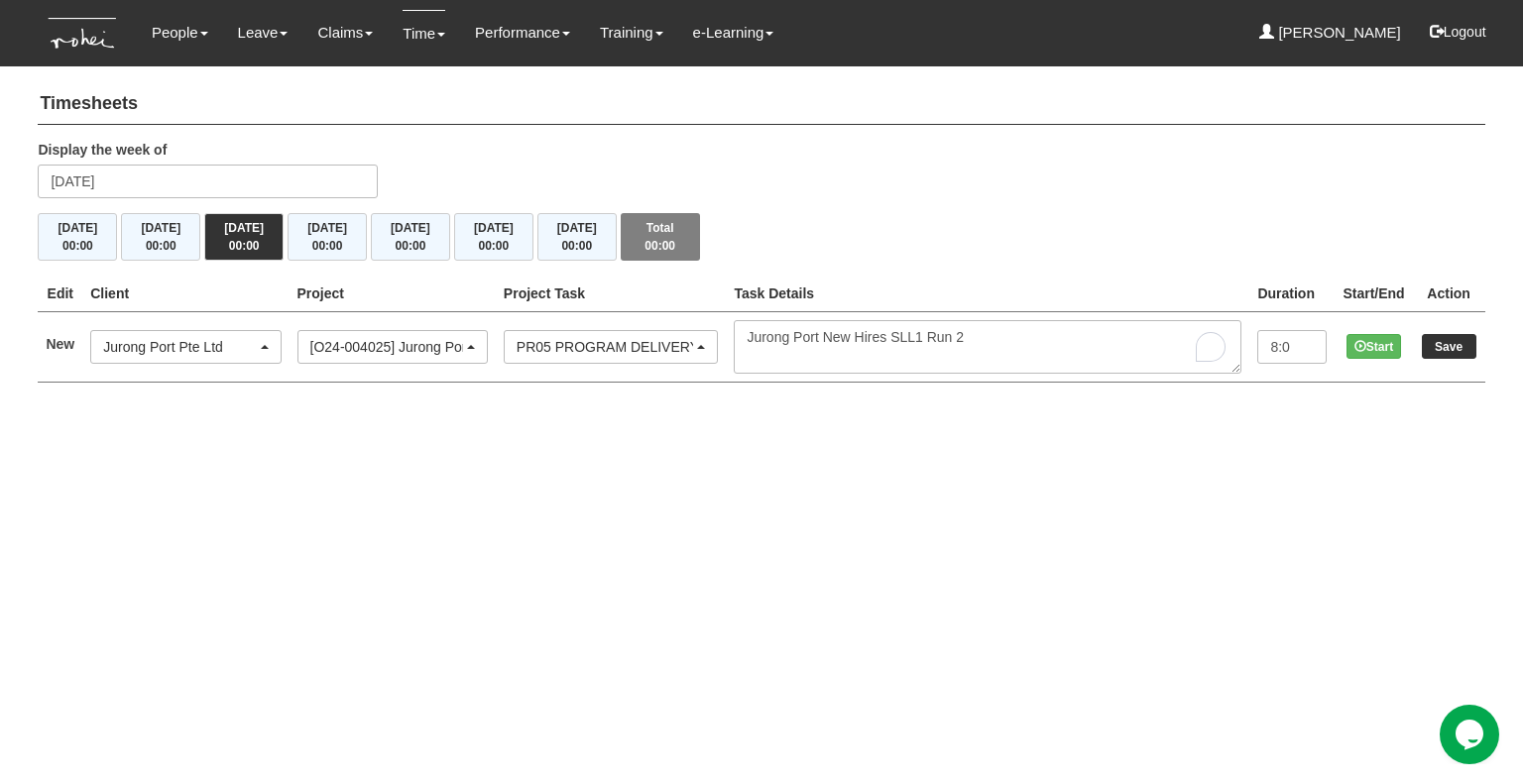 click on "Toggle navigation
People
Personal Information
Staff  Directory
Leave
Apply for Leave
Claim Time Off-in-lieu Leave Forecast" at bounding box center [762, 211] 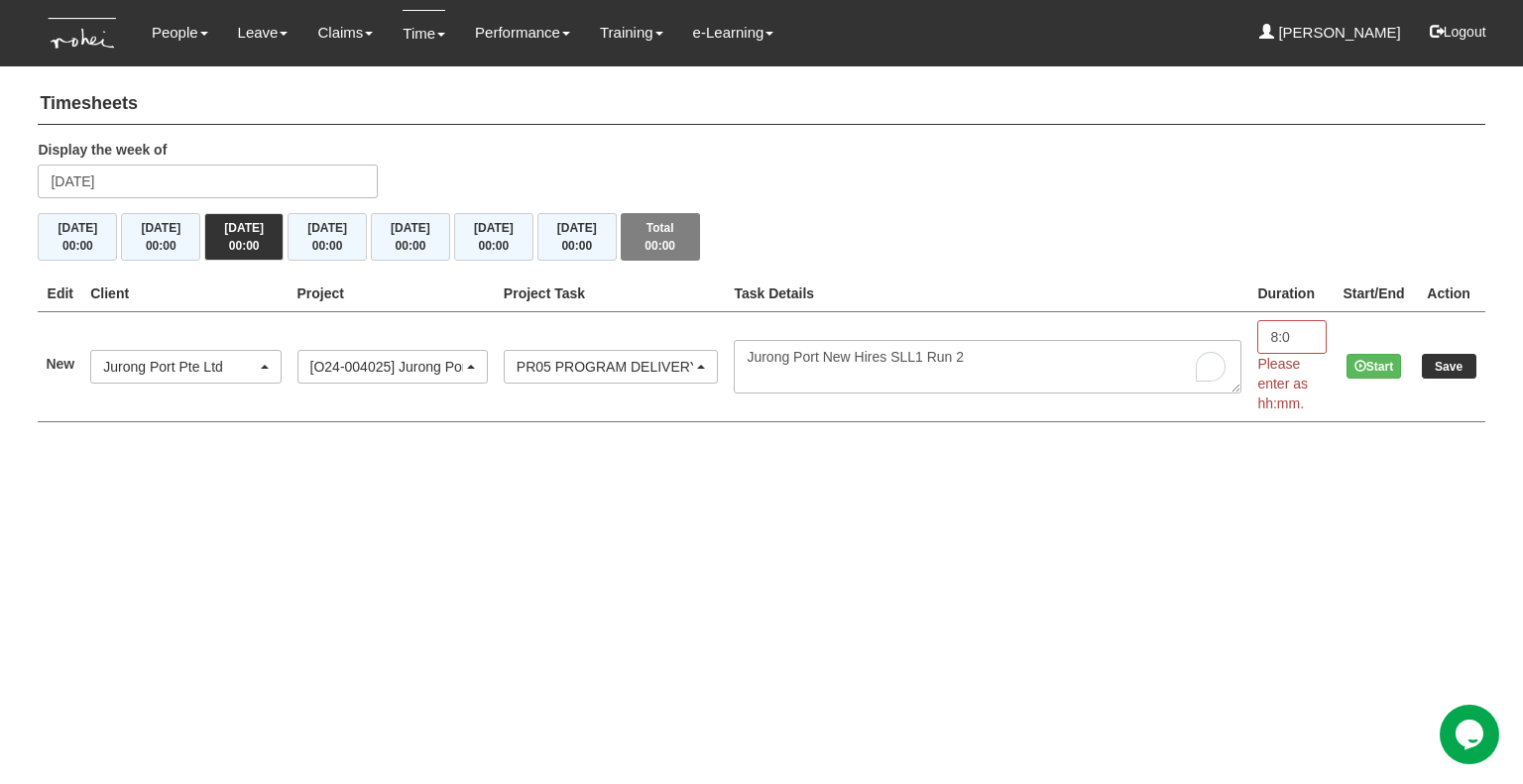 drag, startPoint x: 1299, startPoint y: 334, endPoint x: 1247, endPoint y: 338, distance: 52.153619 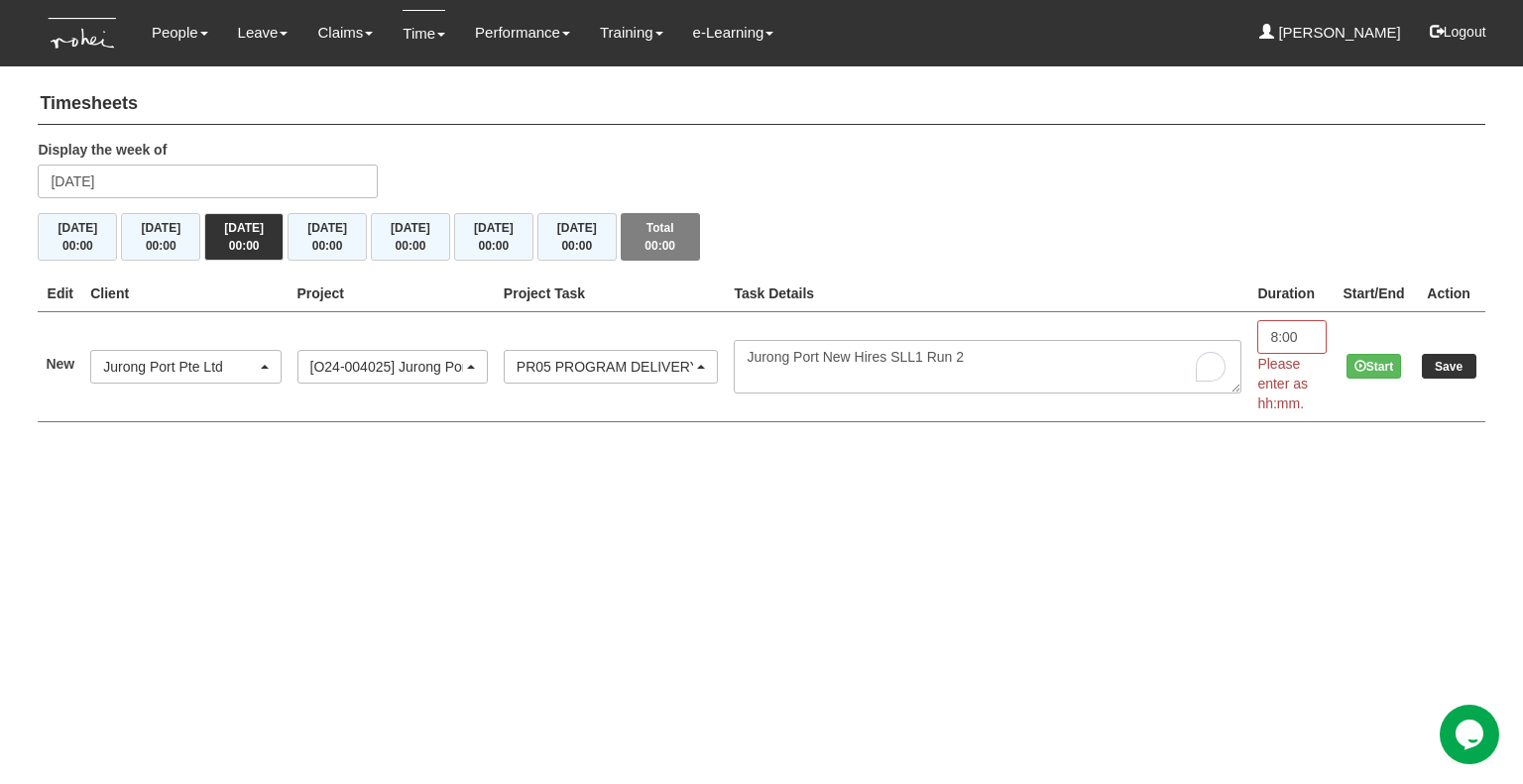click on "8:00" at bounding box center (1292, 337) 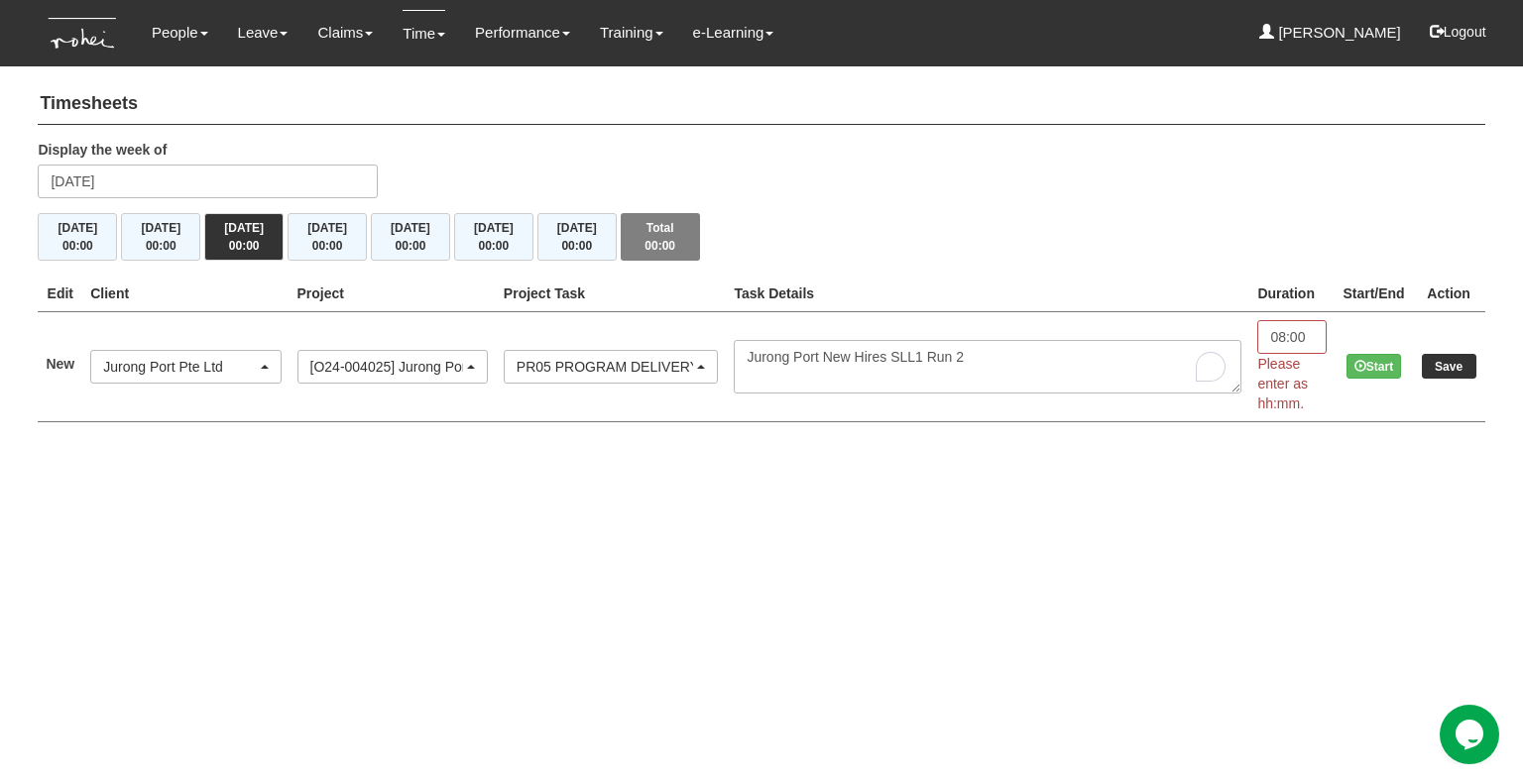 type on "08:00" 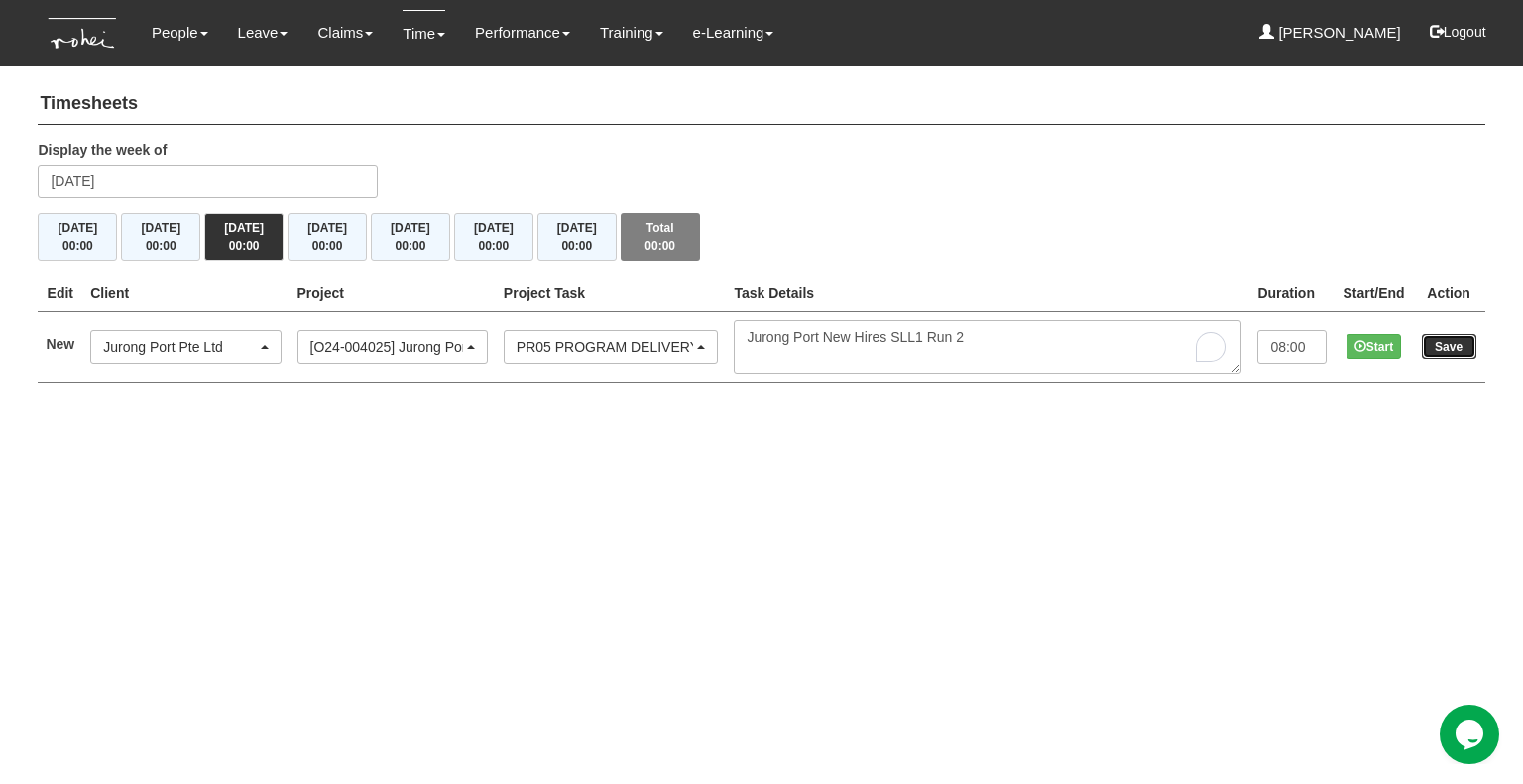 click on "Save" at bounding box center (1449, 346) 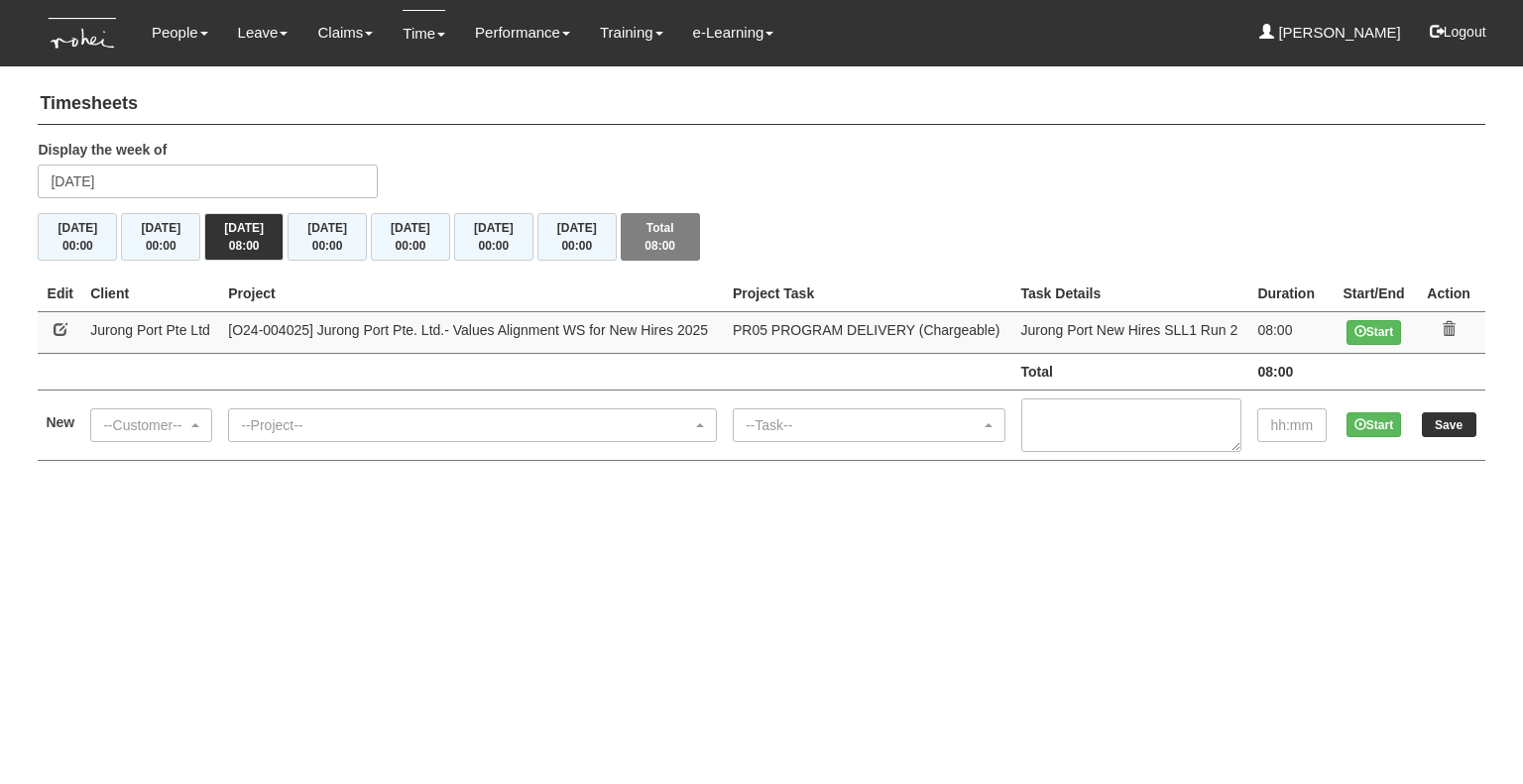 scroll, scrollTop: 0, scrollLeft: 0, axis: both 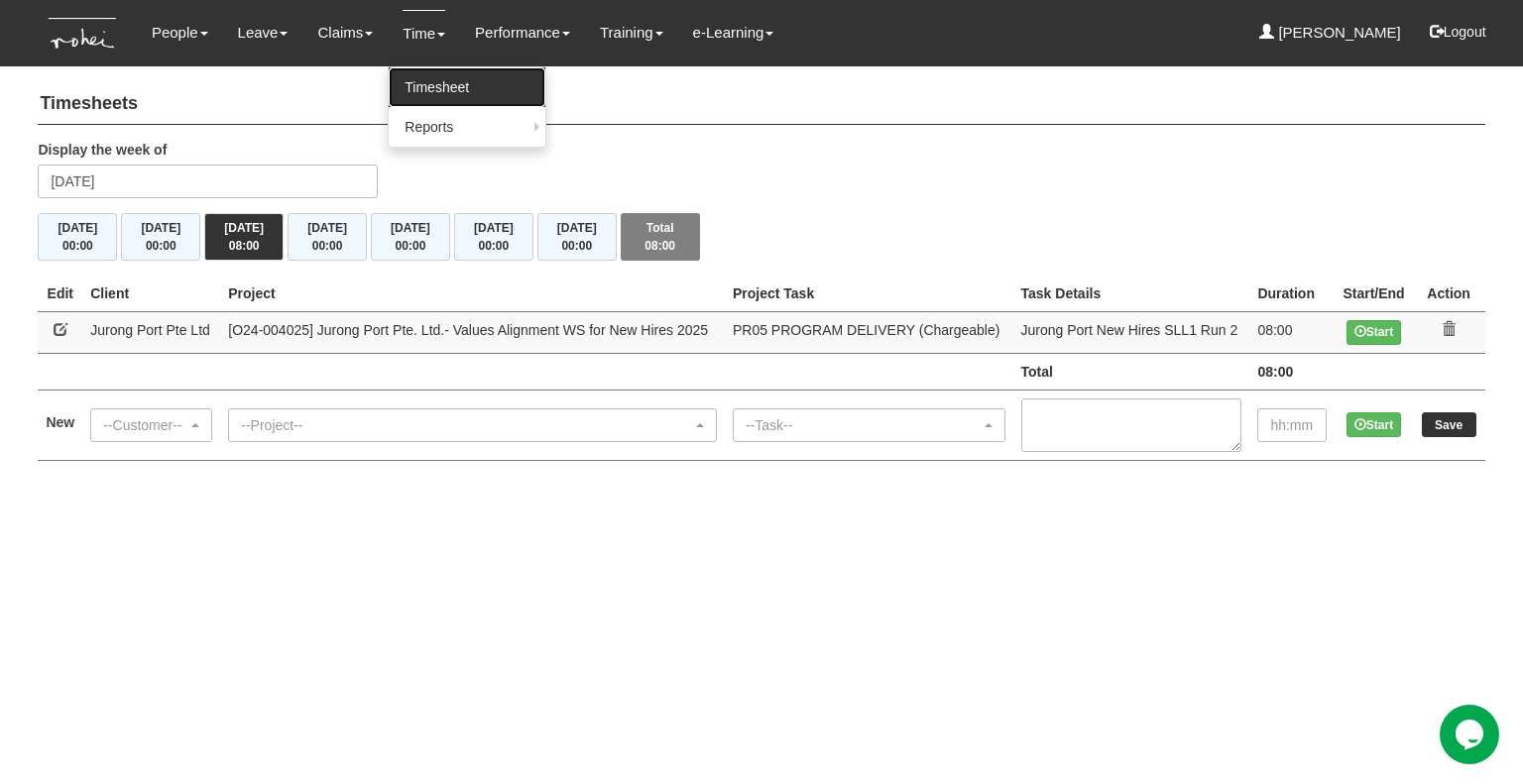 click on "Timesheet" at bounding box center [467, 87] 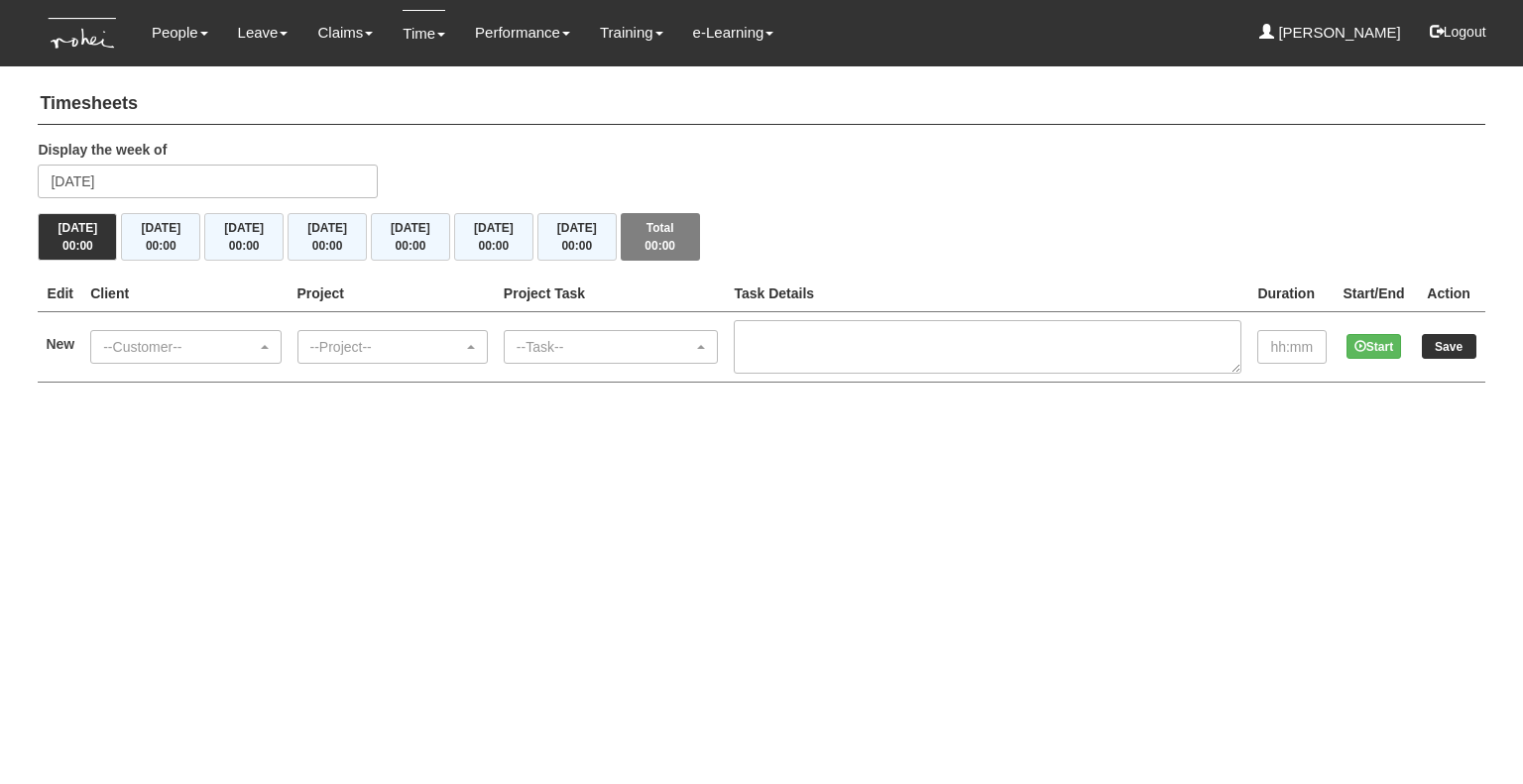scroll, scrollTop: 0, scrollLeft: 0, axis: both 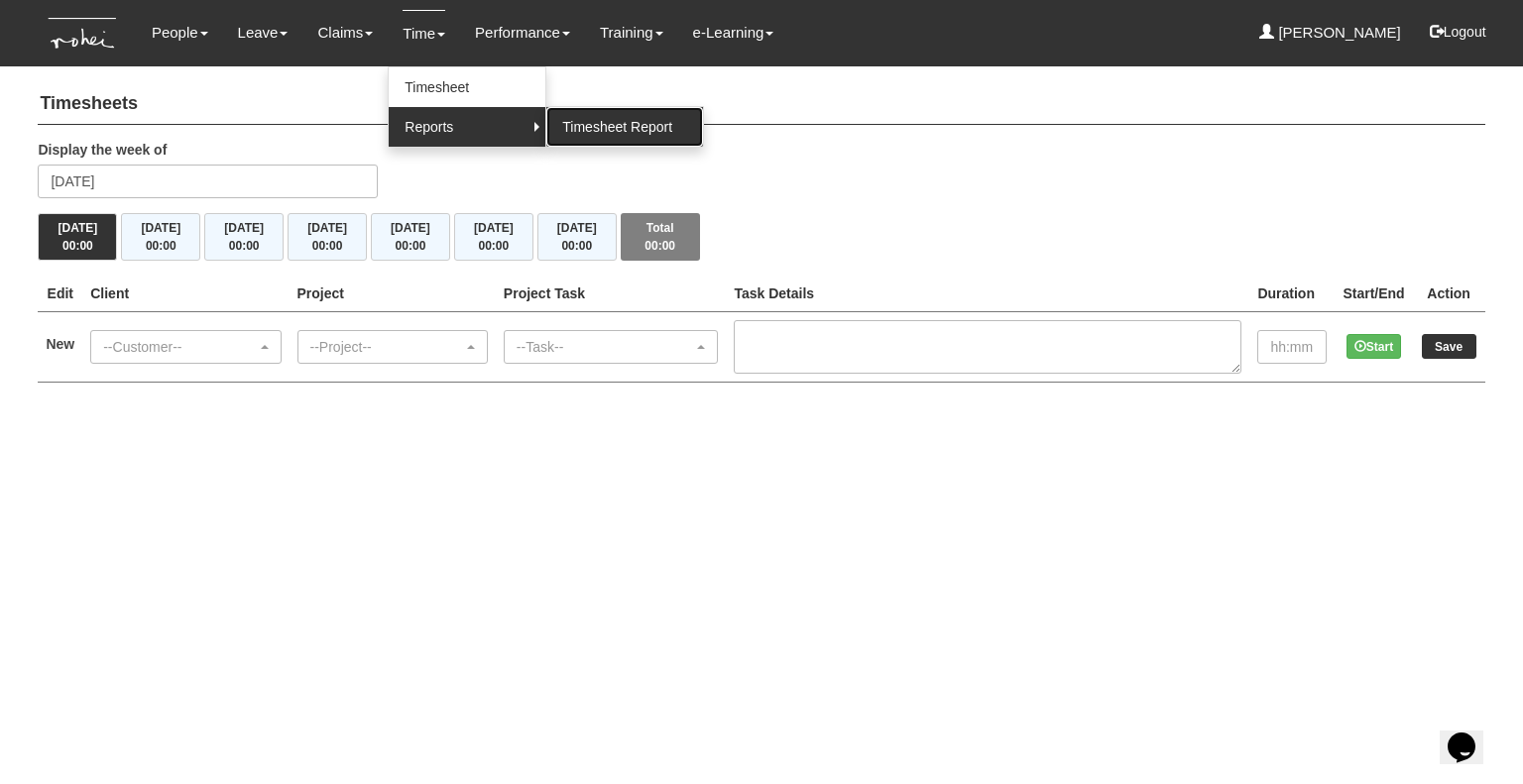 click on "Timesheet Report" at bounding box center [625, 127] 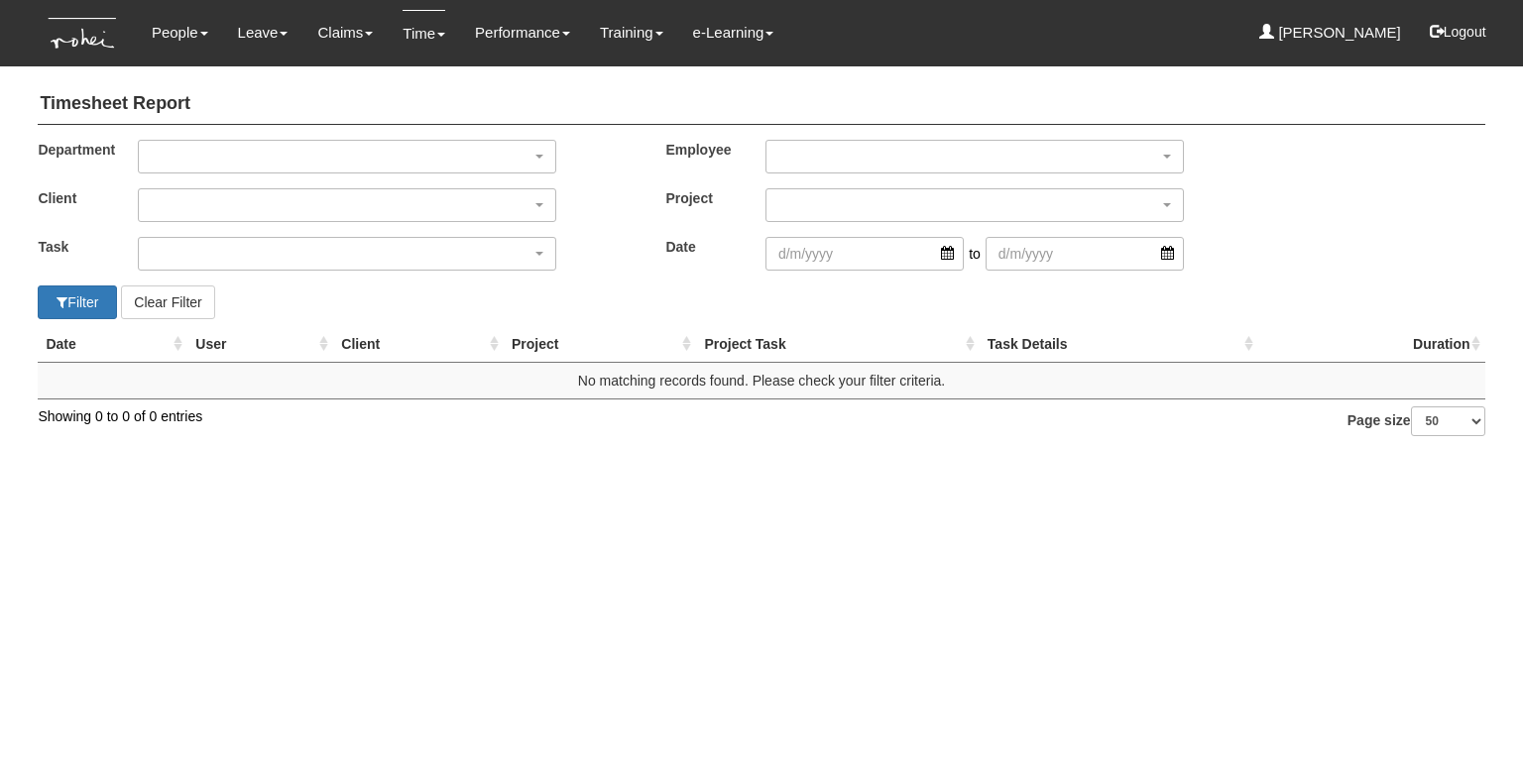 select on "50" 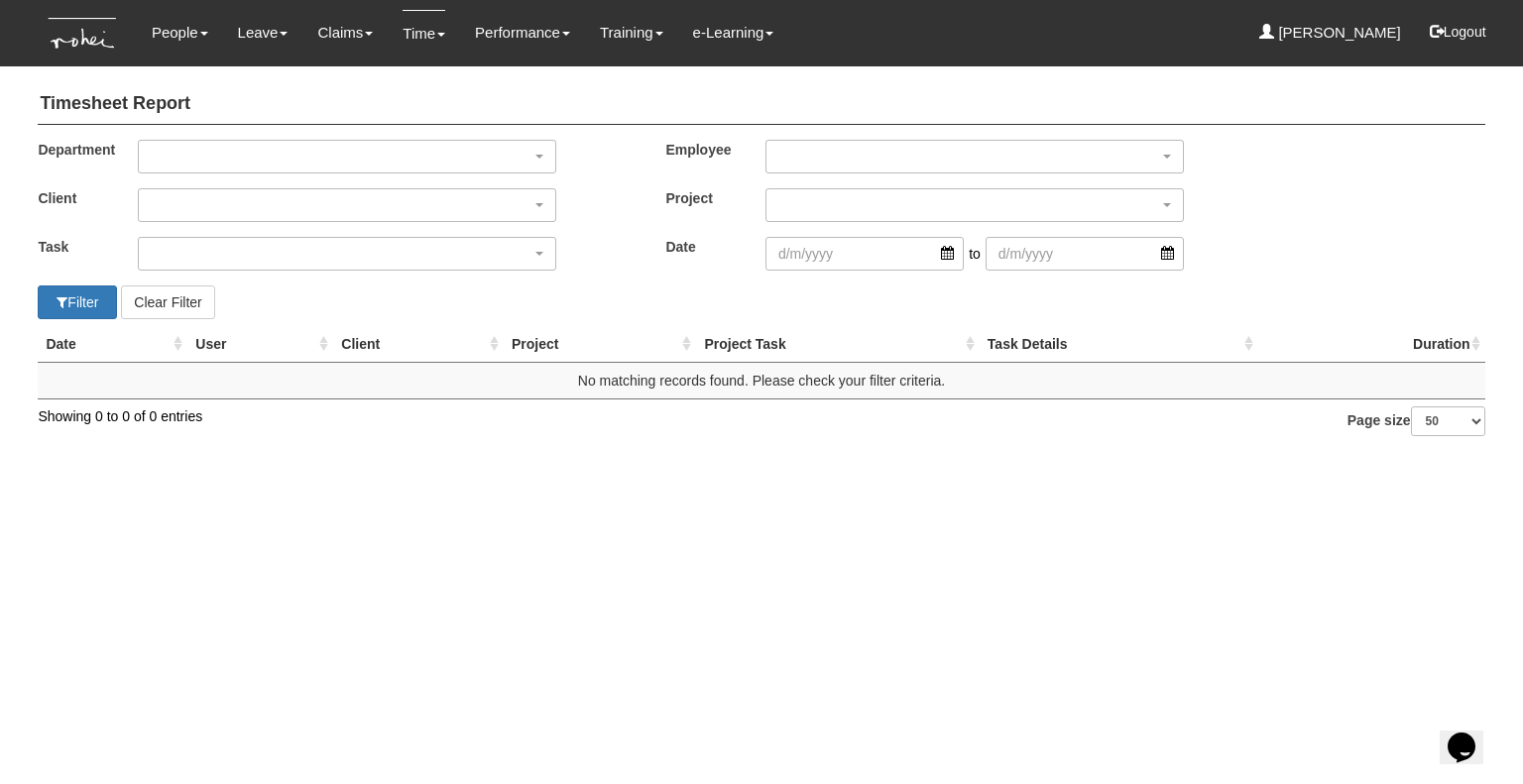 scroll, scrollTop: 0, scrollLeft: 0, axis: both 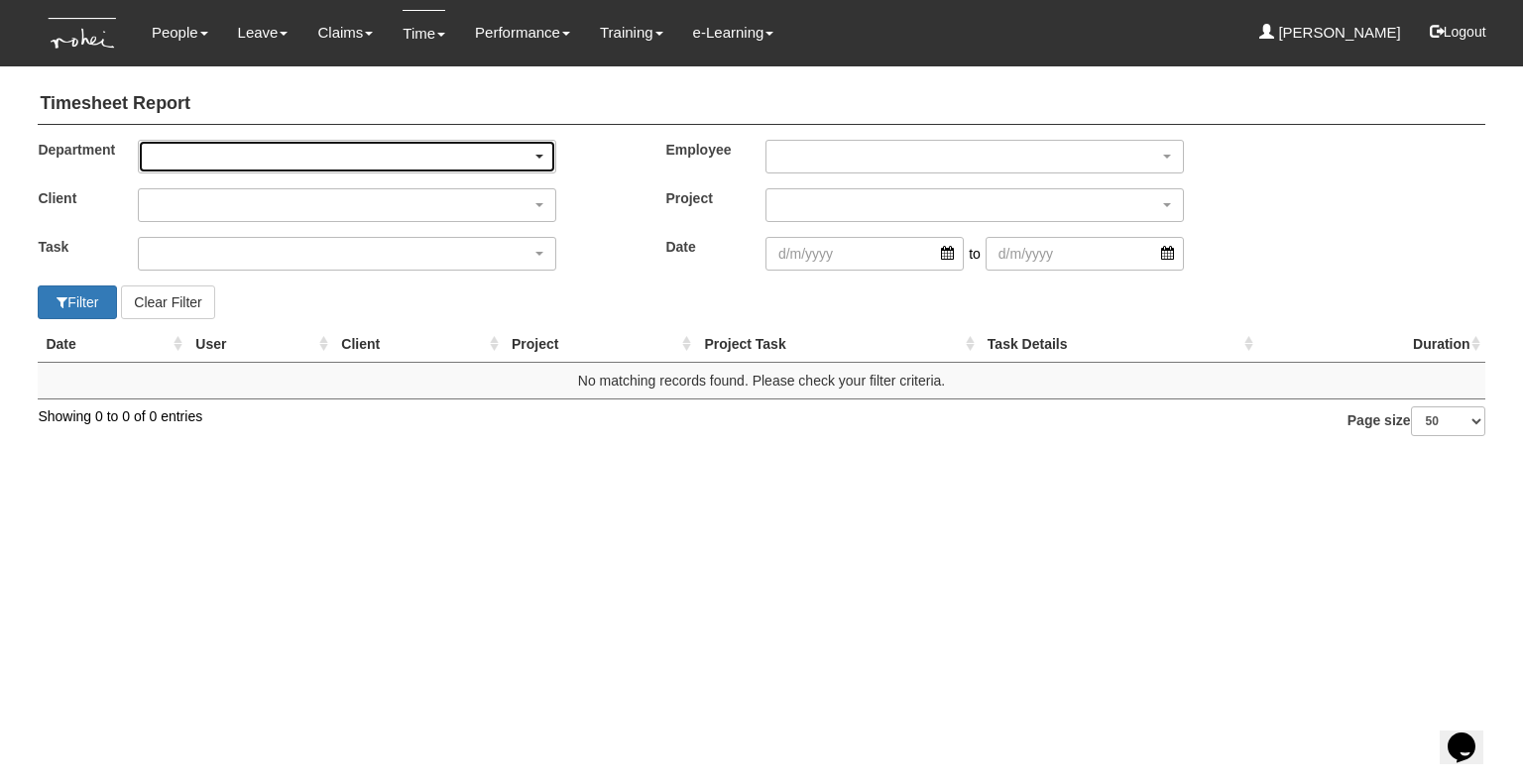 click at bounding box center (347, 157) 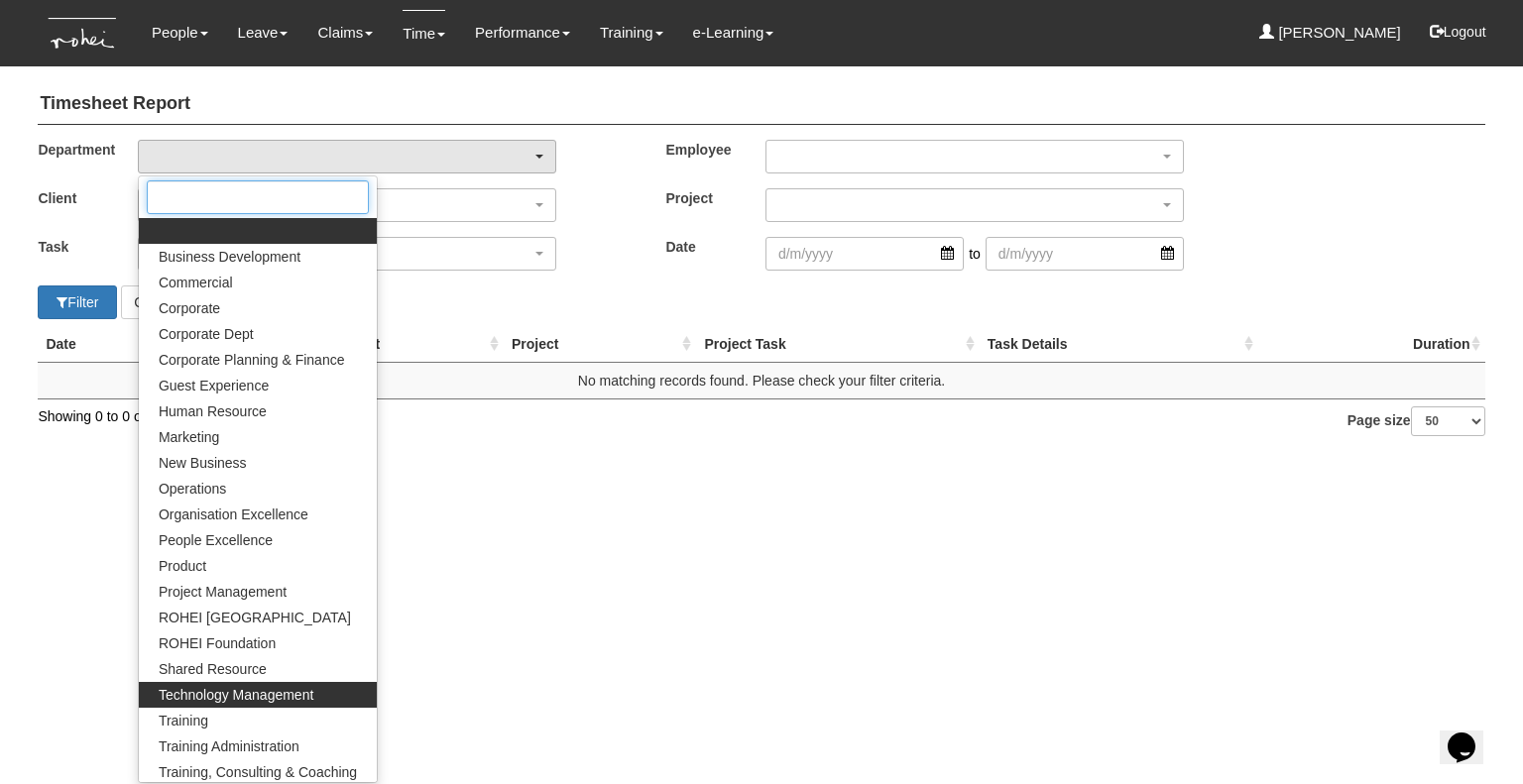 scroll, scrollTop: 1, scrollLeft: 0, axis: vertical 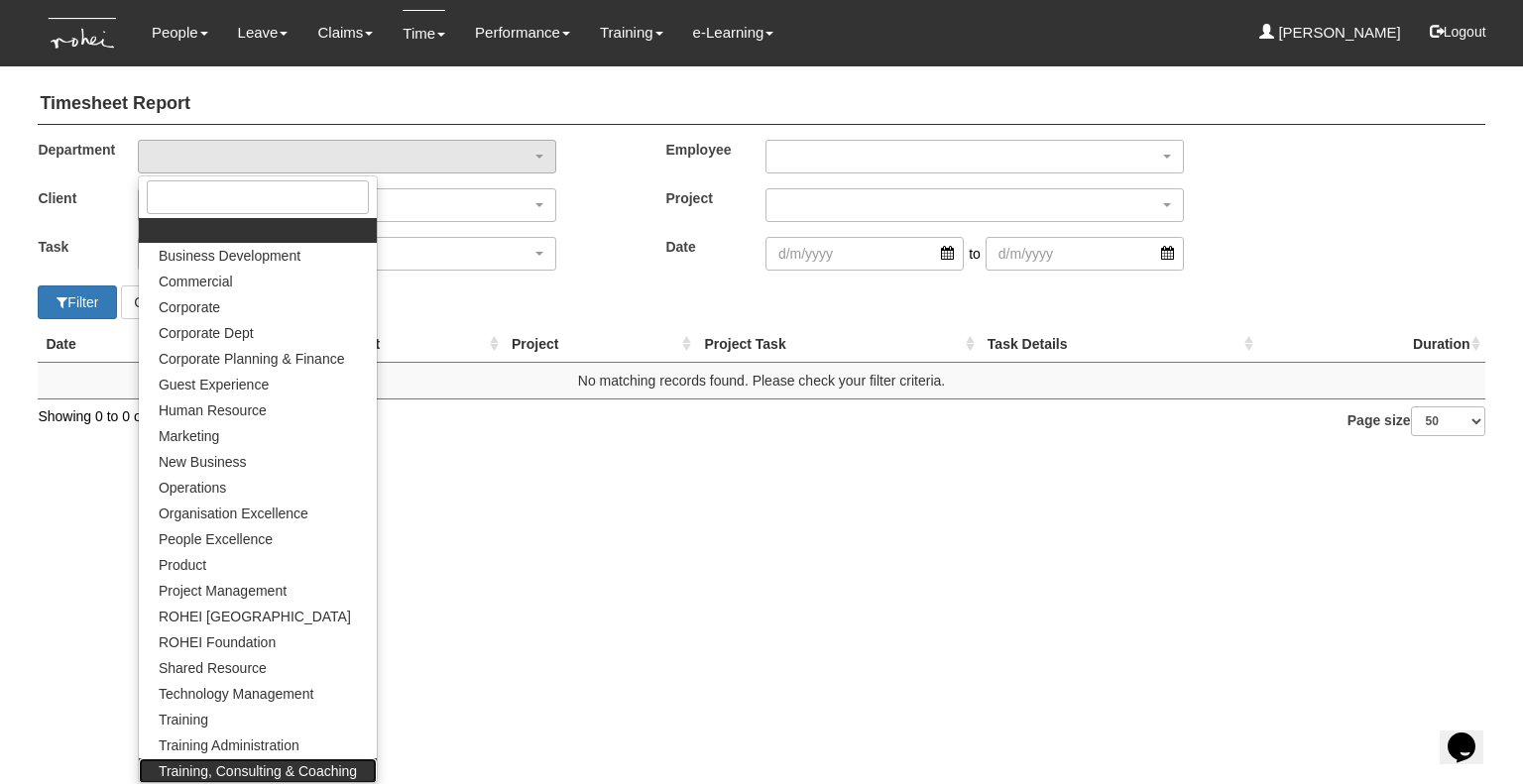 click on "Training, Consulting & Coaching" at bounding box center [258, 771] 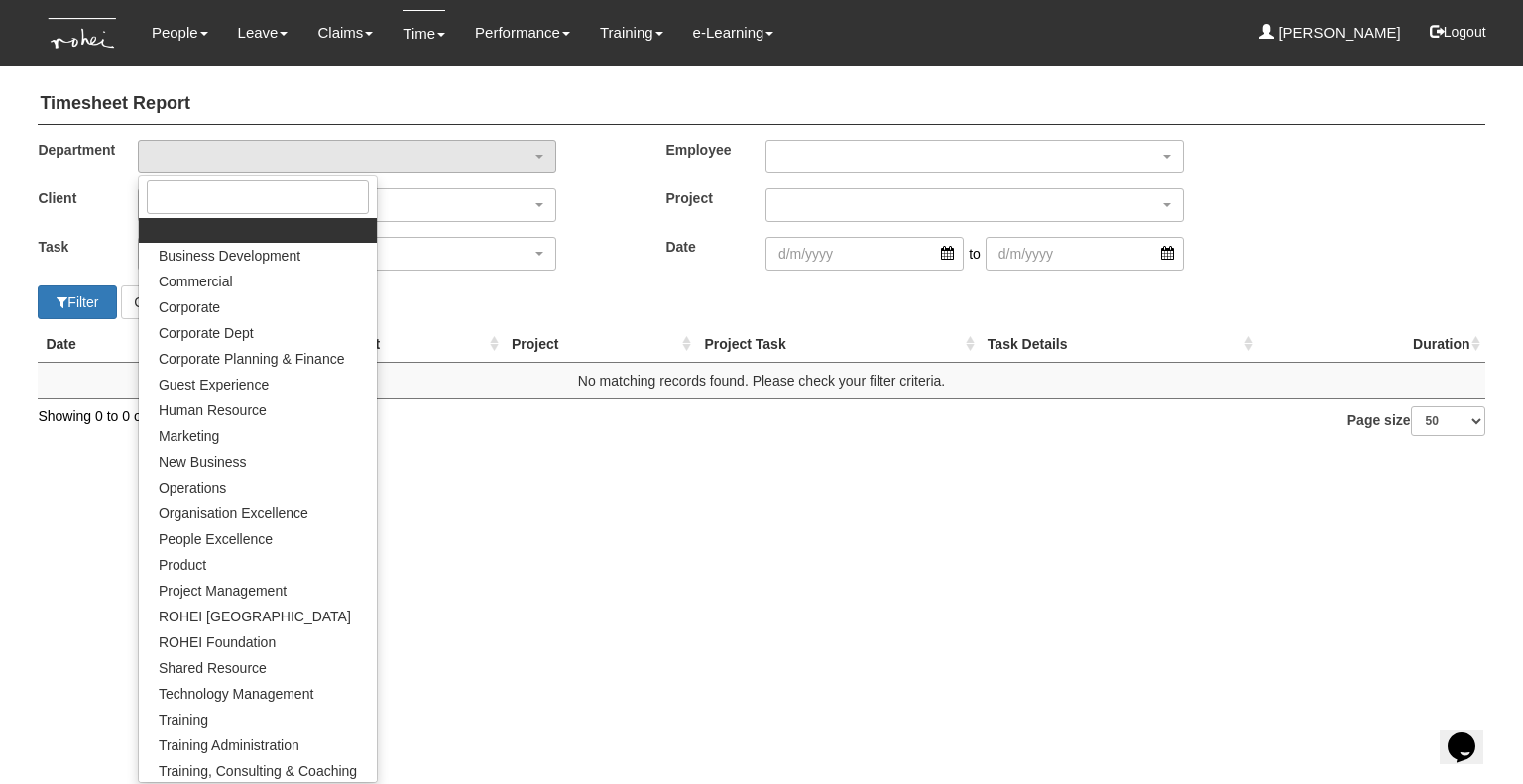 select on "140" 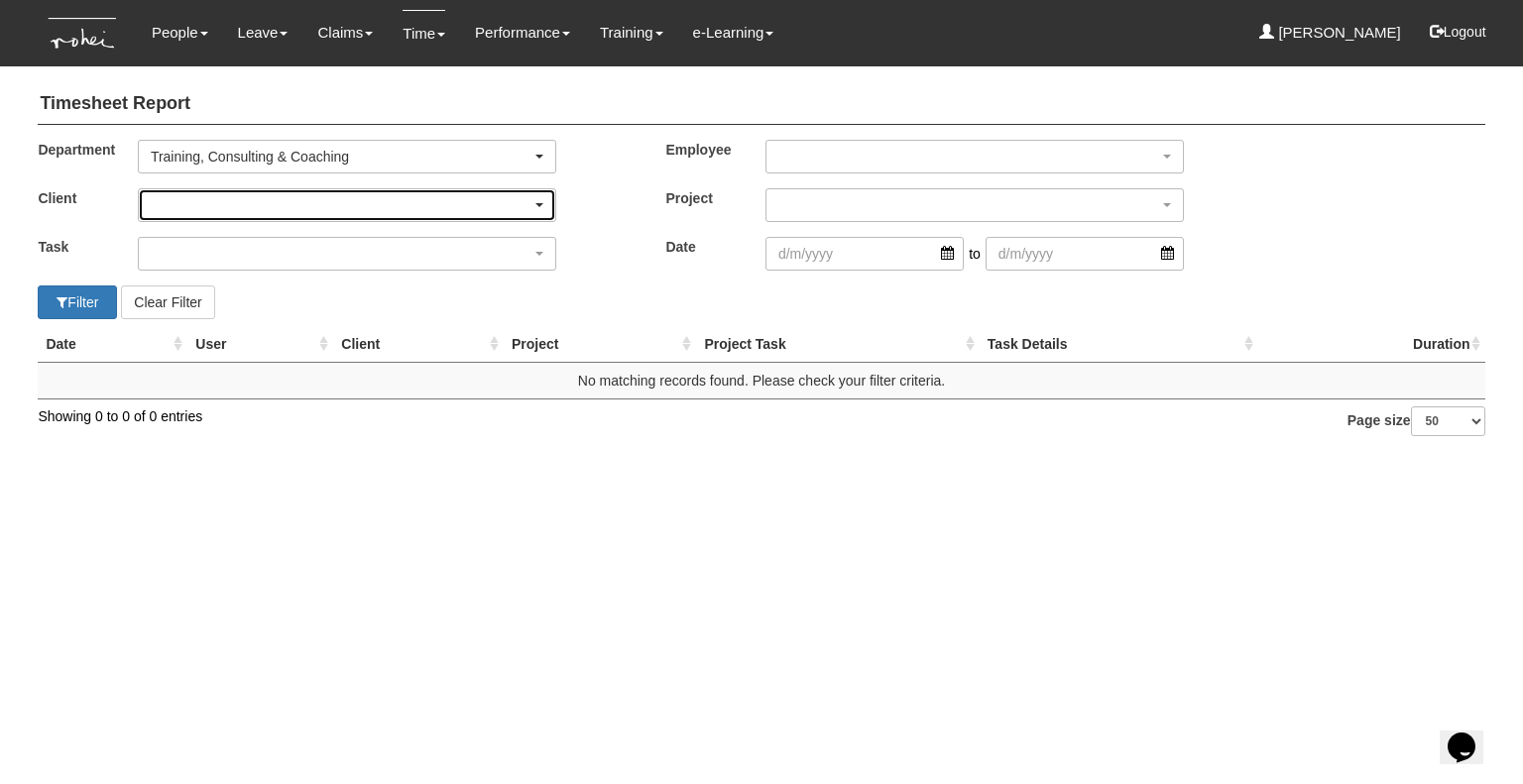 click at bounding box center [347, 205] 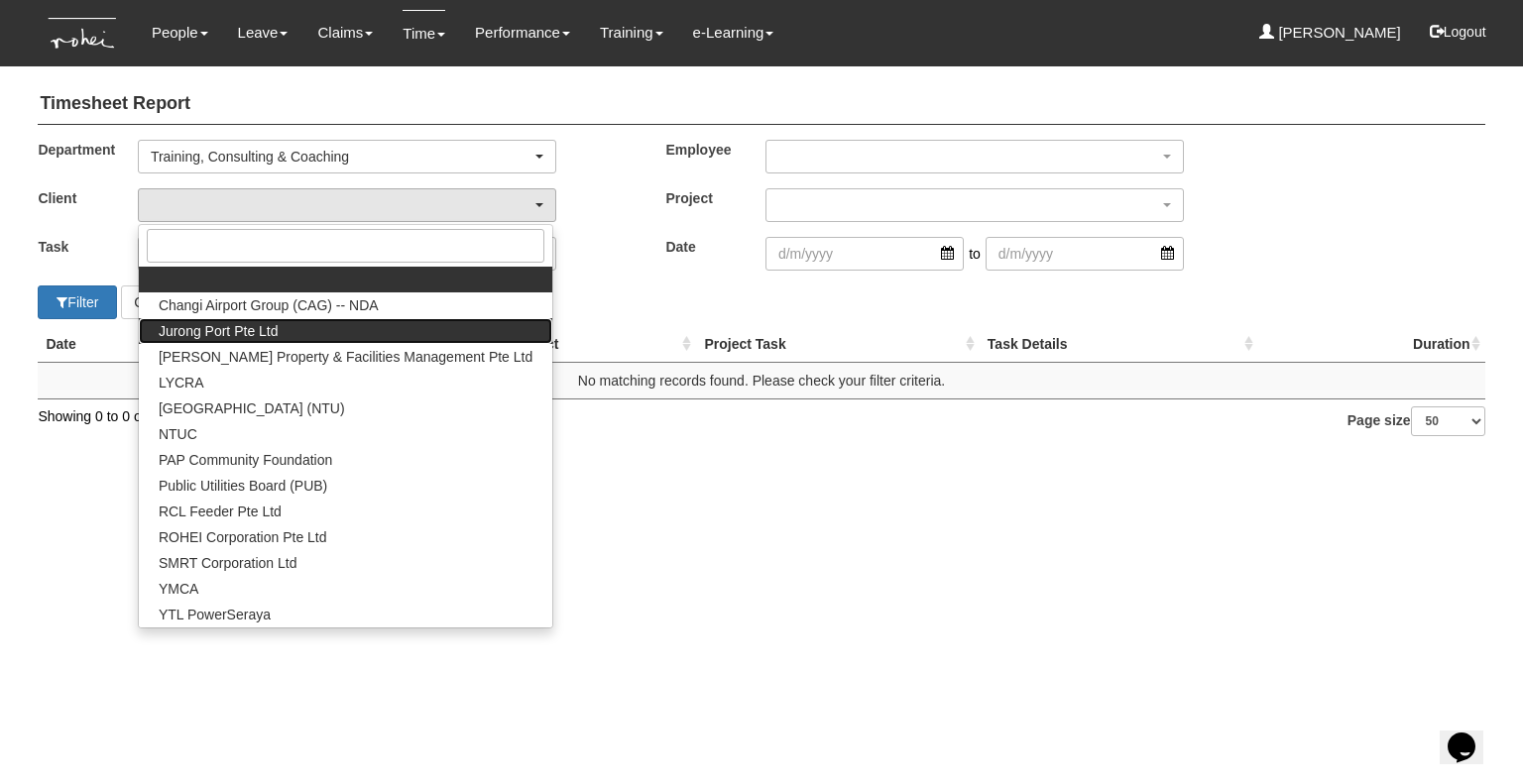 click on "Jurong Port Pte Ltd" at bounding box center (218, 331) 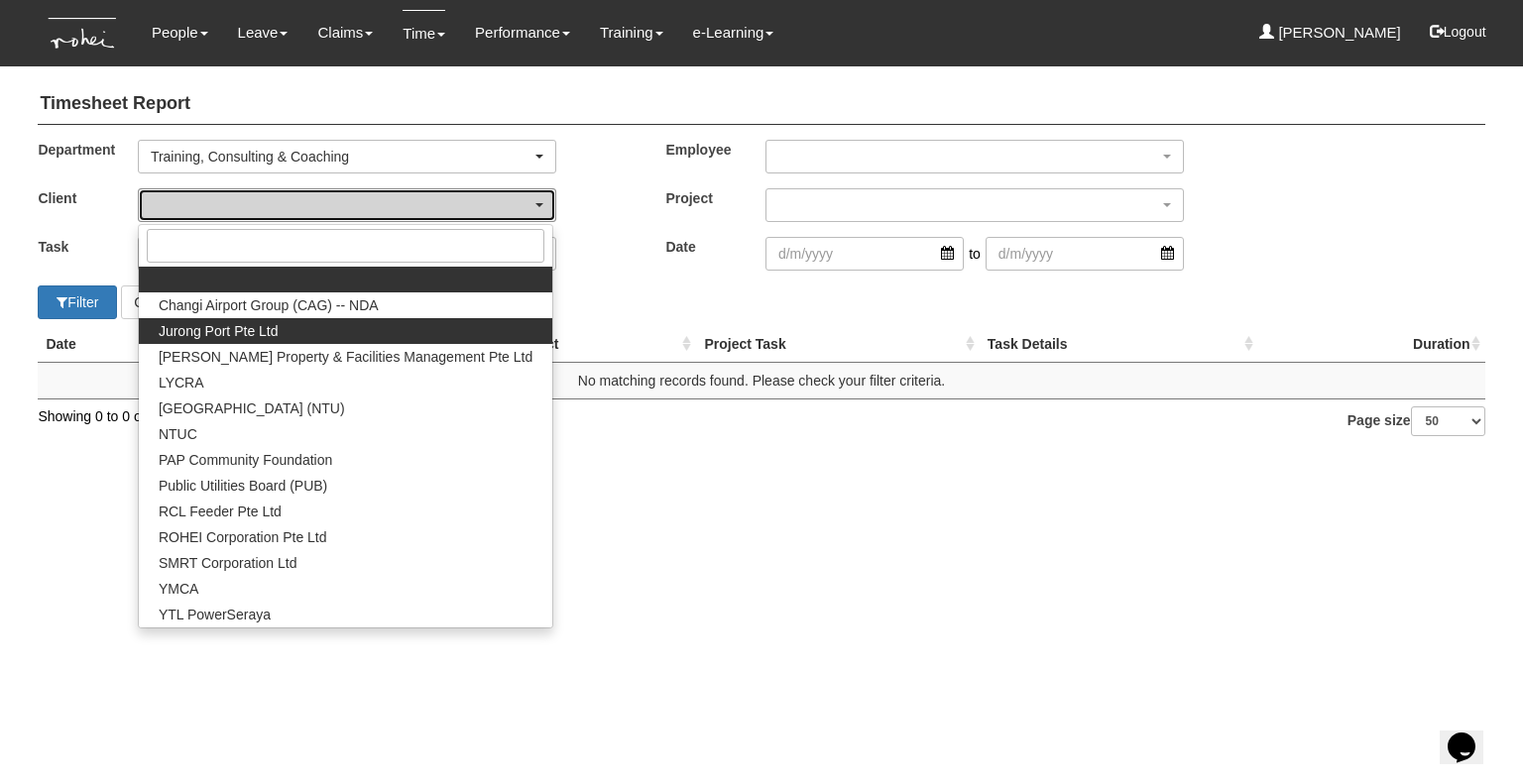 select on "260" 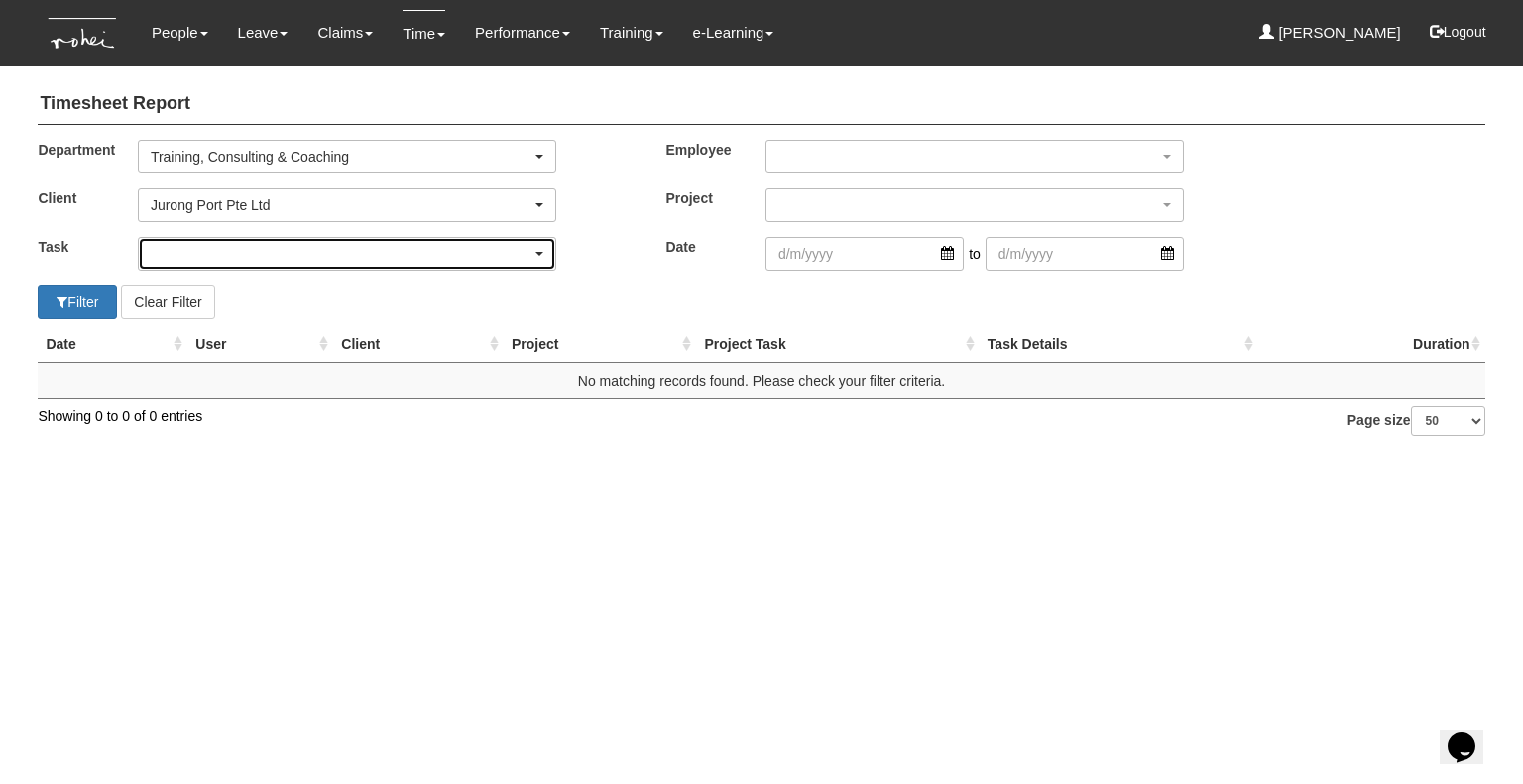 click at bounding box center (347, 254) 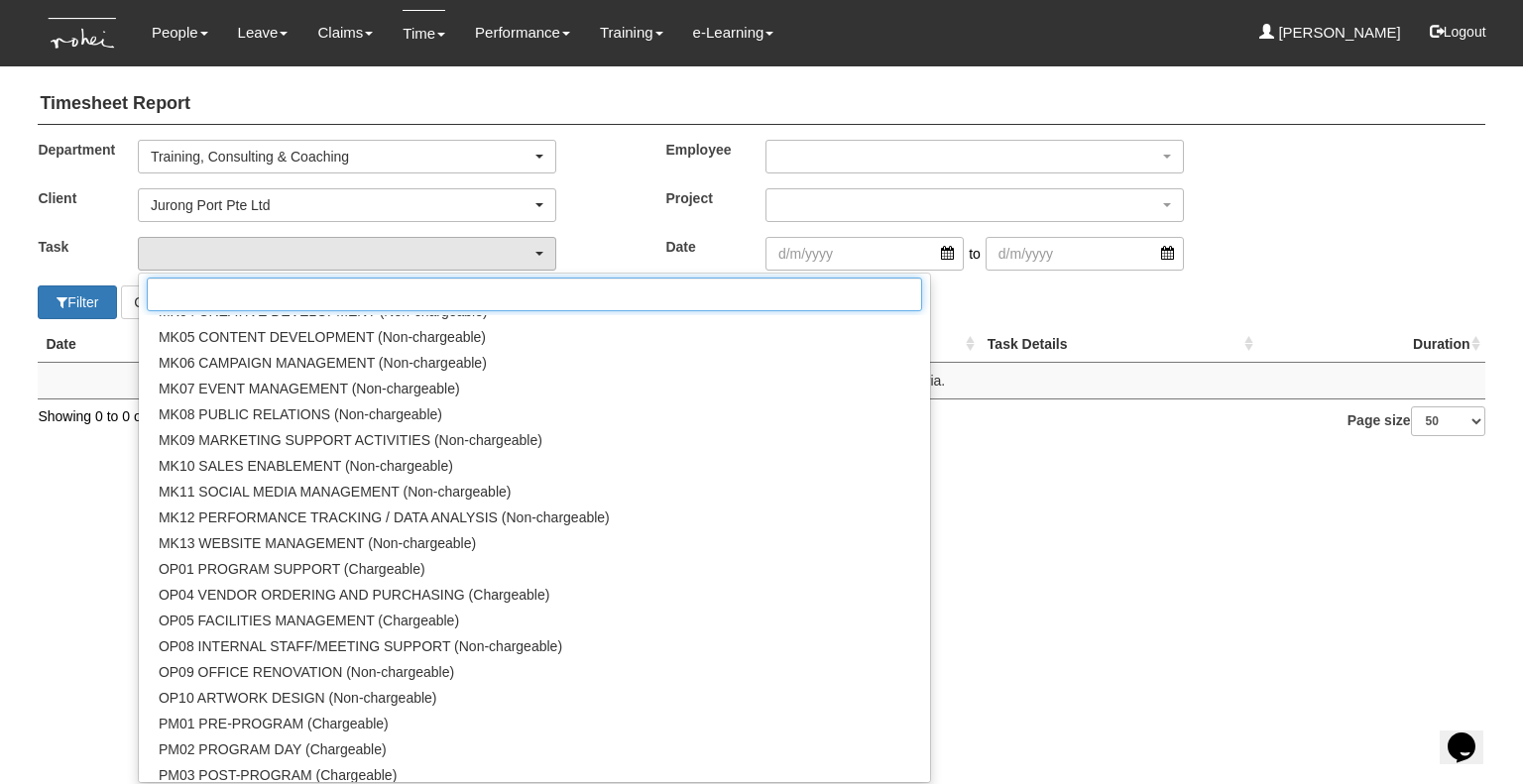 scroll, scrollTop: 1982, scrollLeft: 0, axis: vertical 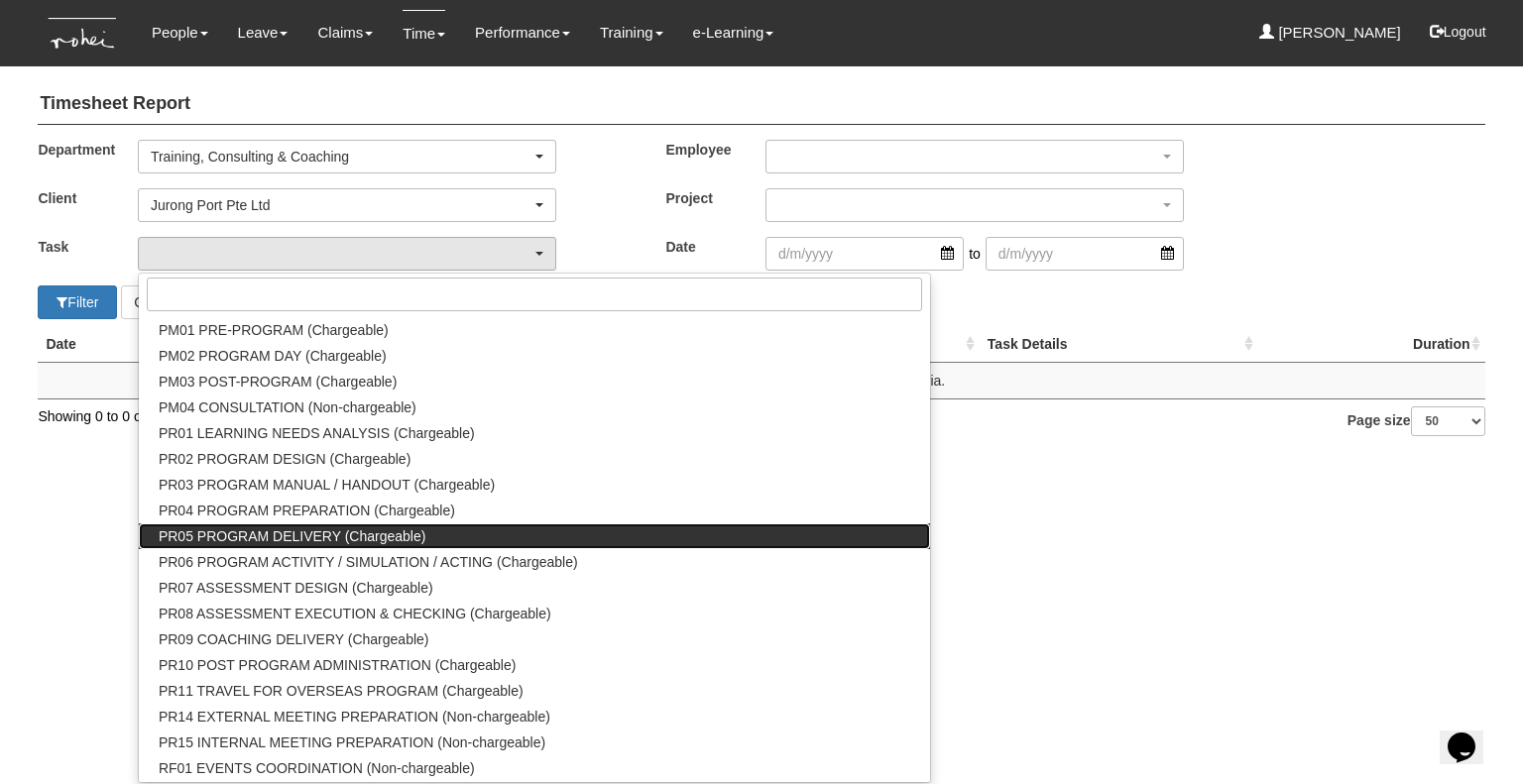 click on "PR05 PROGRAM DELIVERY (Chargeable)" at bounding box center (292, 536) 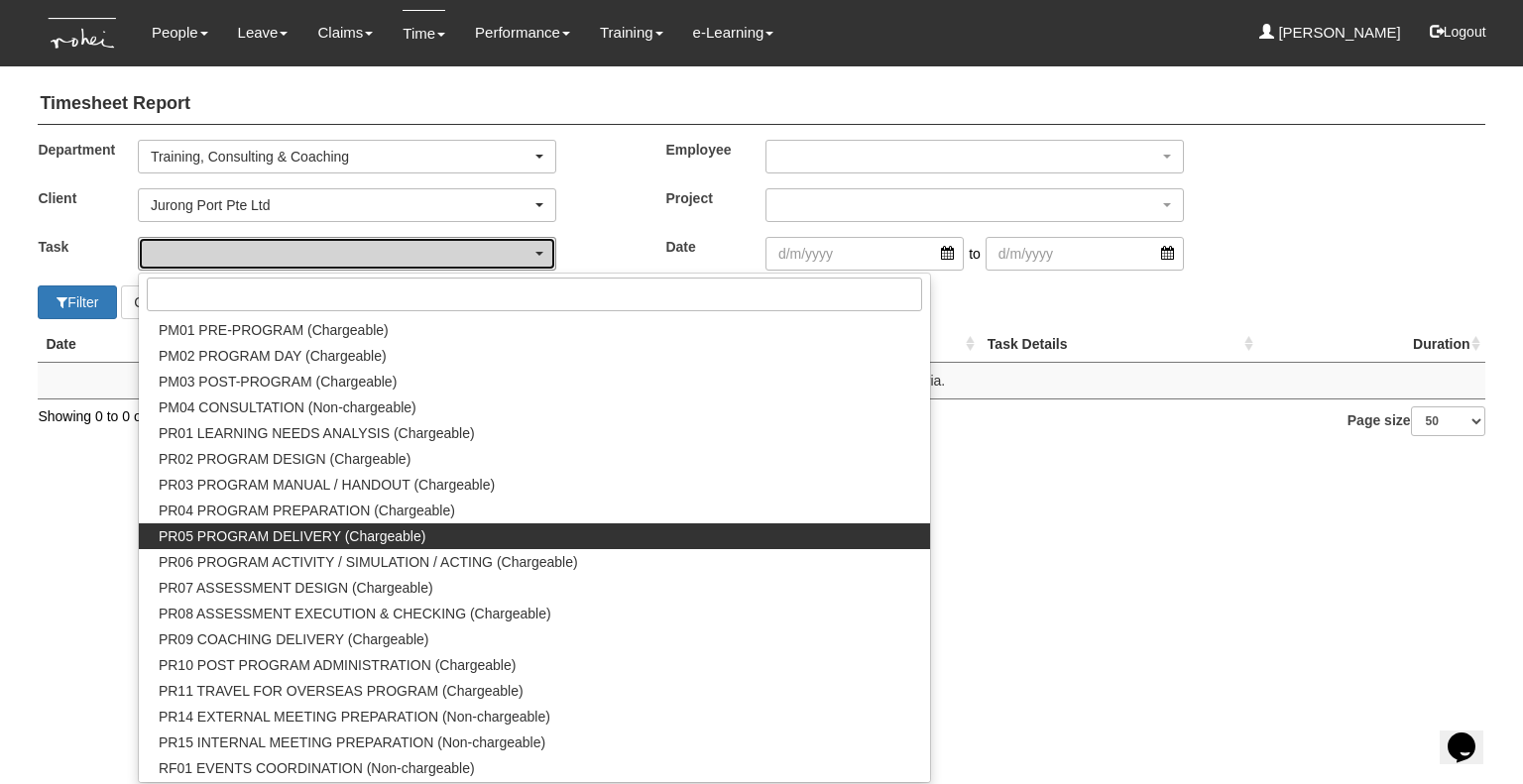 select on "89" 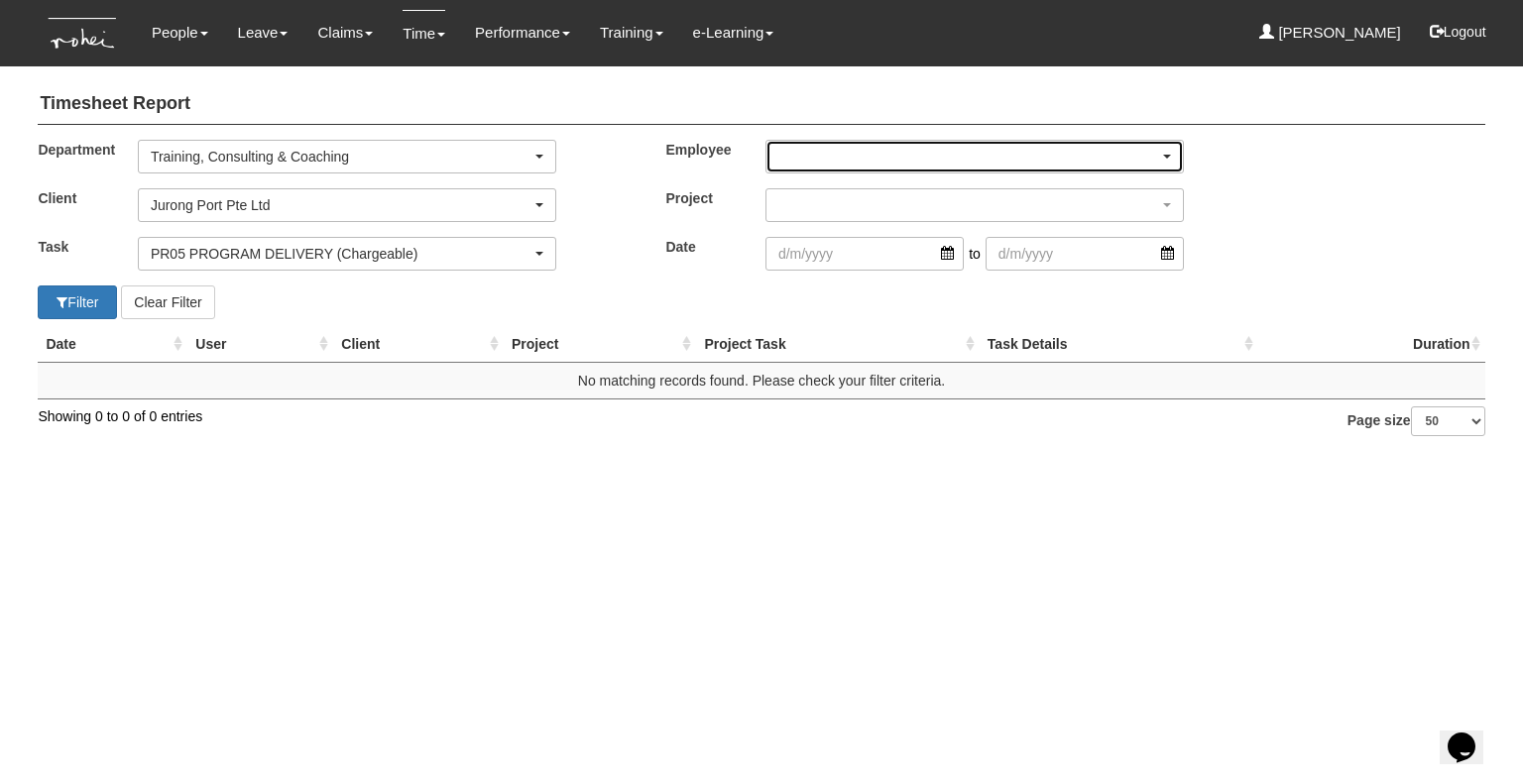 click at bounding box center [975, 157] 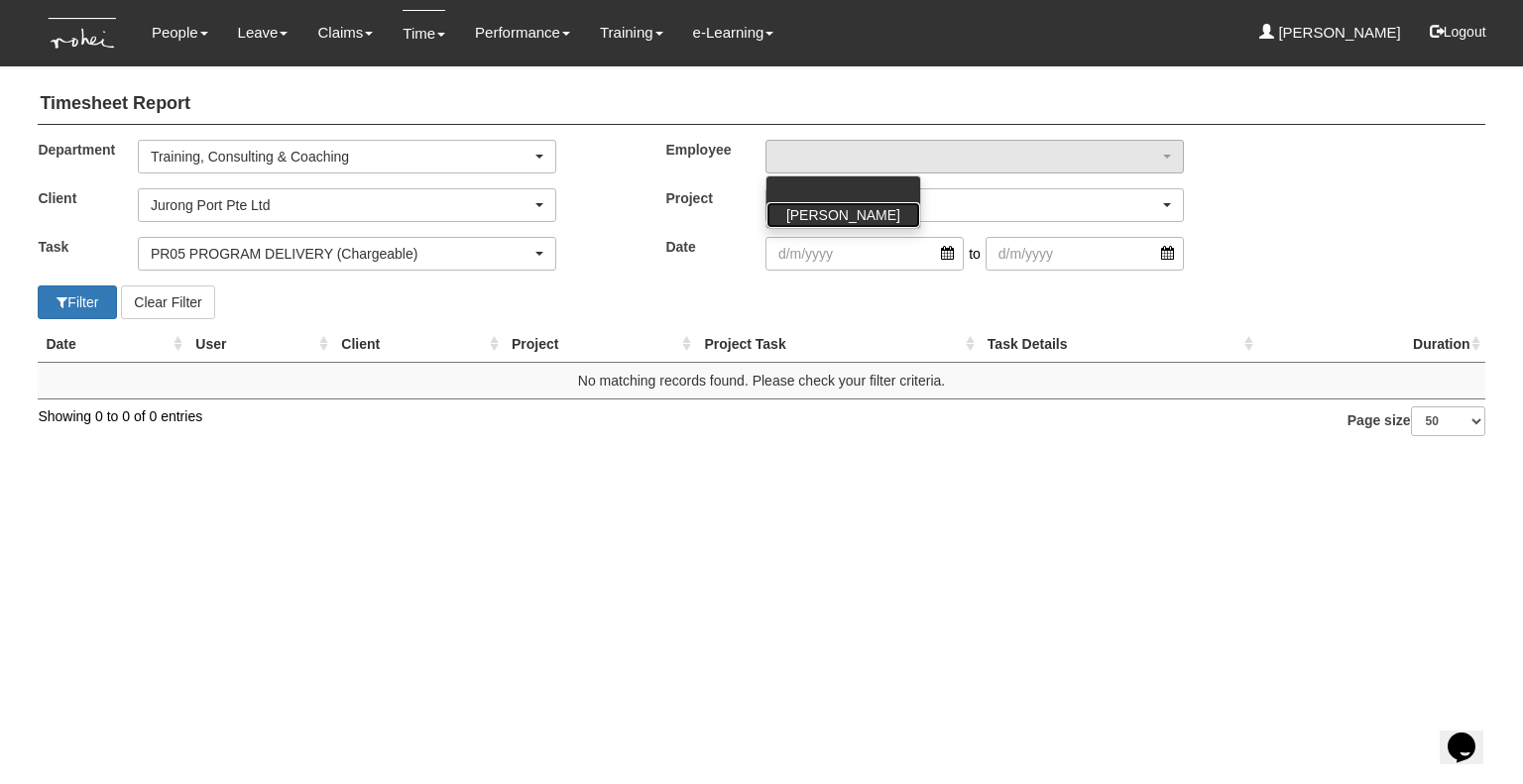 click on "[PERSON_NAME]" at bounding box center [843, 215] 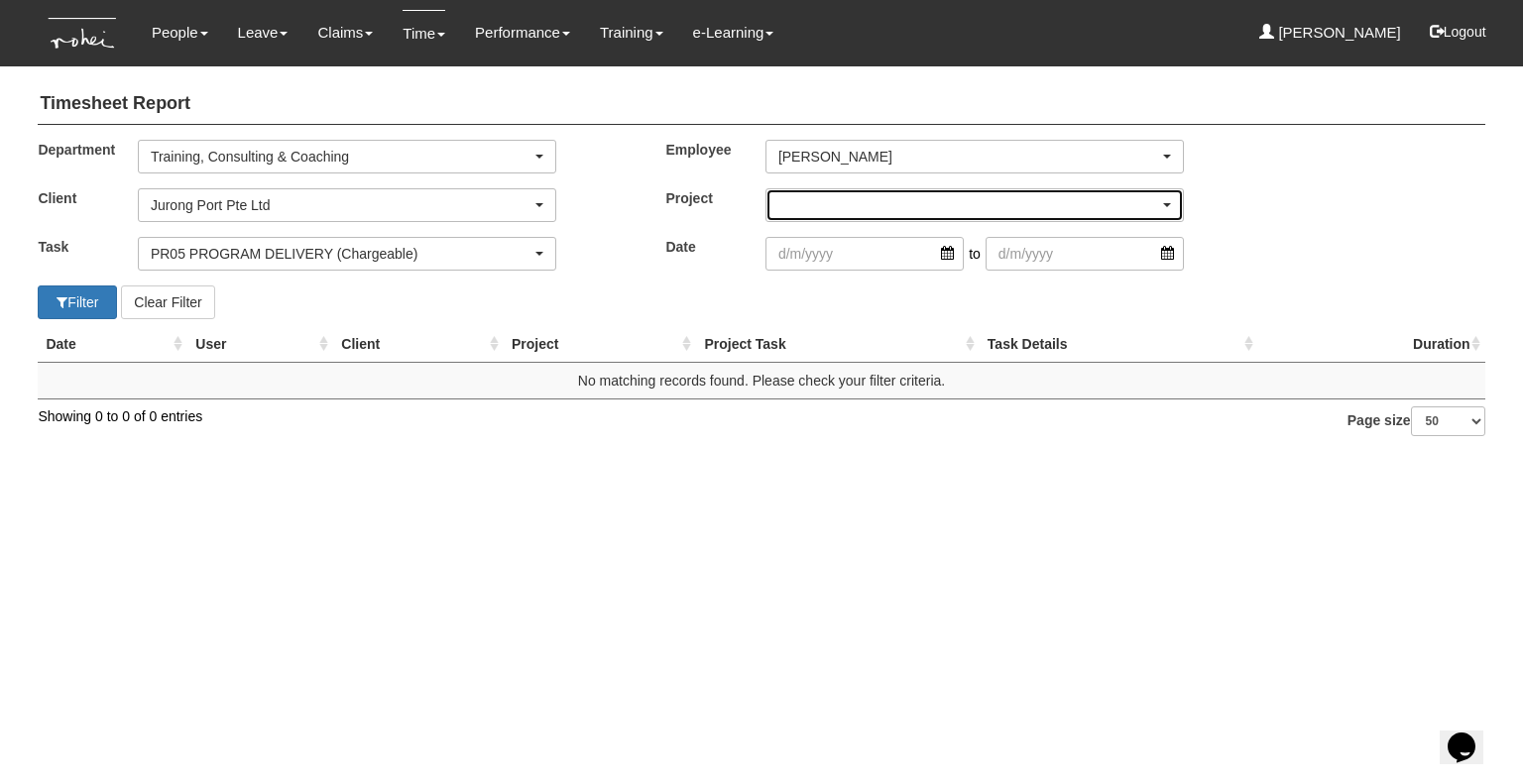 click at bounding box center [975, 205] 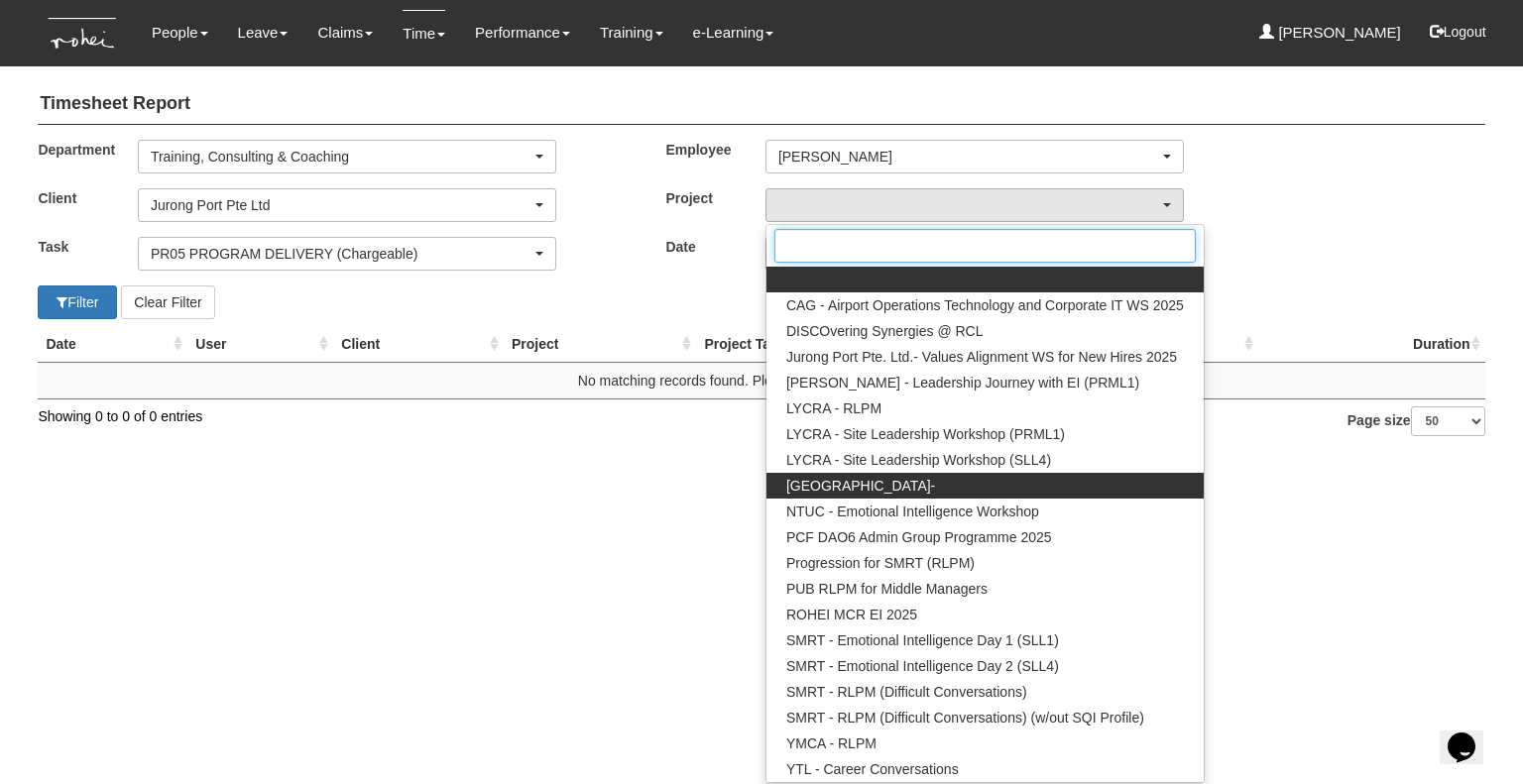 scroll, scrollTop: 0, scrollLeft: 0, axis: both 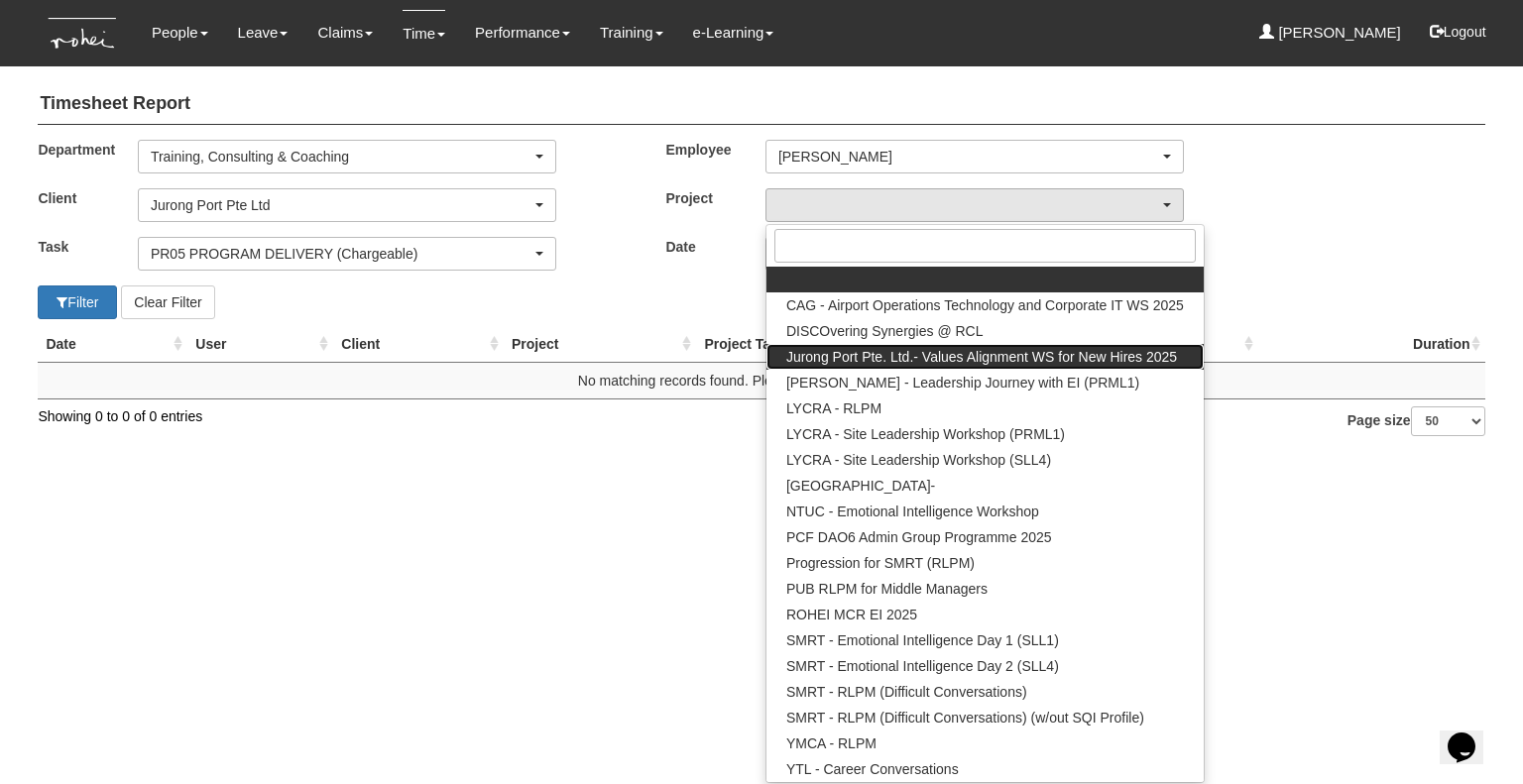 click on "Jurong Port Pte. Ltd.- Values Alignment WS for New Hires 2025" at bounding box center [982, 357] 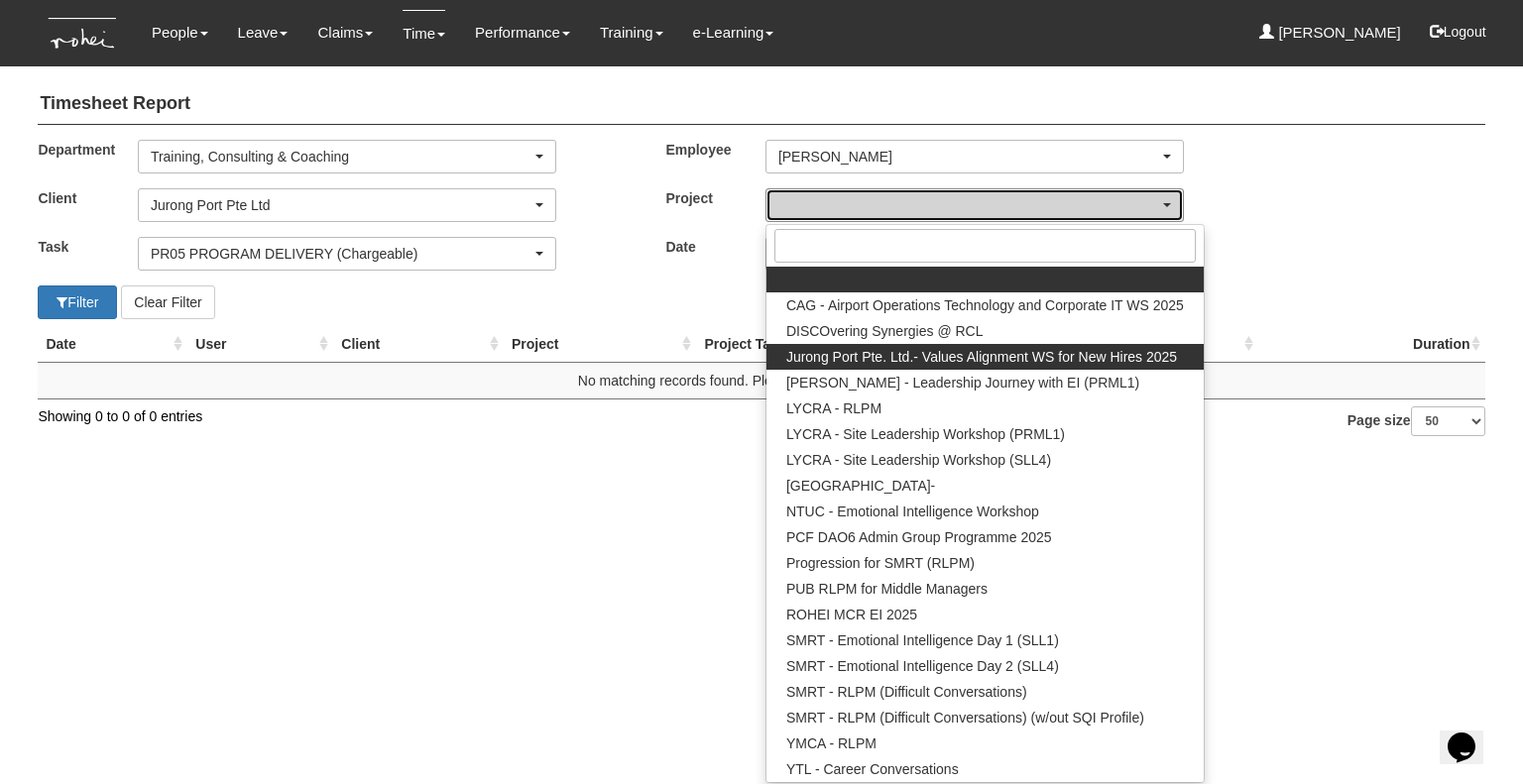 select on "2650" 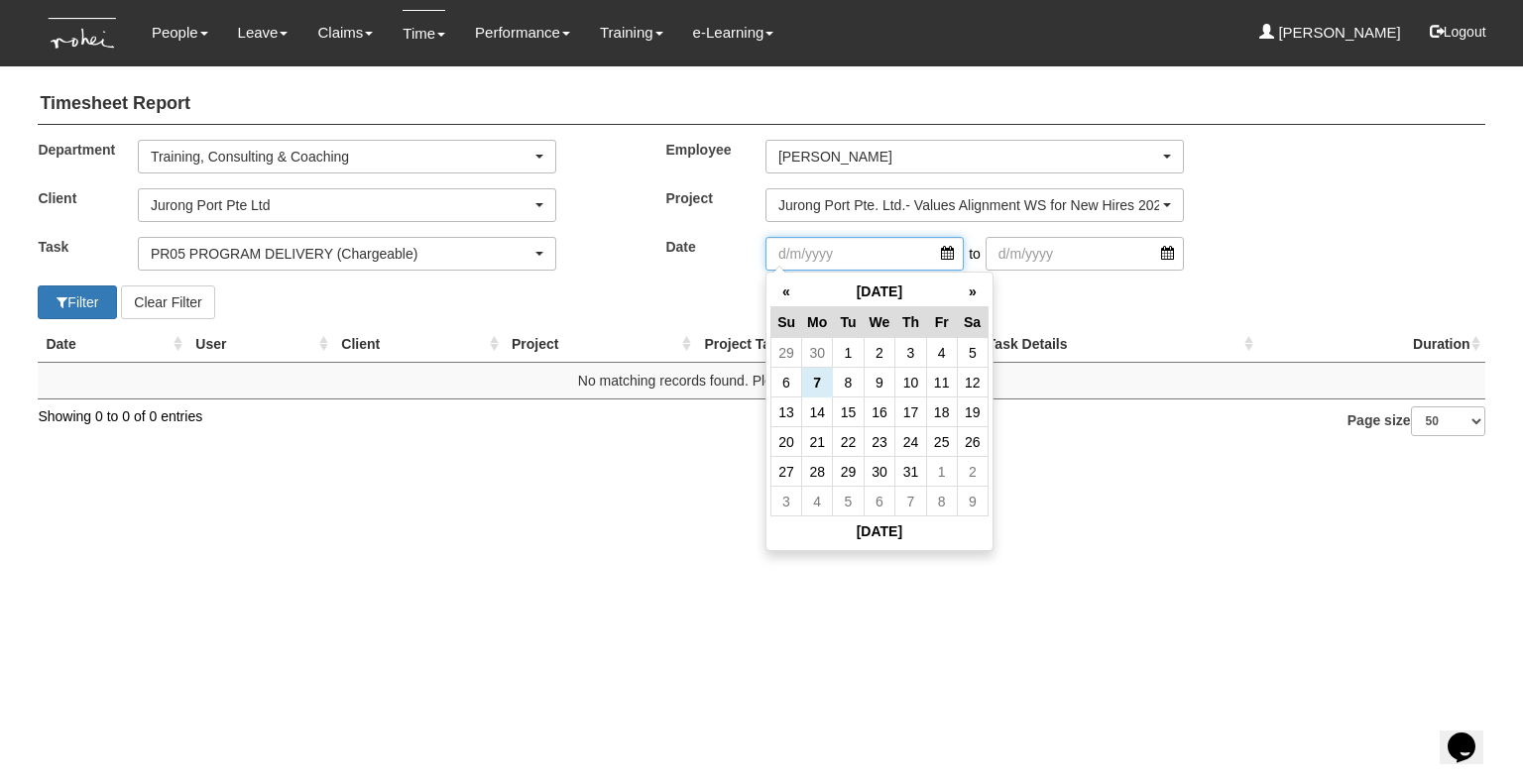 click at bounding box center (865, 254) 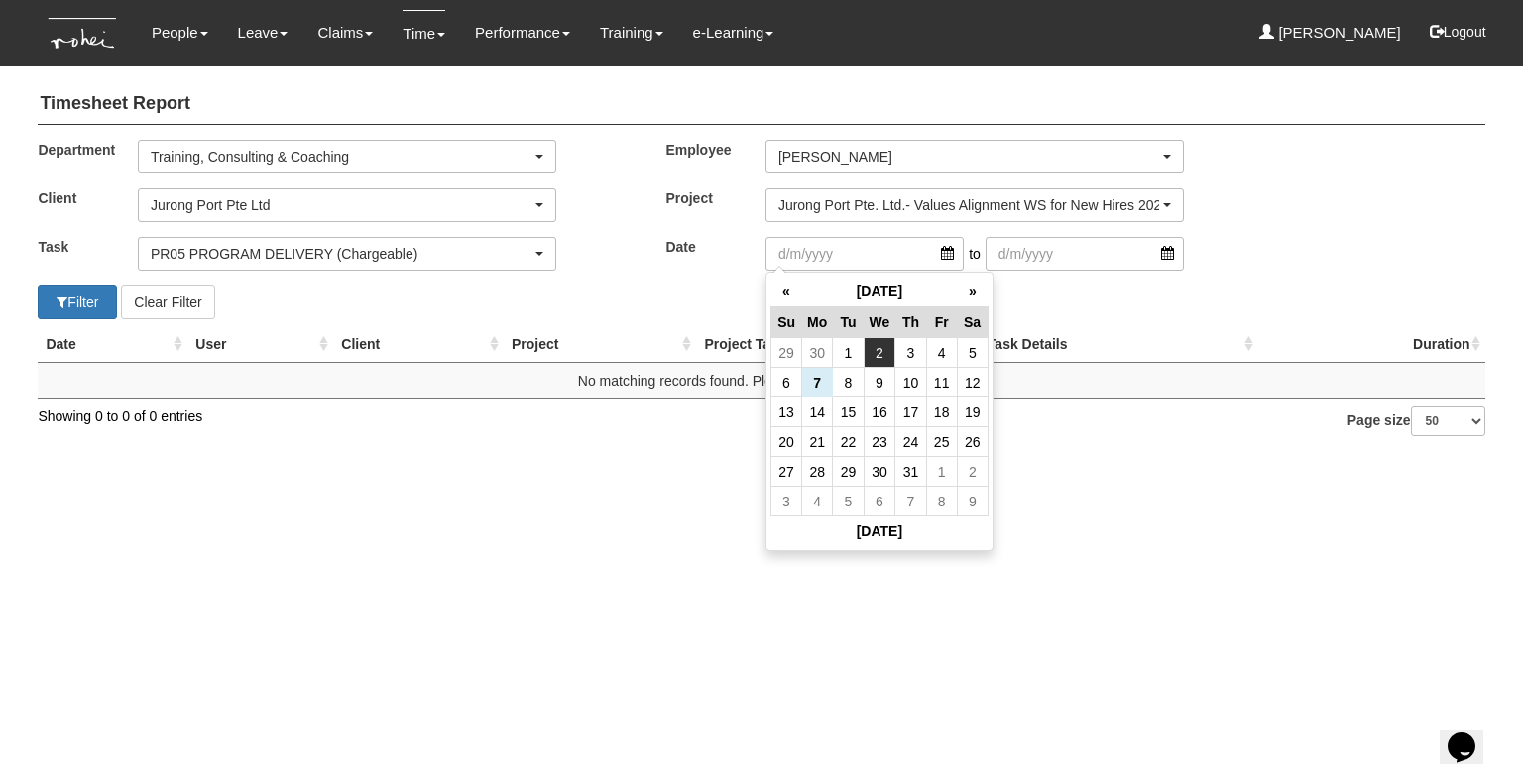 click on "2" at bounding box center (879, 353) 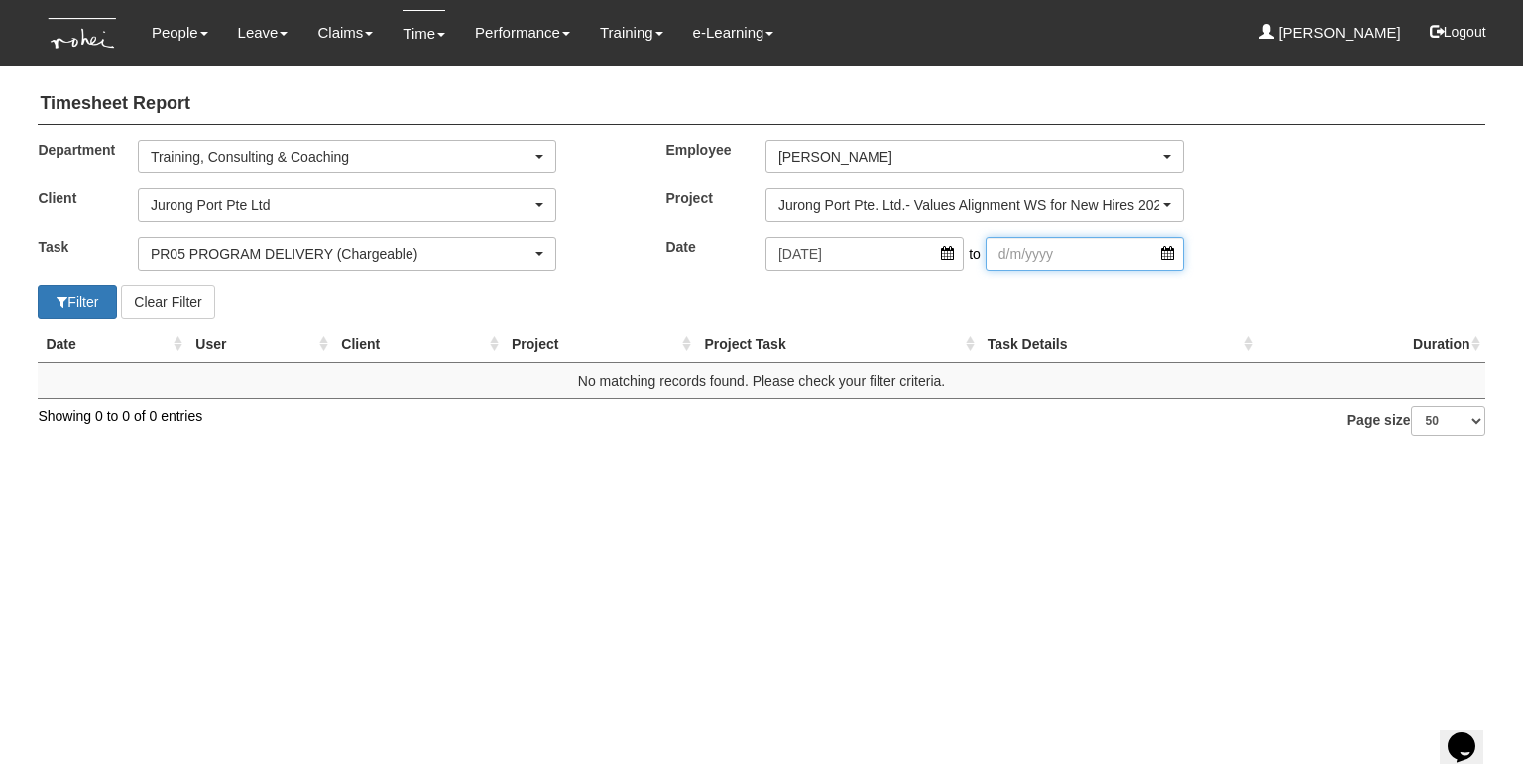 click at bounding box center (1085, 254) 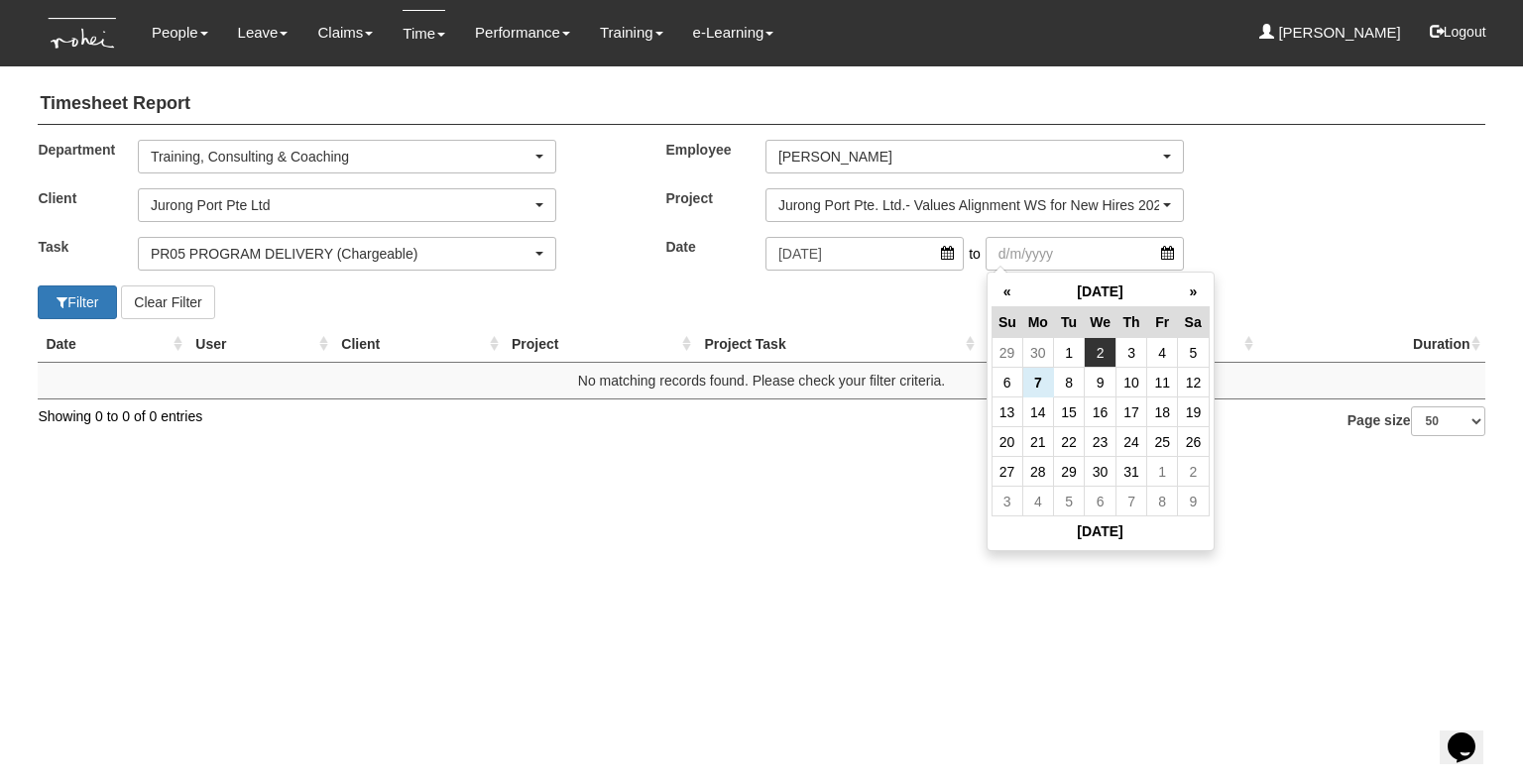 click on "2" at bounding box center (1101, 353) 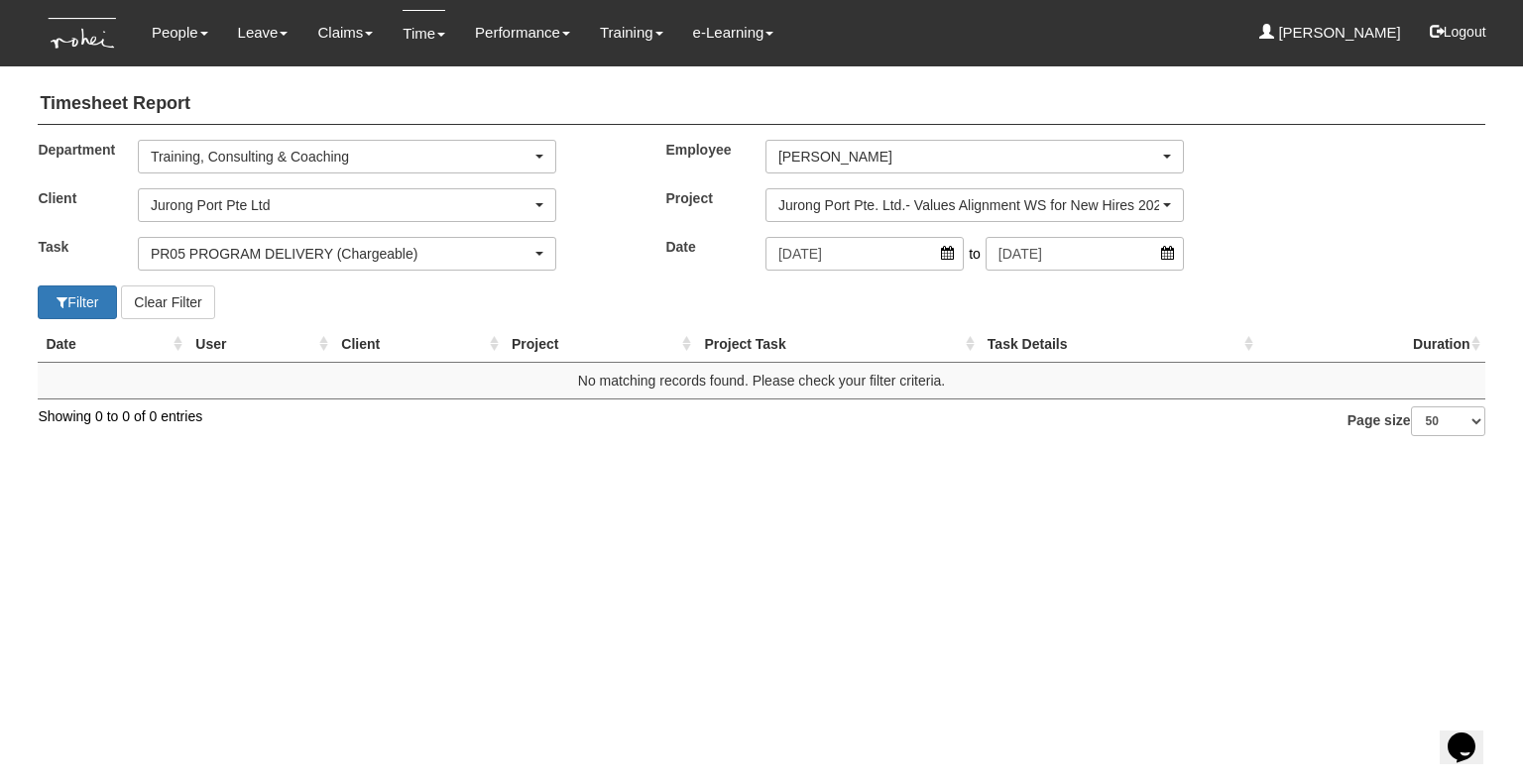 click on "Toggle navigation
People
Personal Information
Staff  Directory
Leave
Apply for Leave
Claim Time Off-in-lieu Leave Forecast" at bounding box center [762, 228] 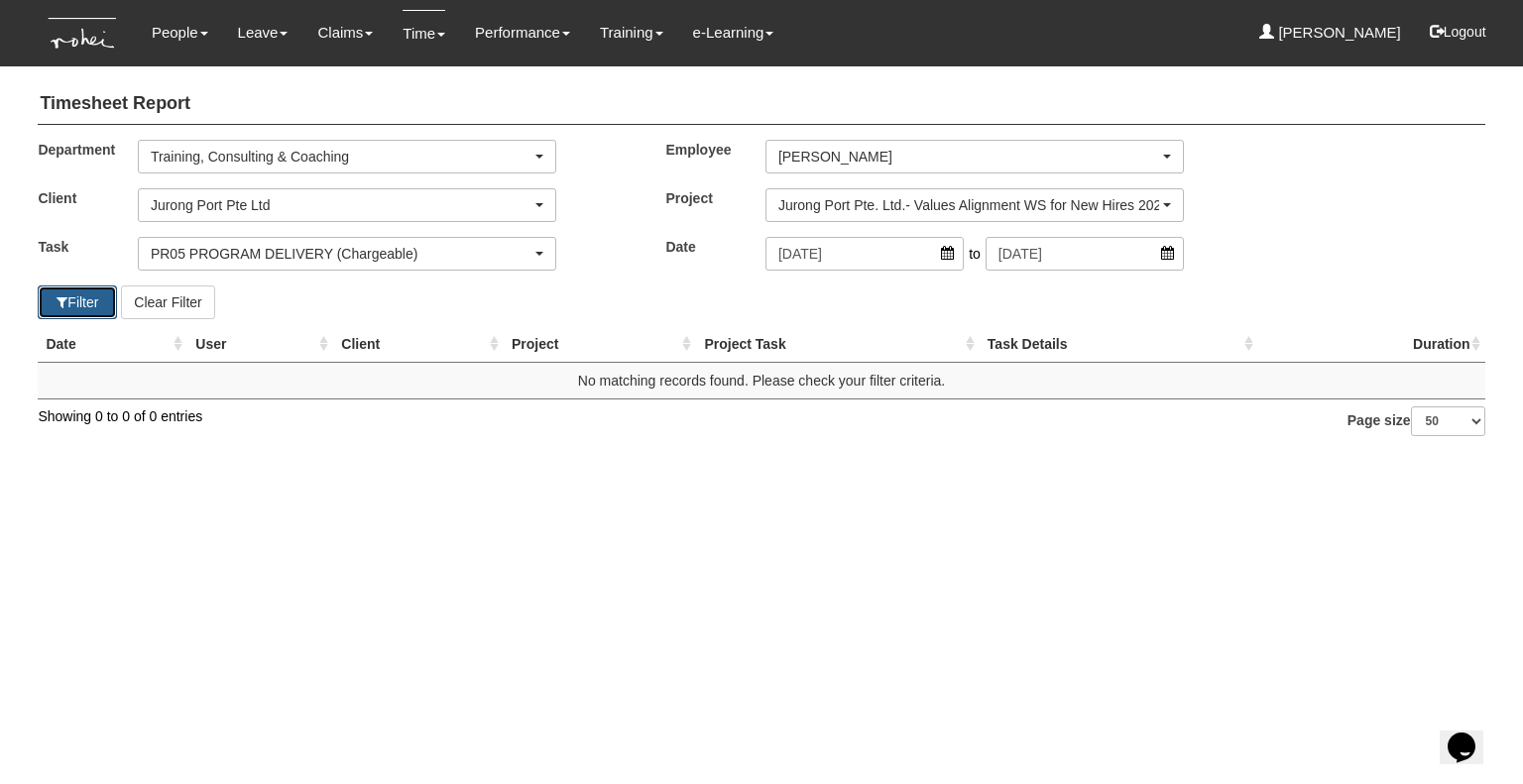 click on "Filter" at bounding box center [77, 302] 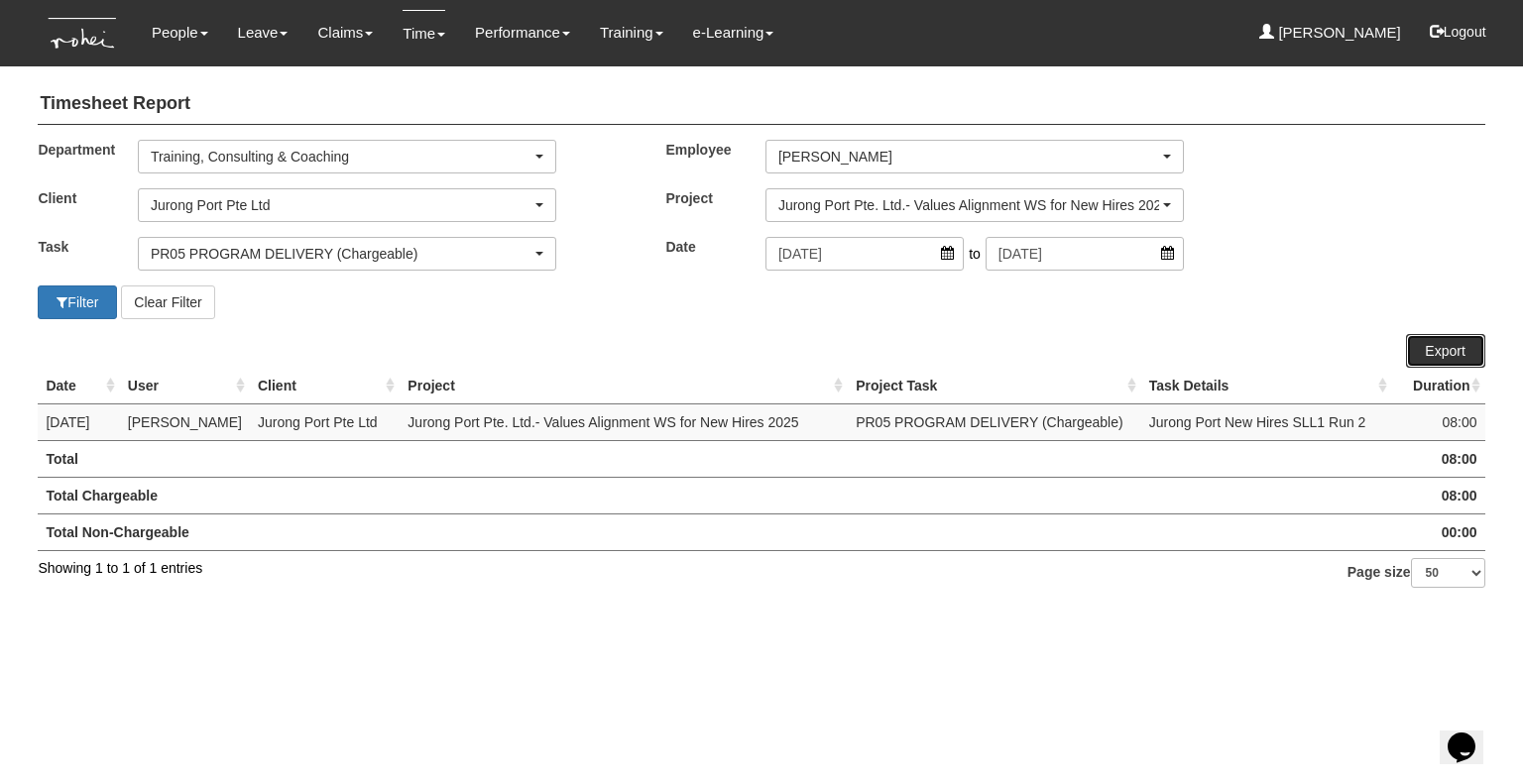 click on "Export" at bounding box center [1446, 351] 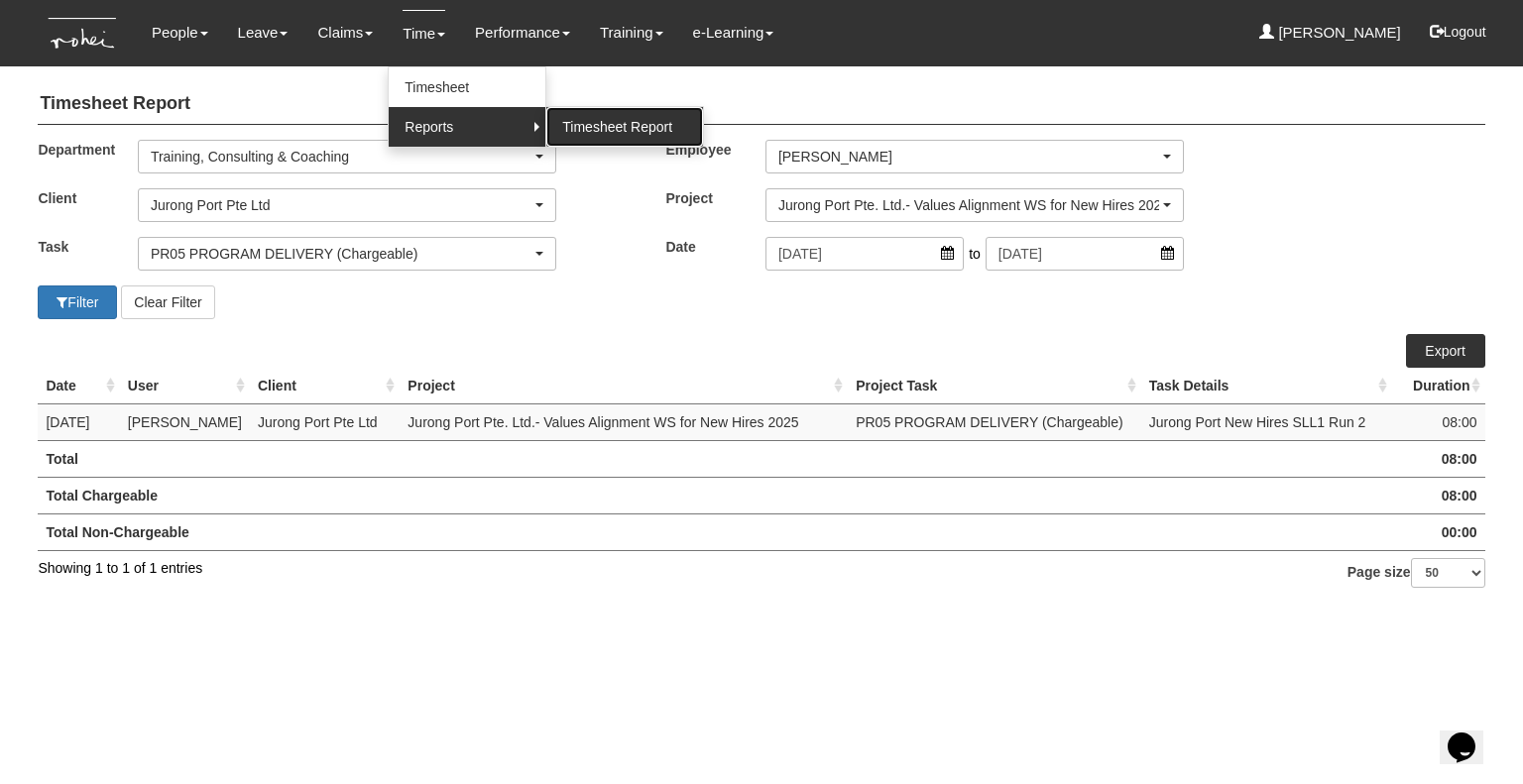 click on "Timesheet Report" at bounding box center (625, 127) 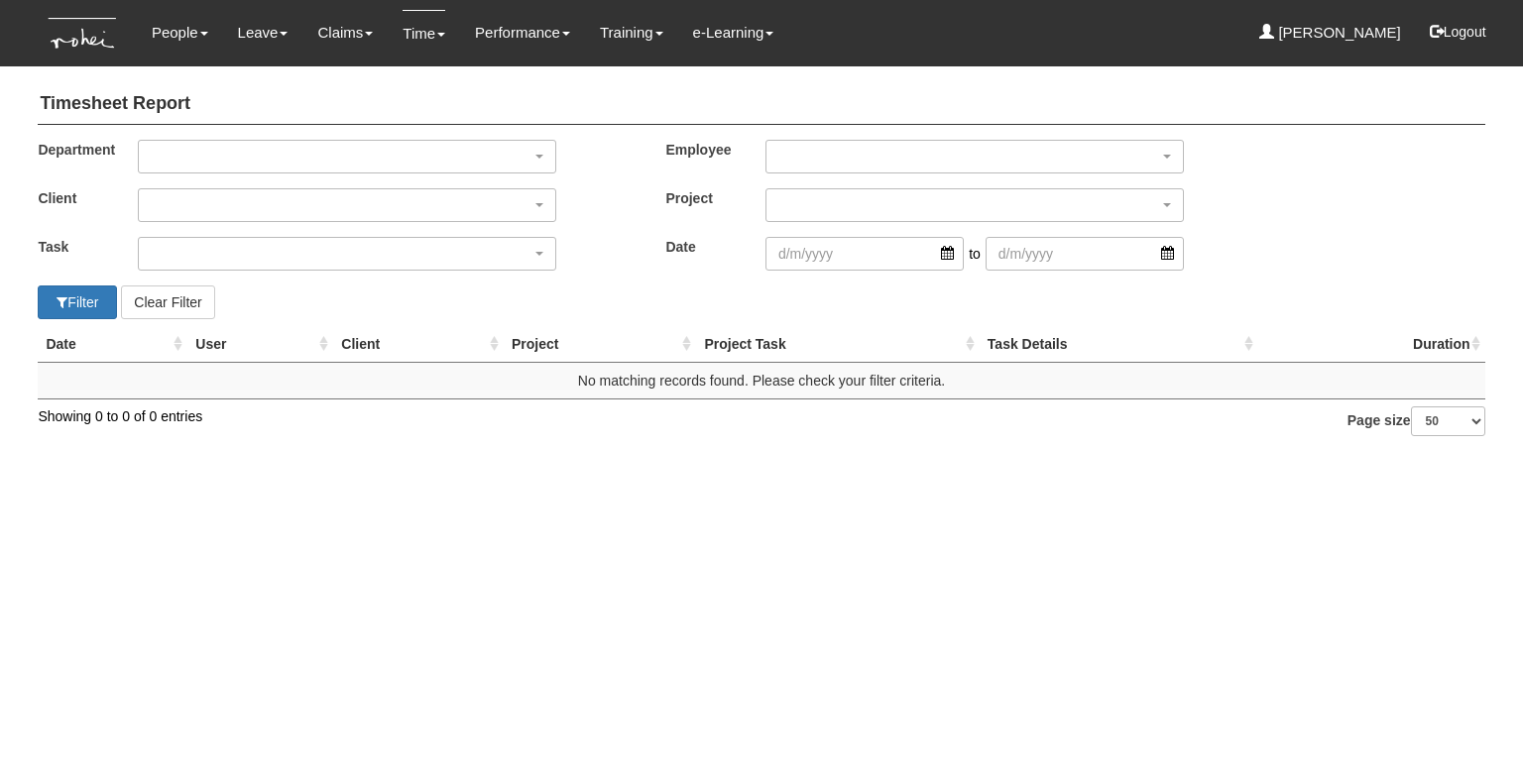 select on "50" 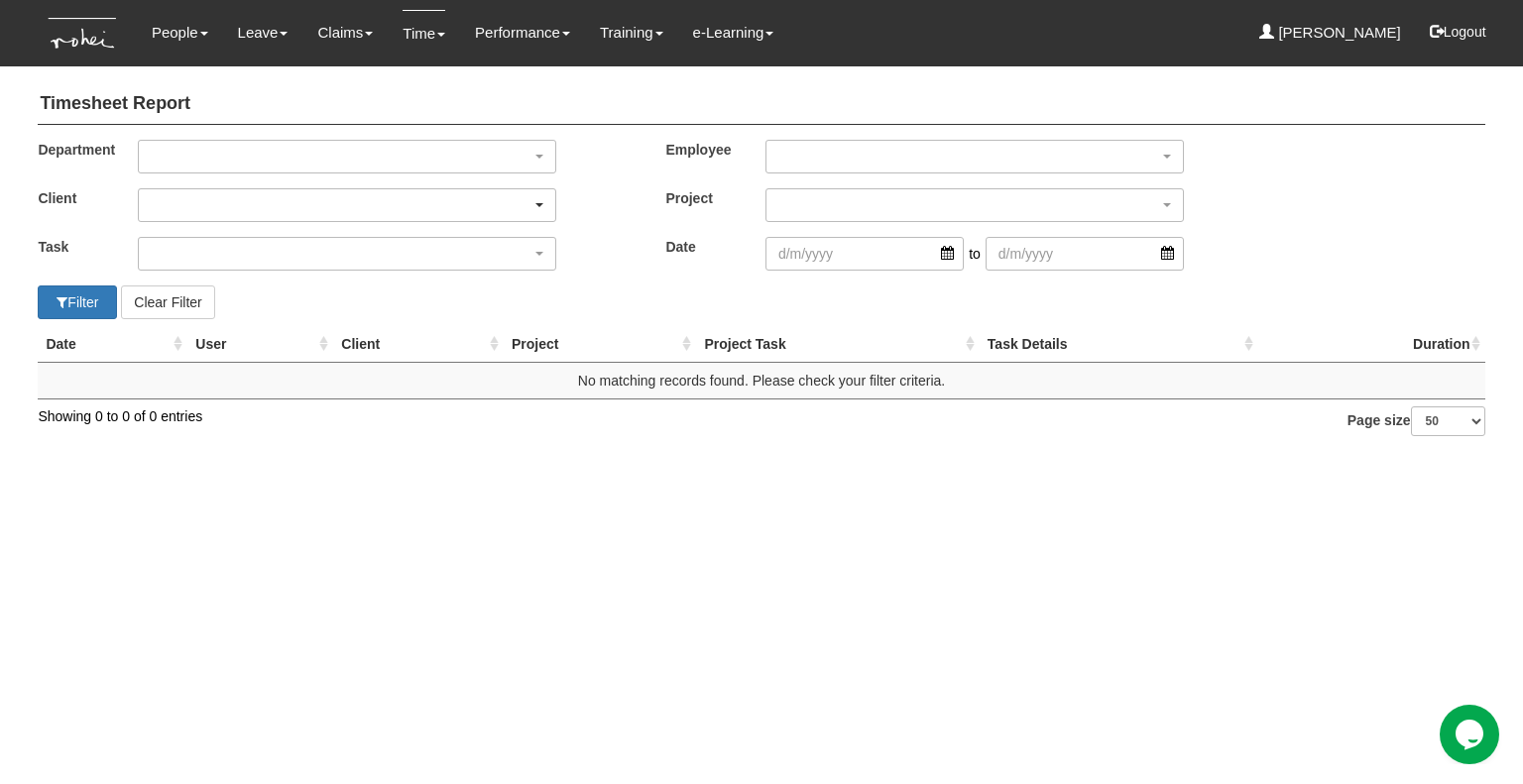 scroll, scrollTop: 0, scrollLeft: 0, axis: both 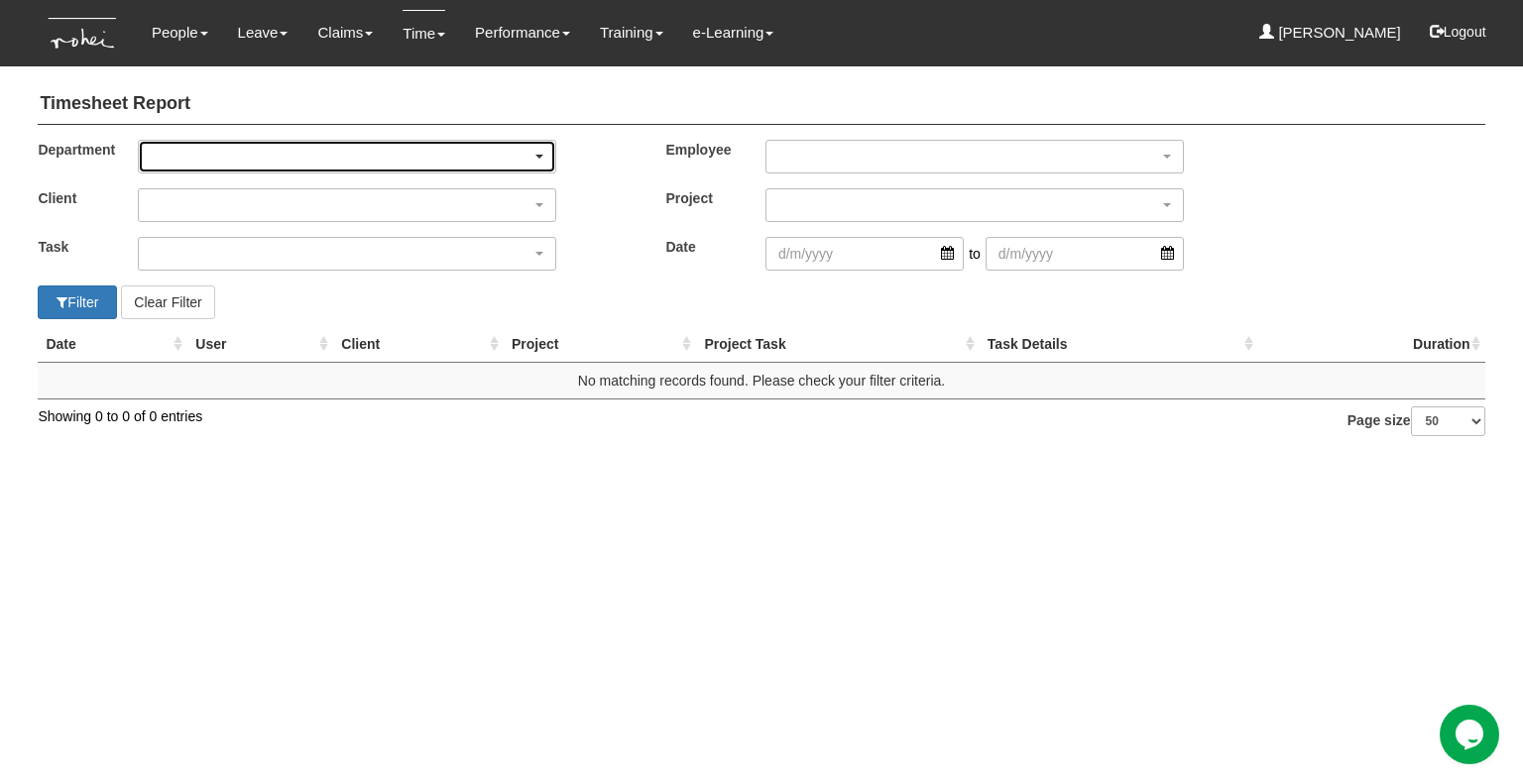 click at bounding box center (347, 157) 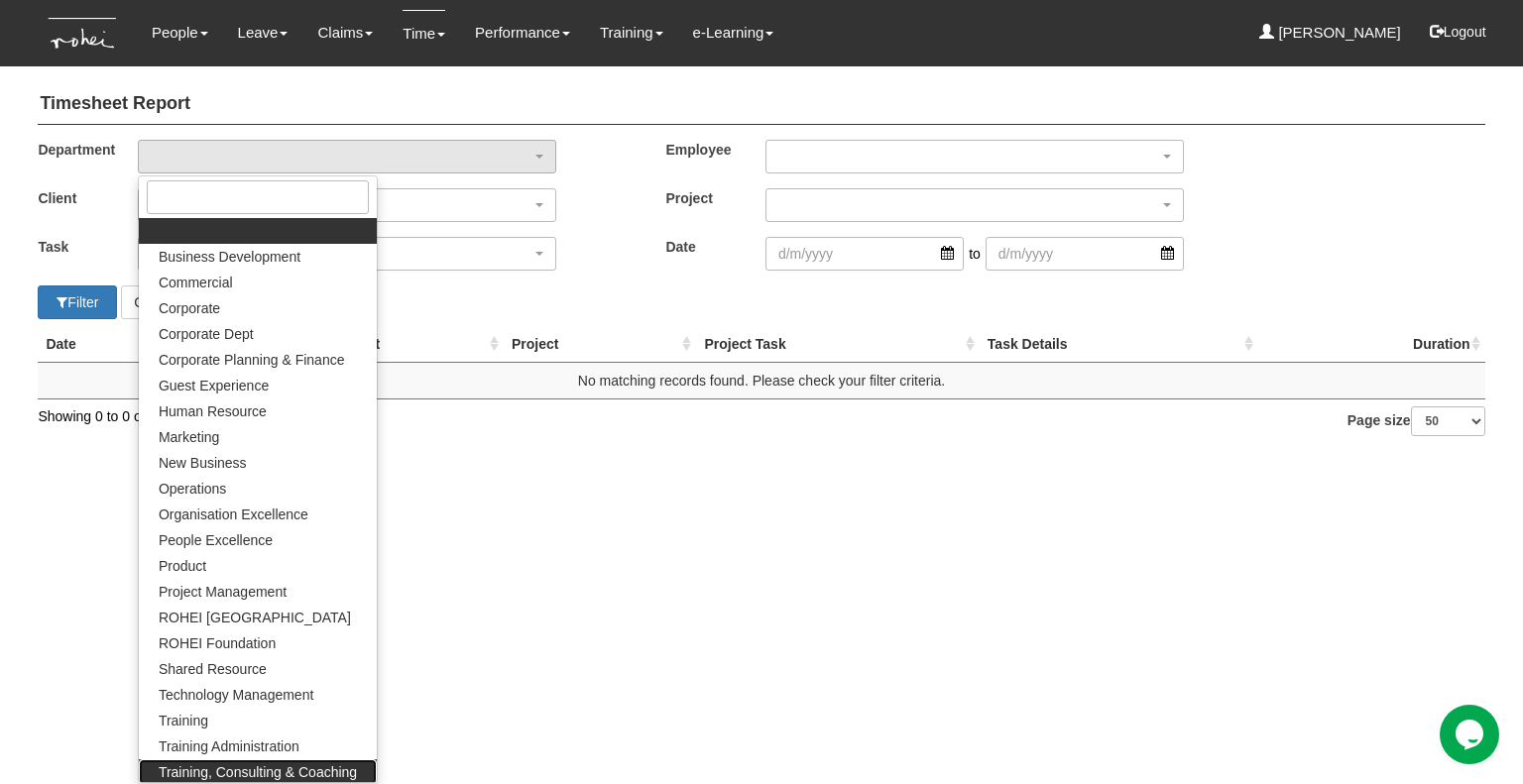 drag, startPoint x: 214, startPoint y: 770, endPoint x: 221, endPoint y: 424, distance: 346.0708 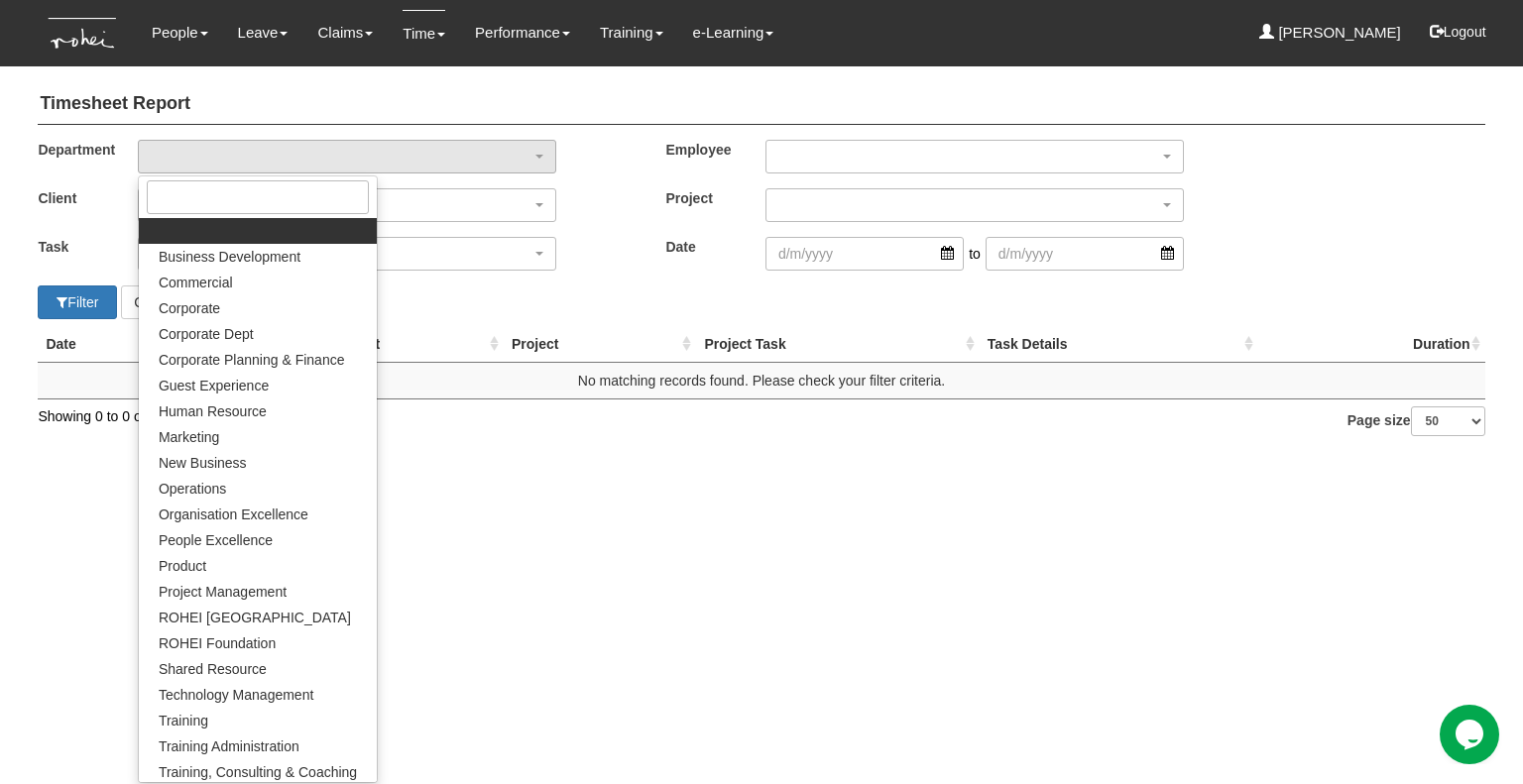 select on "140" 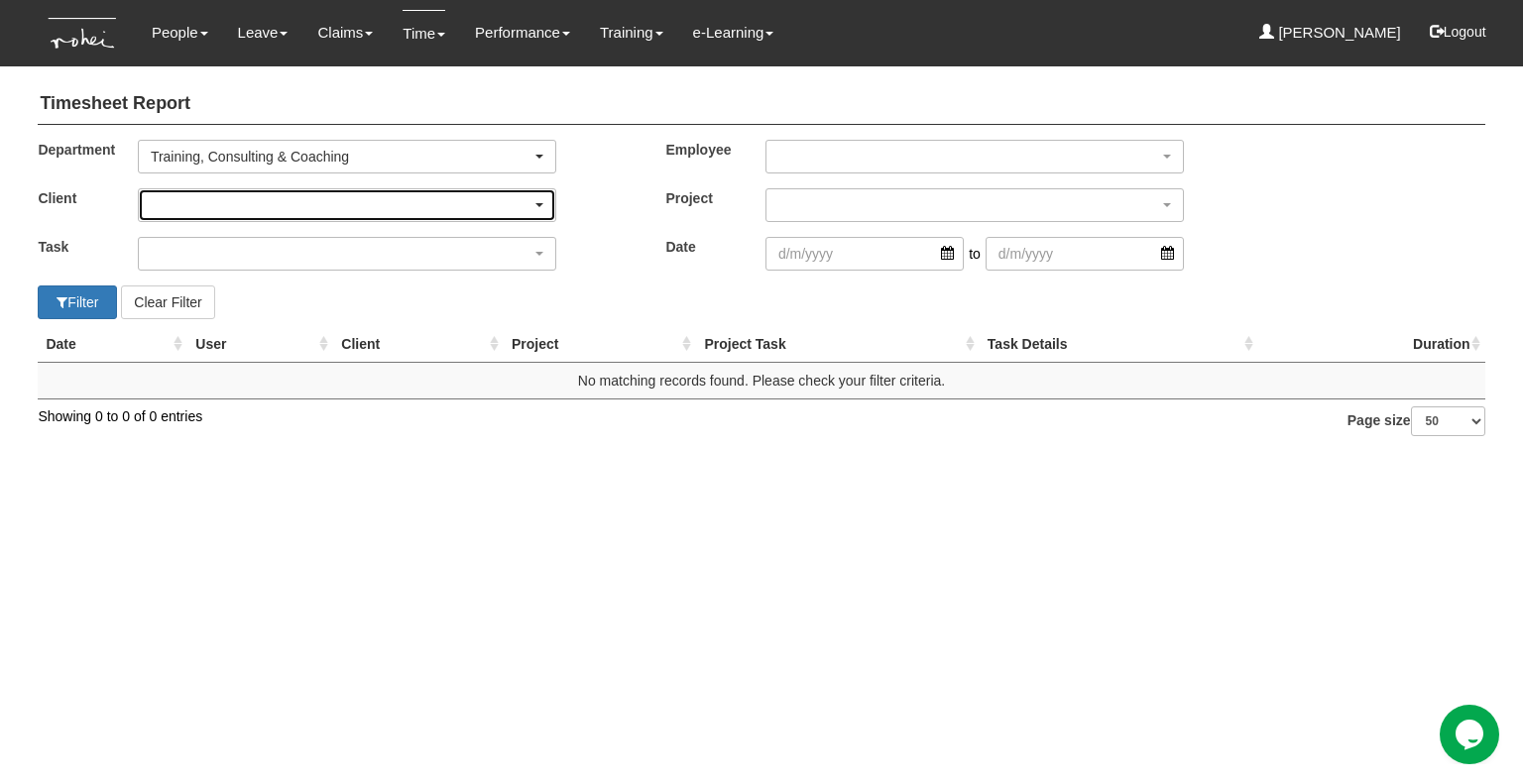 click at bounding box center [347, 205] 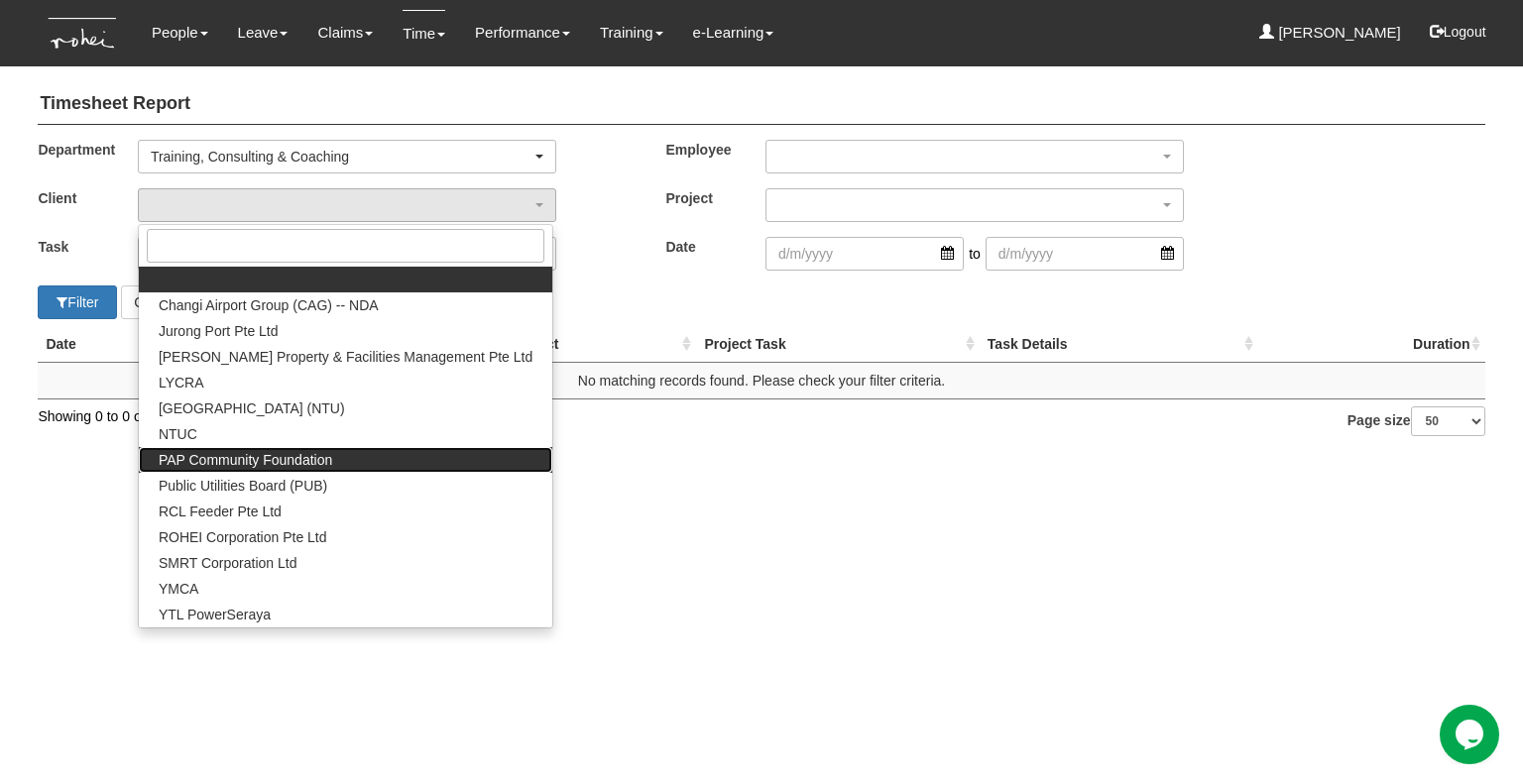 click on "PAP Community Foundation" at bounding box center [245, 460] 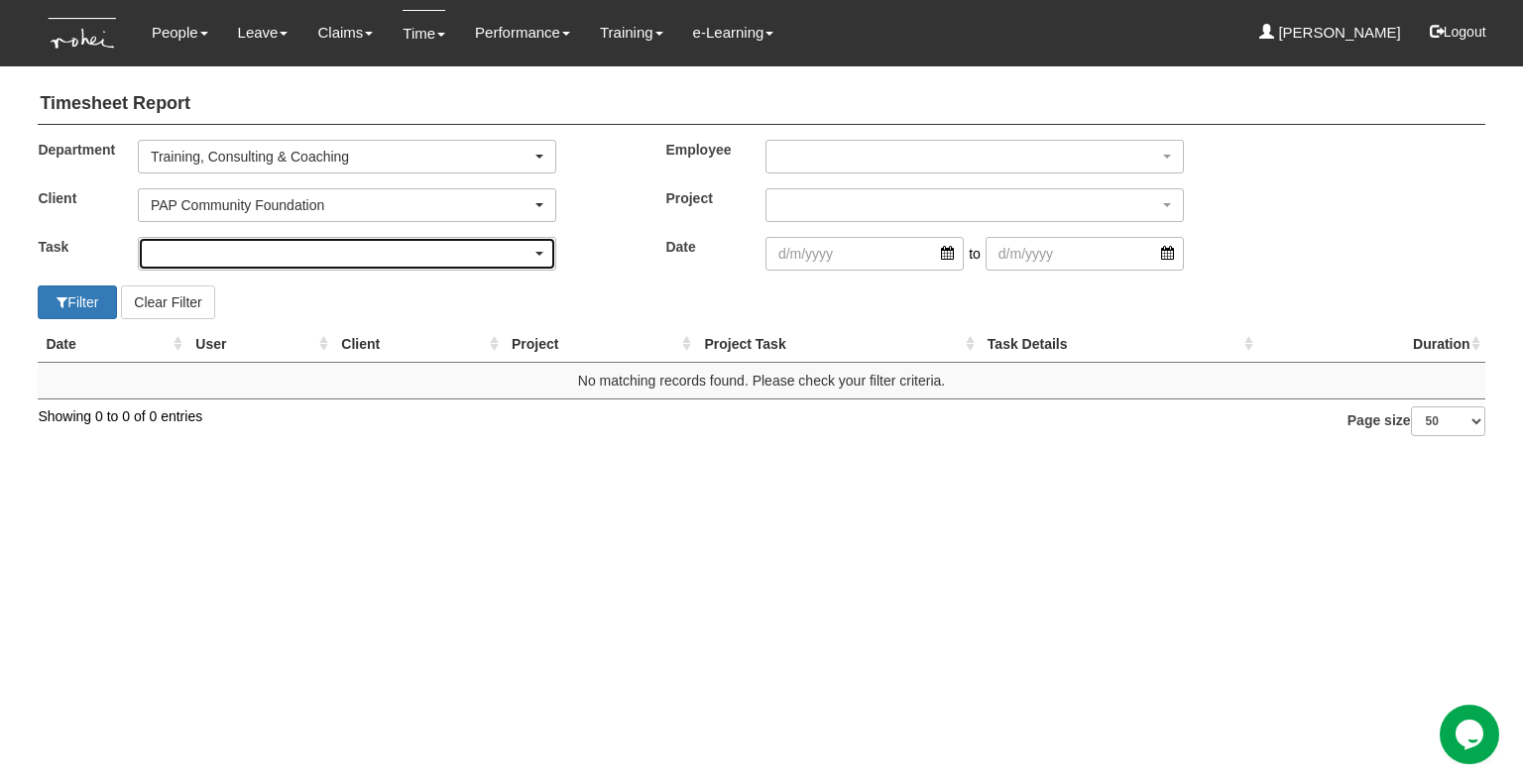 click at bounding box center [347, 254] 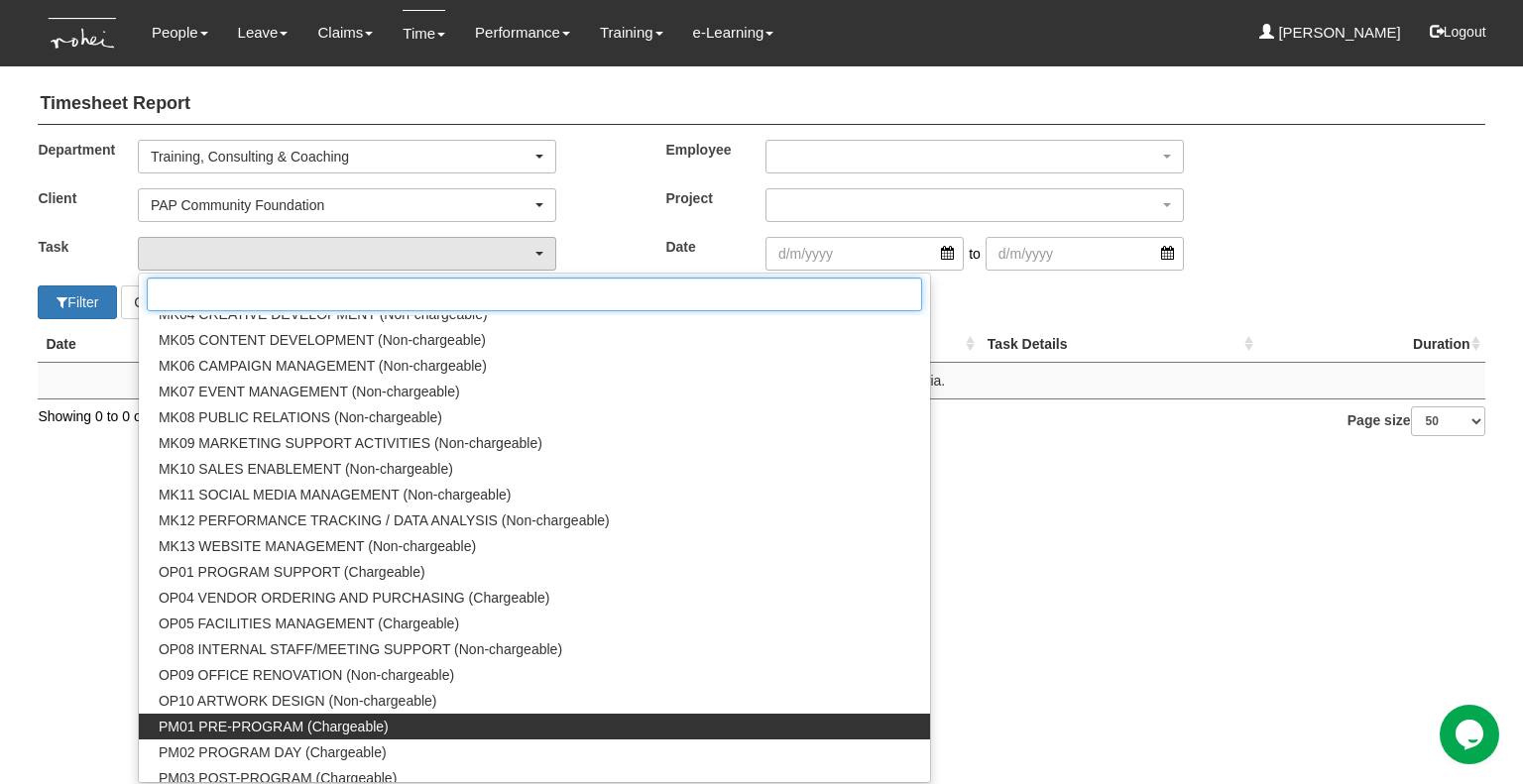 scroll, scrollTop: 1982, scrollLeft: 0, axis: vertical 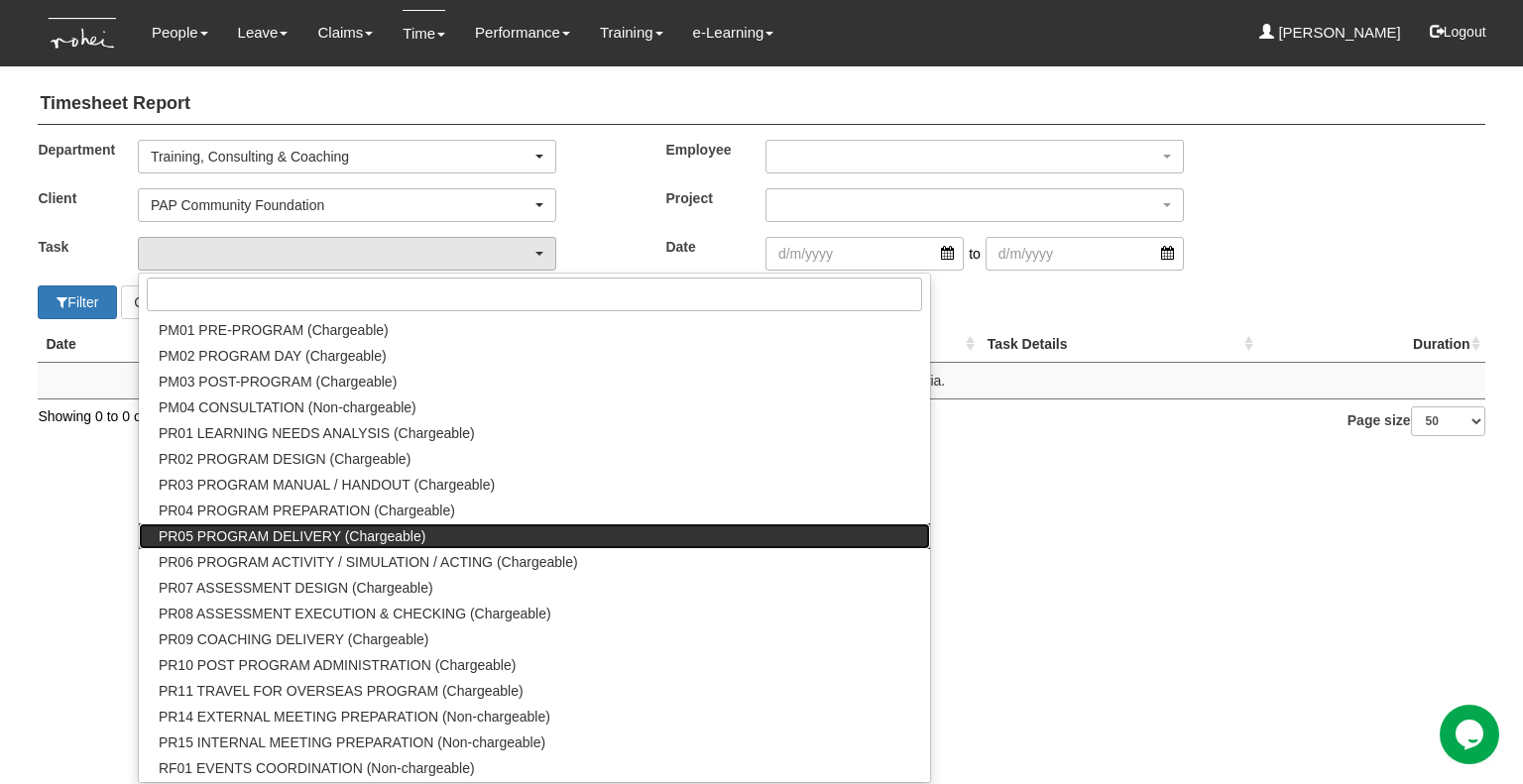 click on "PR05 PROGRAM DELIVERY (Chargeable)" at bounding box center [292, 536] 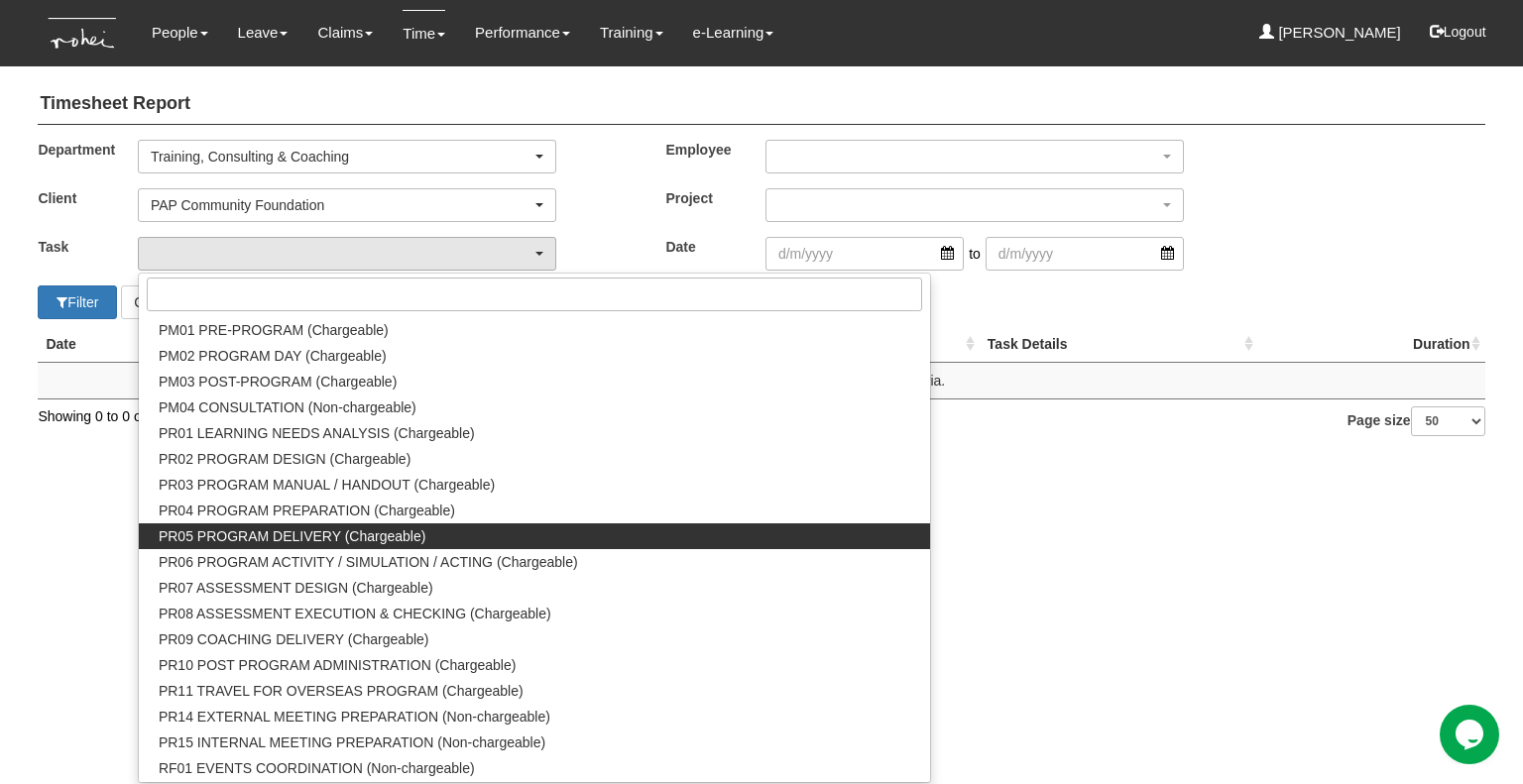 select on "89" 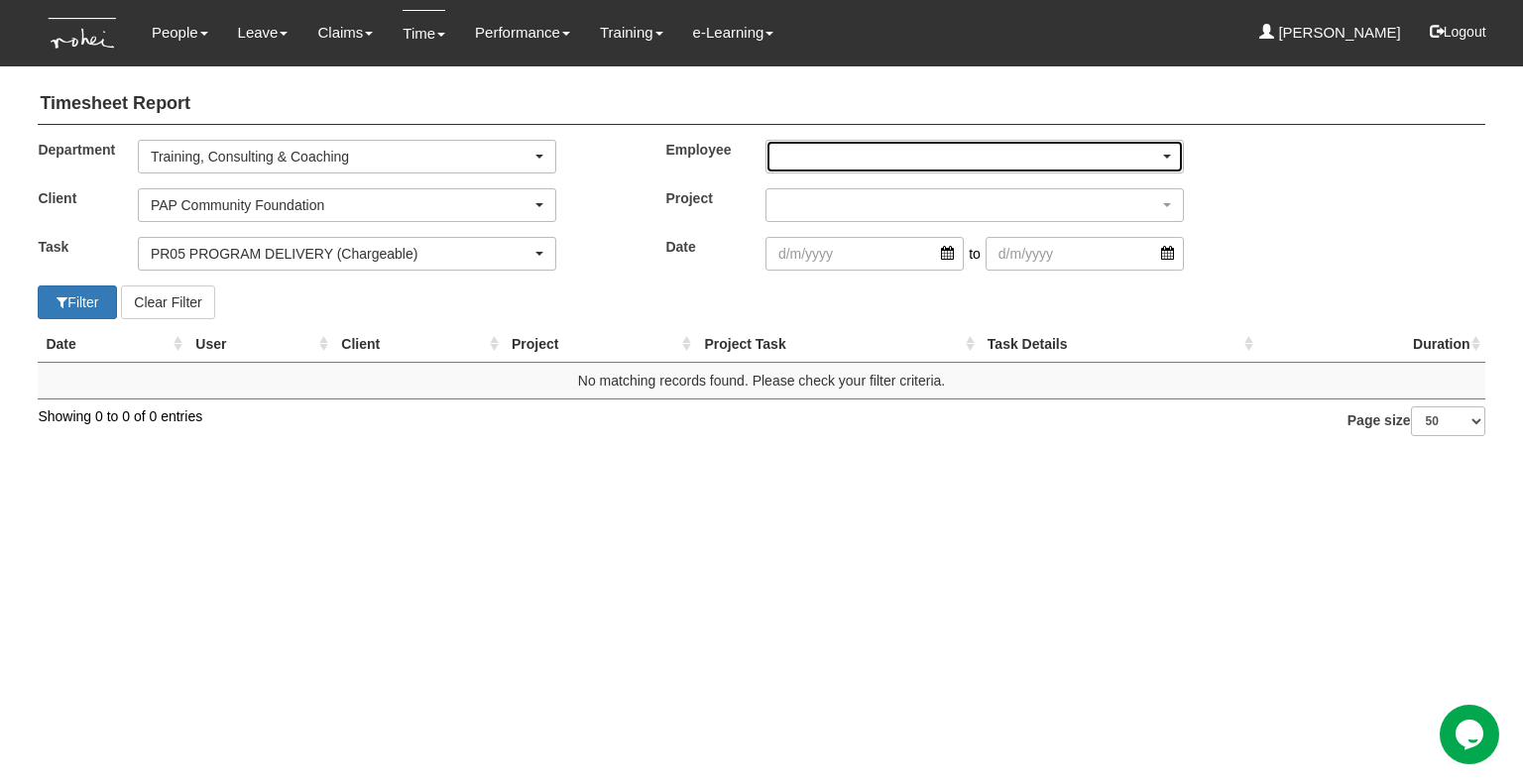 click at bounding box center [975, 157] 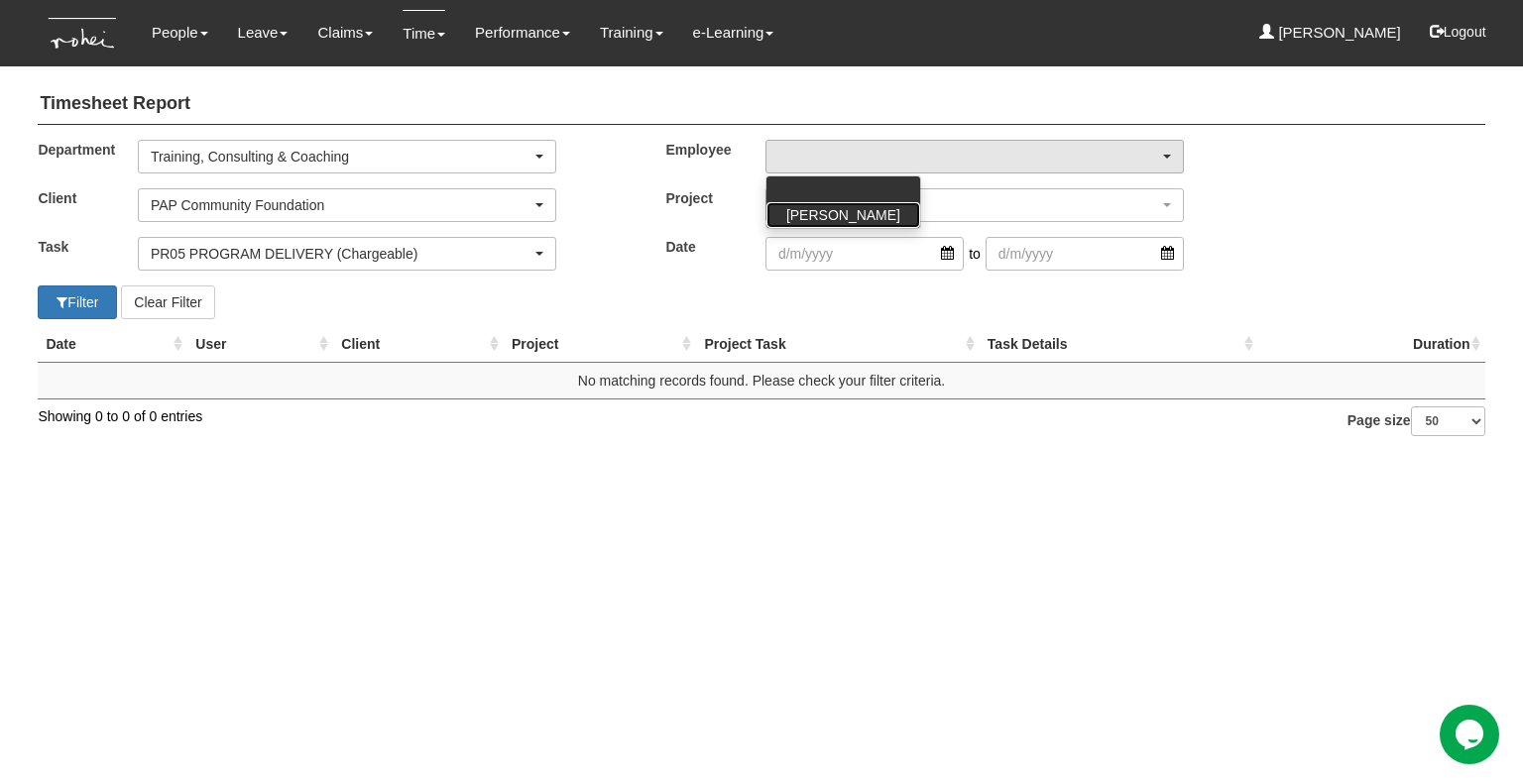 click on "[PERSON_NAME]" at bounding box center [843, 215] 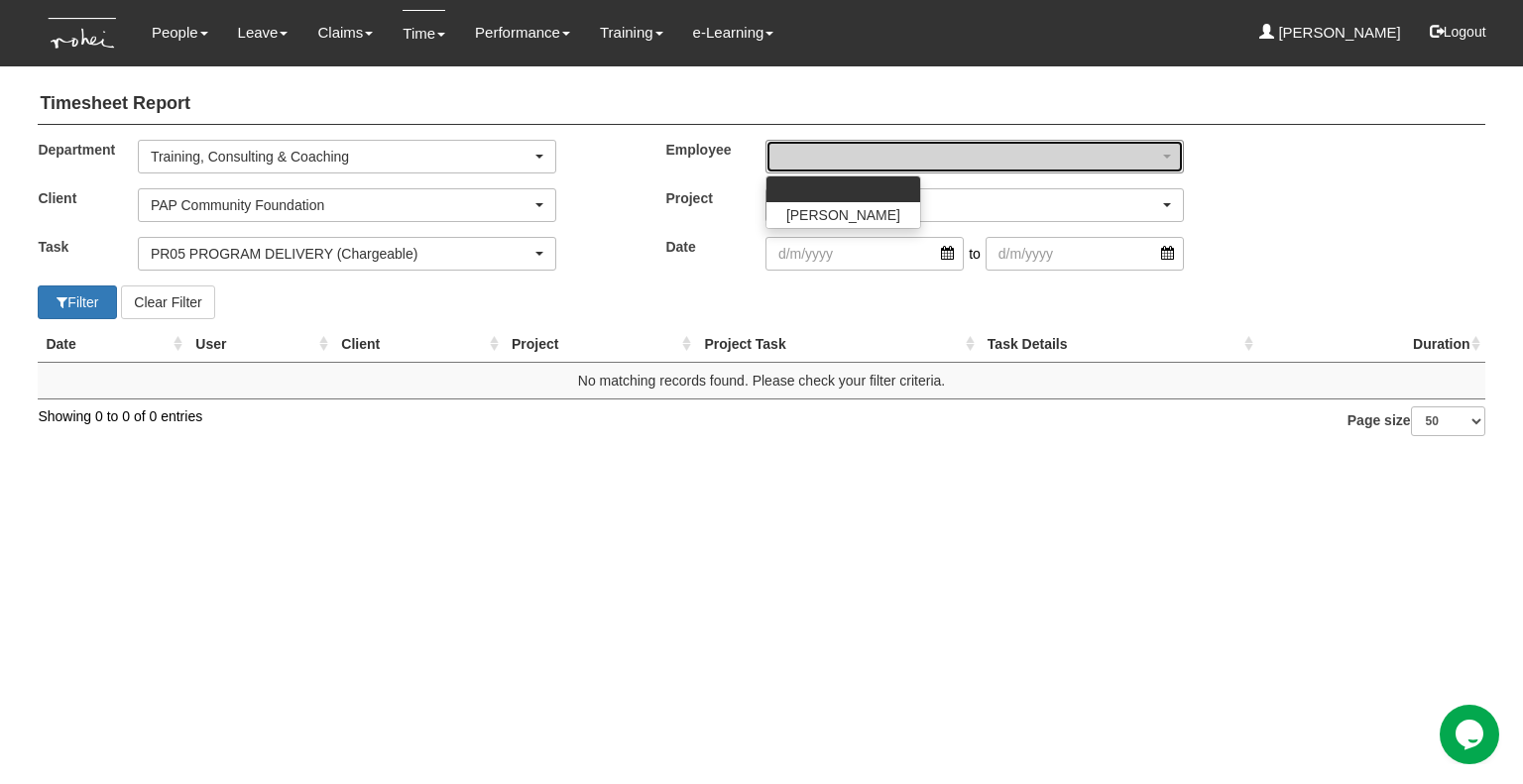 select on "b1842910-128f-4160-8918-158c40b1dcc2" 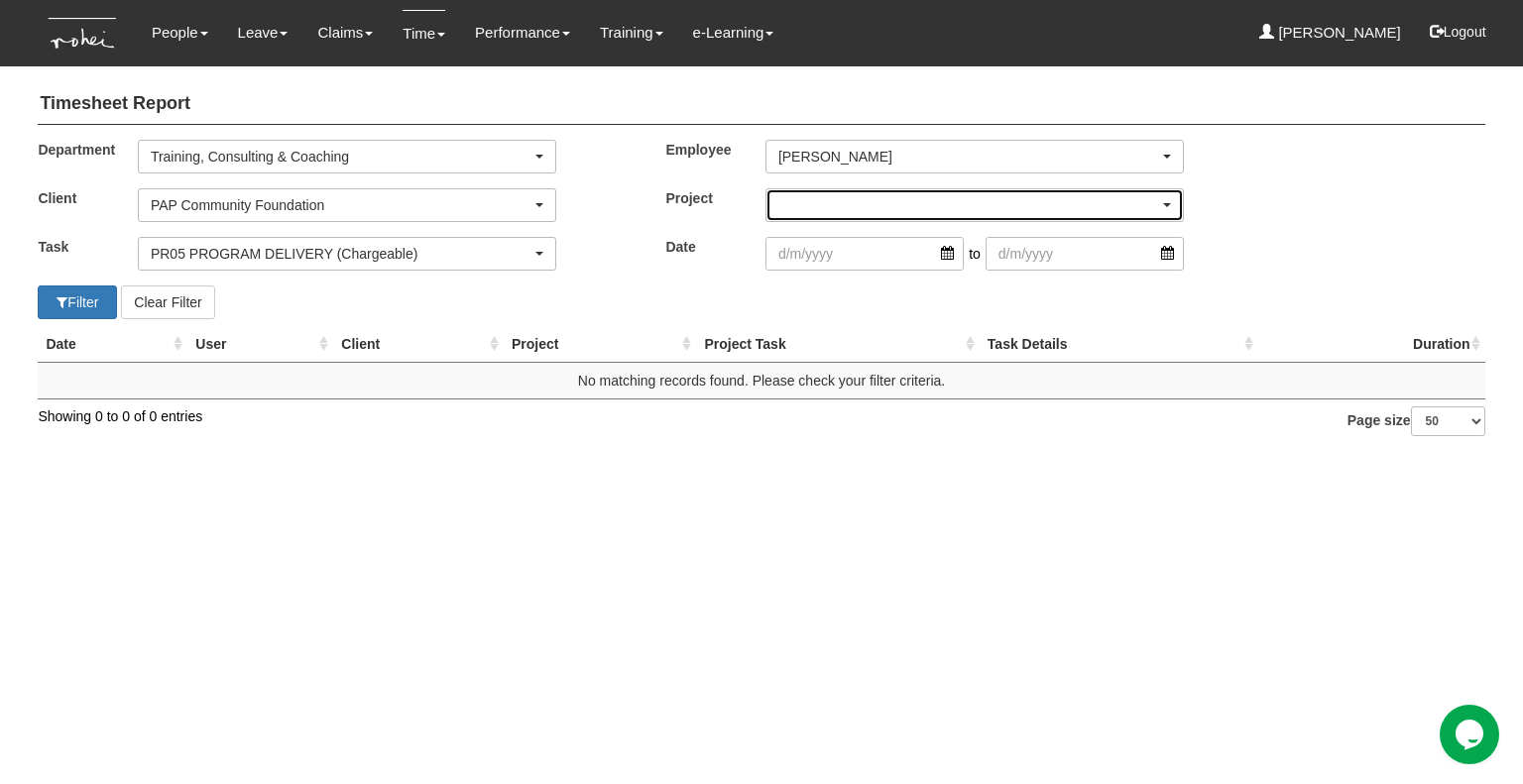 click at bounding box center [975, 205] 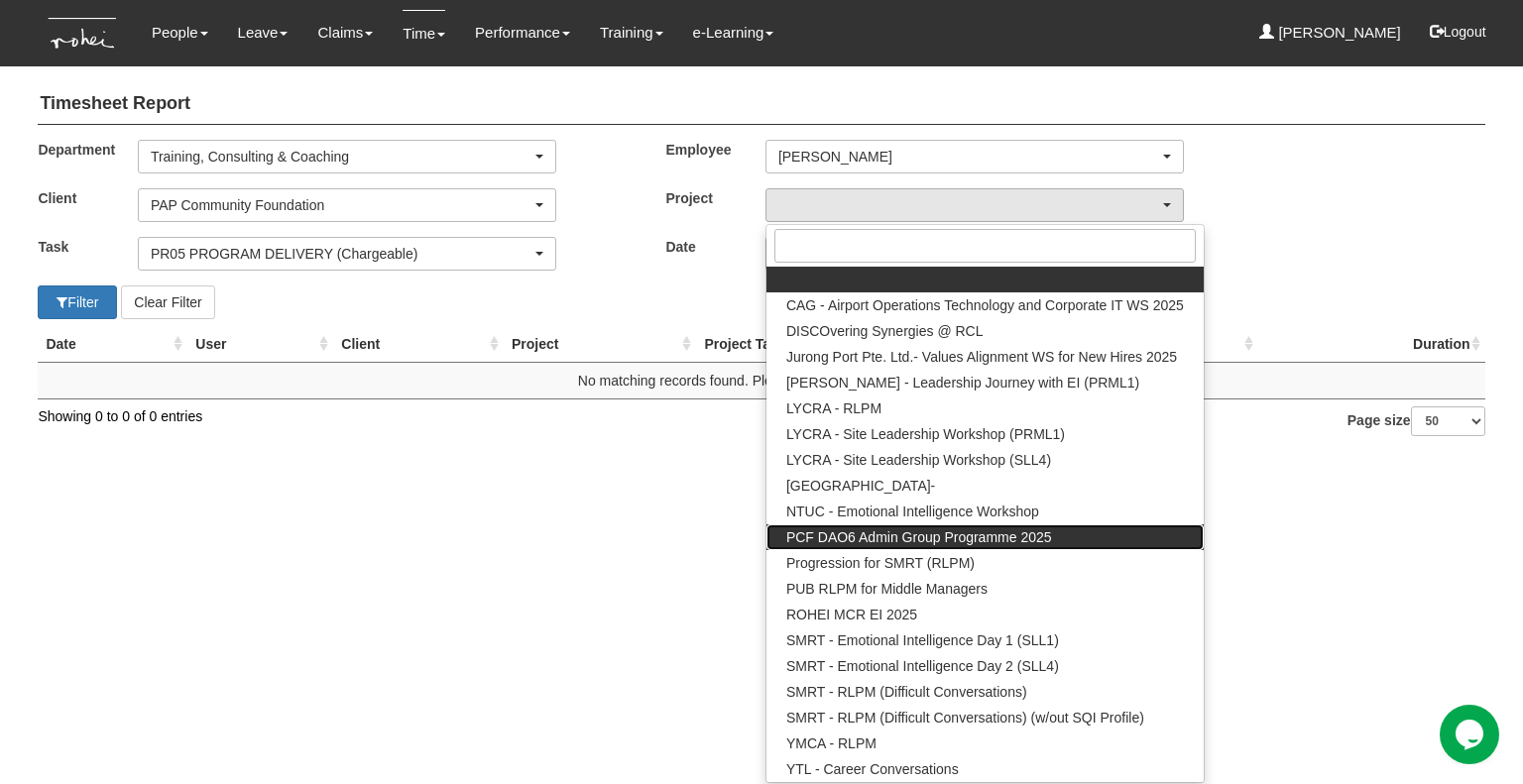 click on "PCF DAO6 Admin Group Programme 2025" at bounding box center (919, 537) 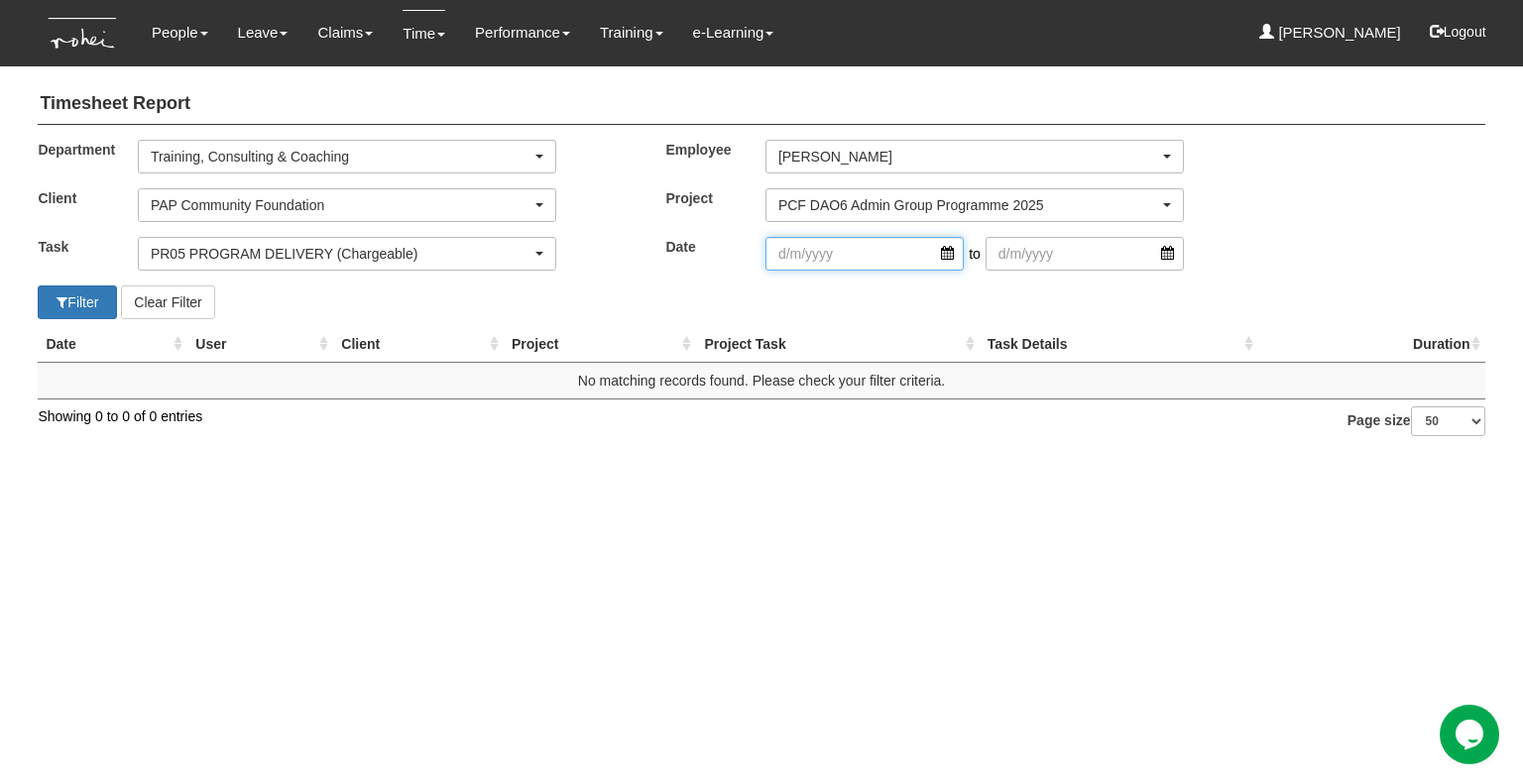 click at bounding box center (865, 254) 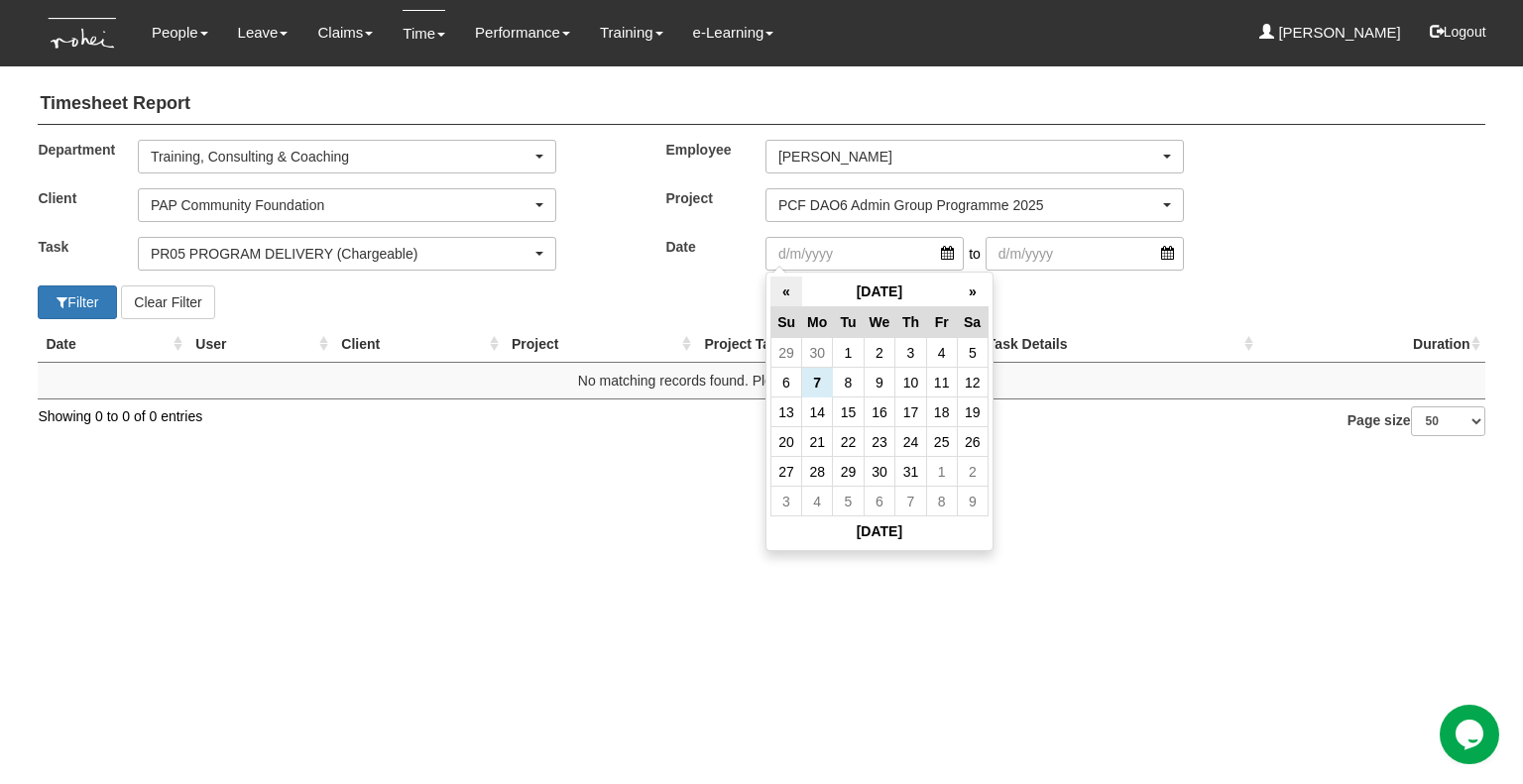 click on "«" at bounding box center [785, 291] 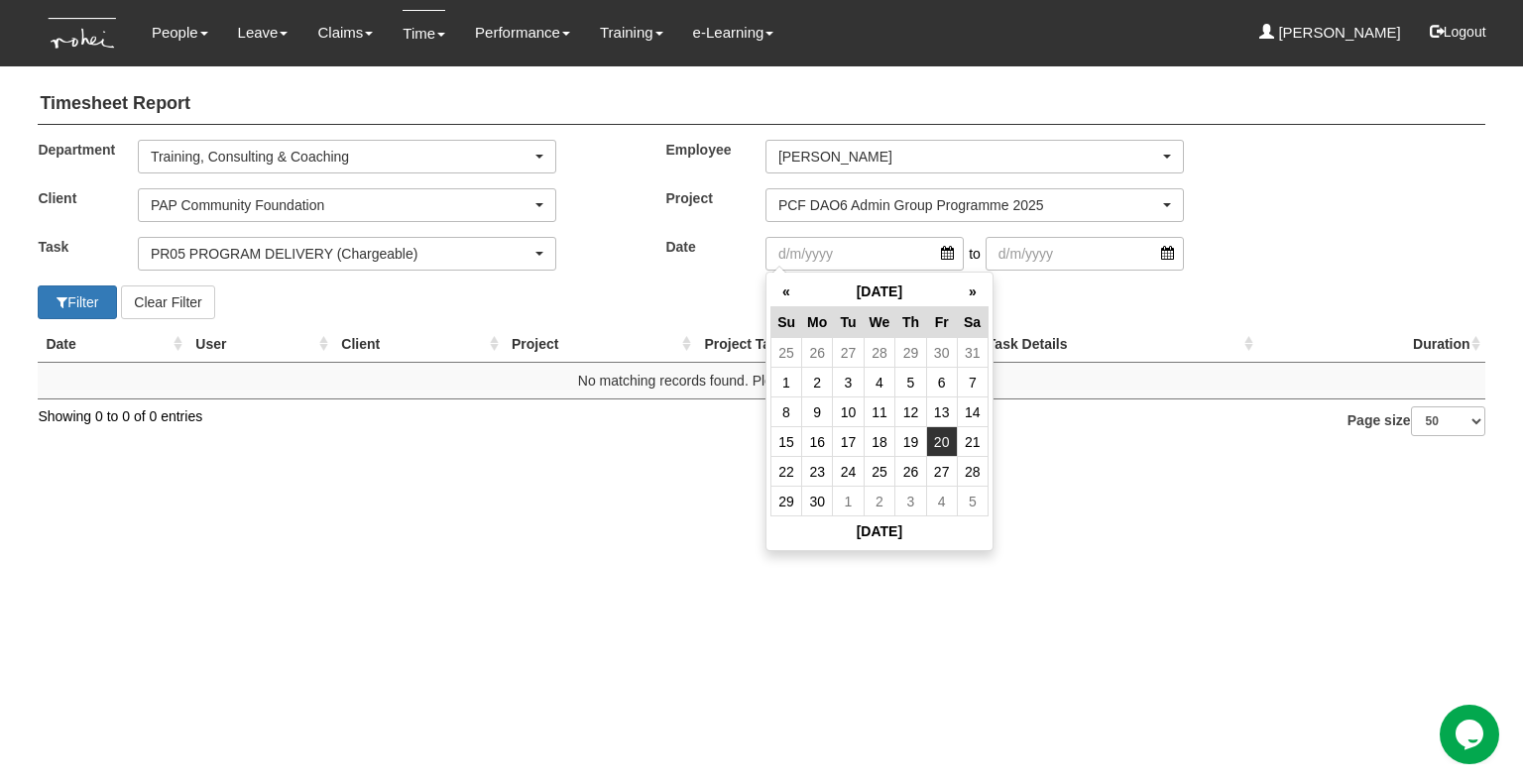 click on "20" at bounding box center [941, 442] 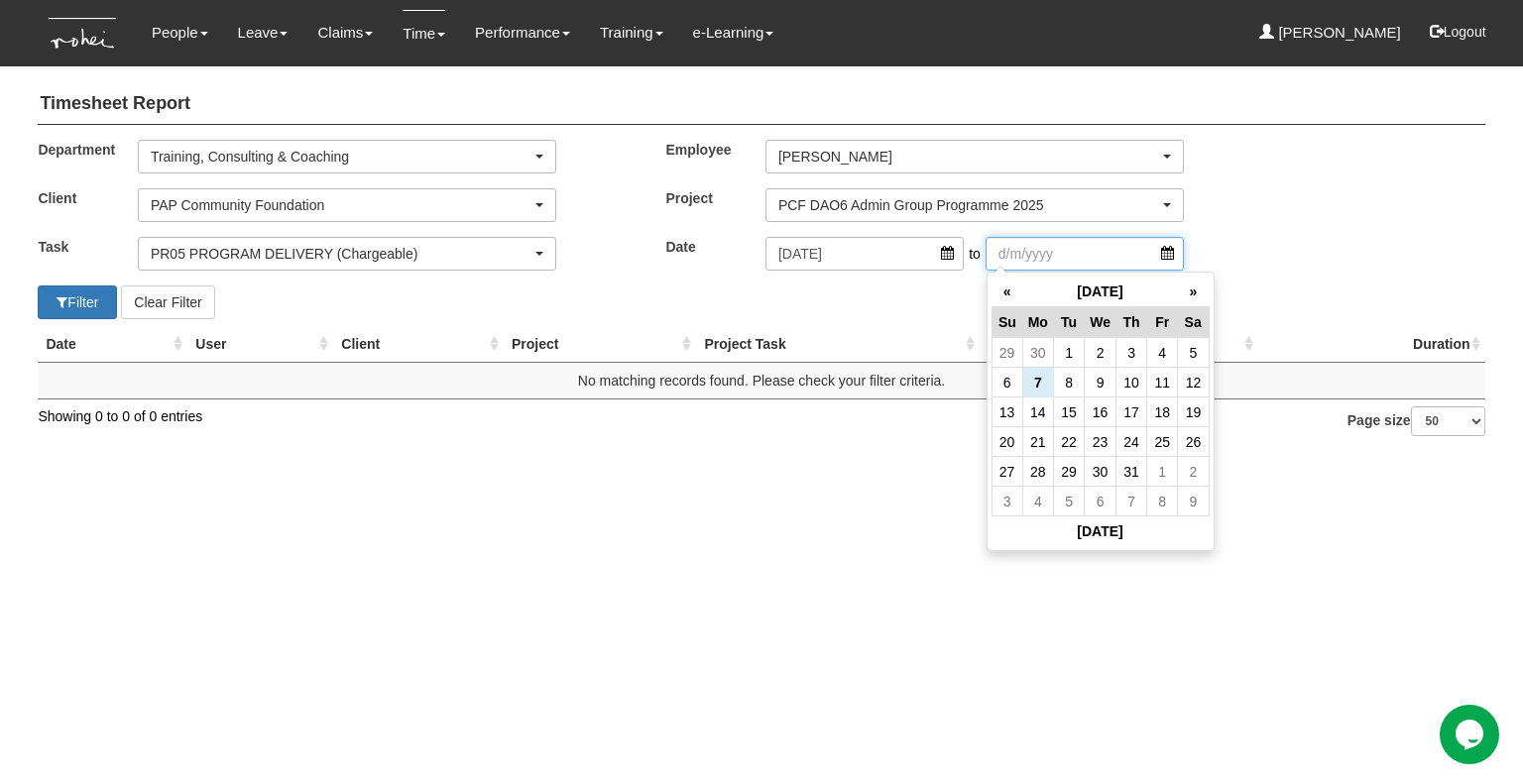 click at bounding box center (1085, 254) 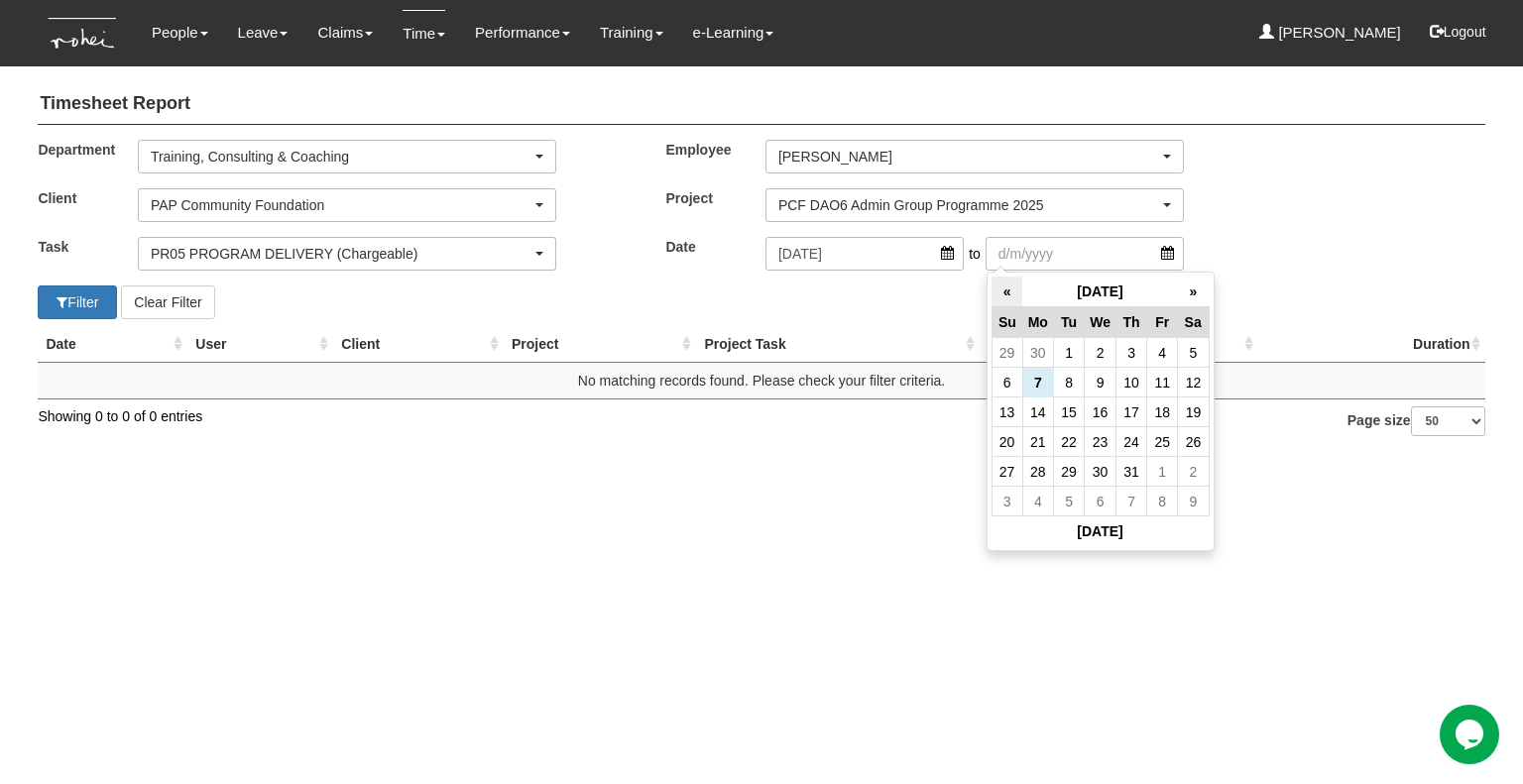 click on "«" at bounding box center [1006, 291] 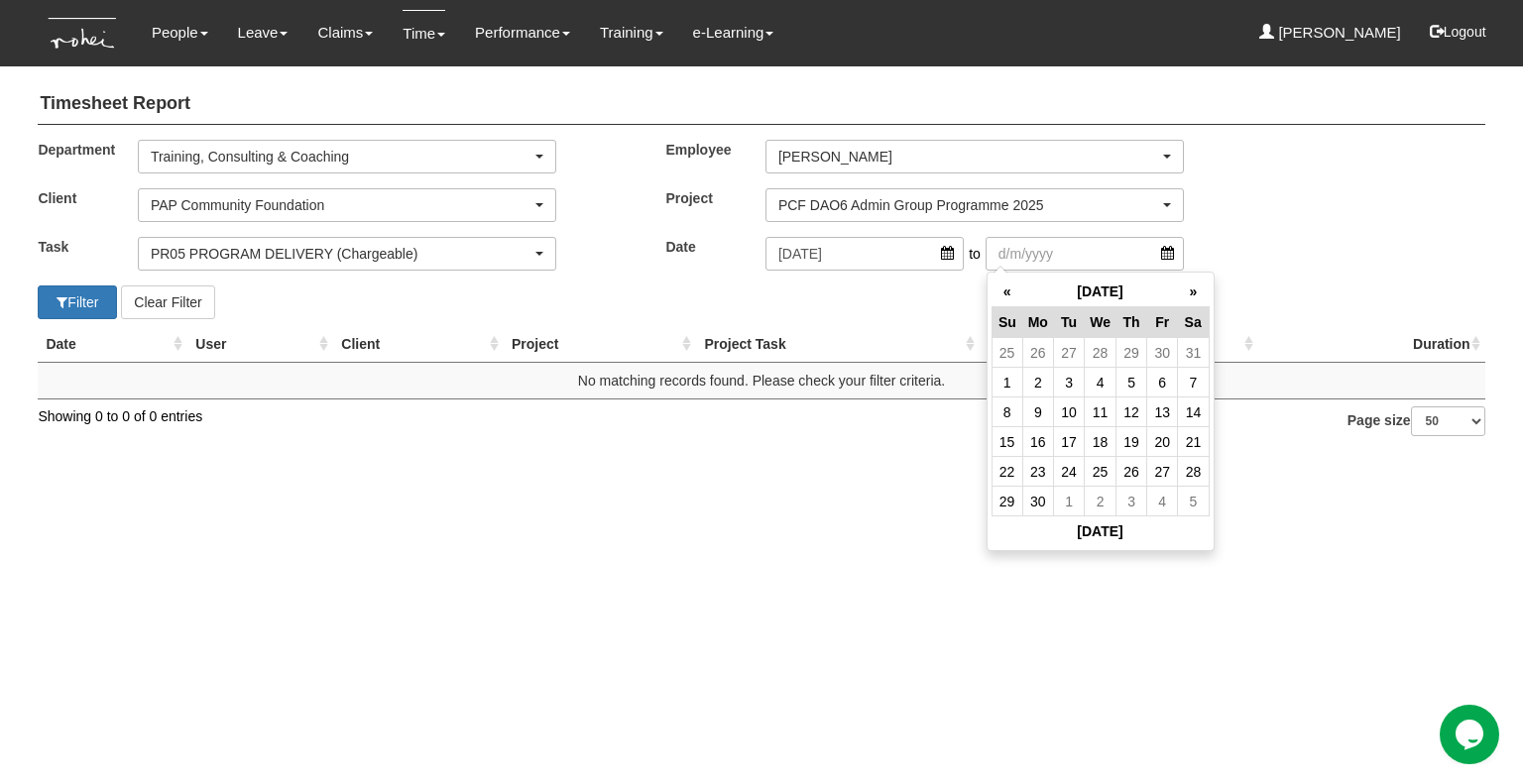 click on "20" at bounding box center [1162, 442] 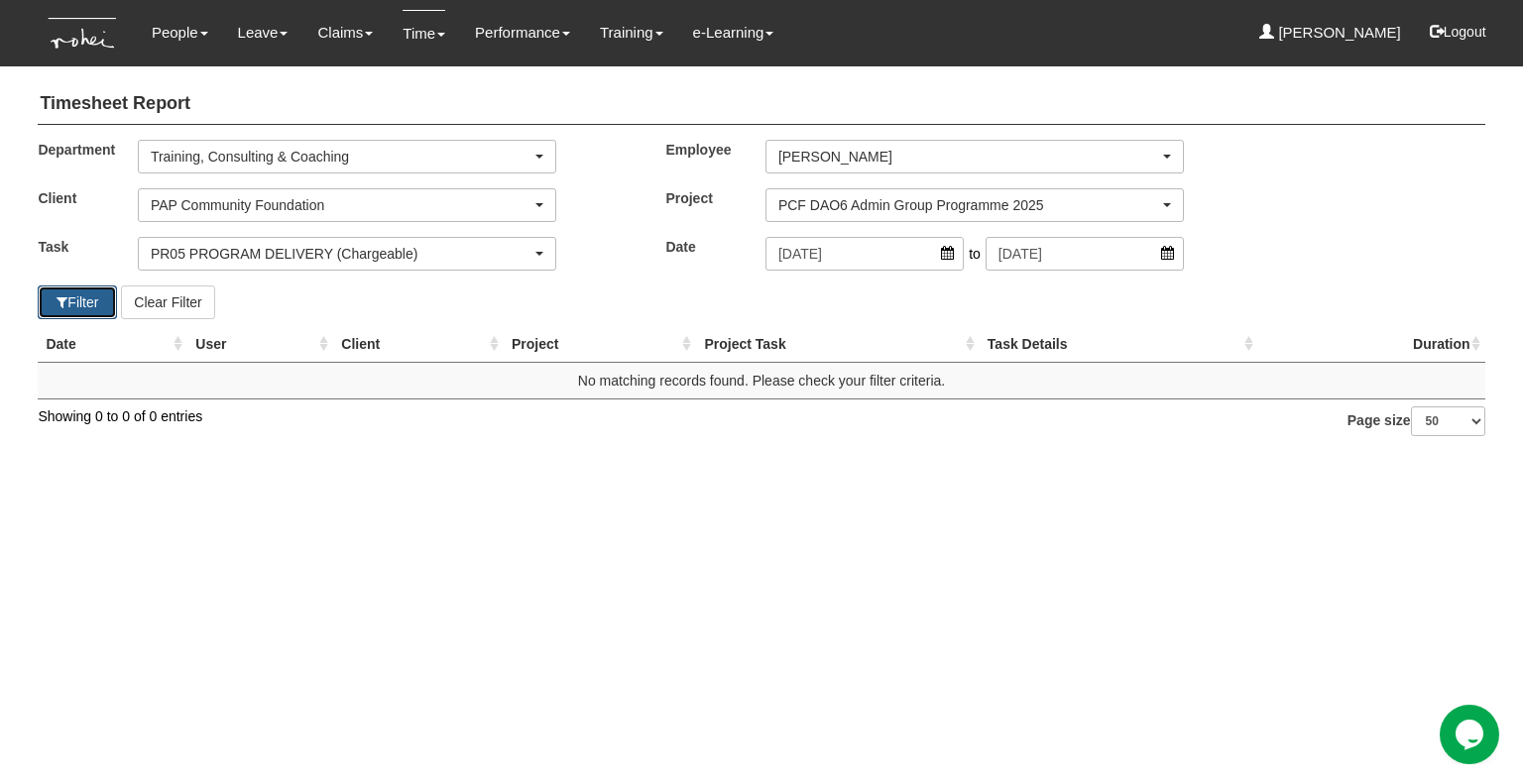 click on "Filter" at bounding box center (77, 302) 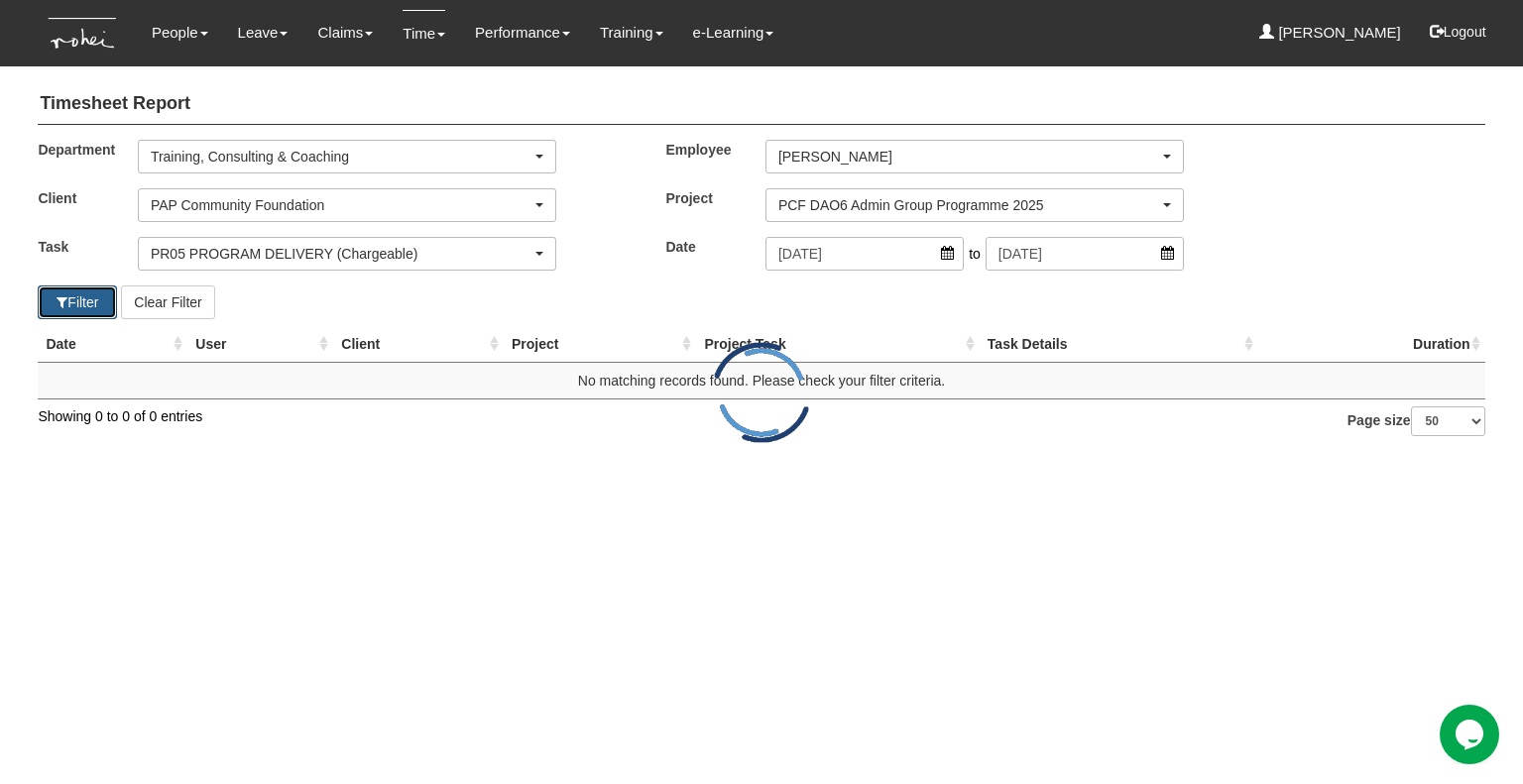 select on "50" 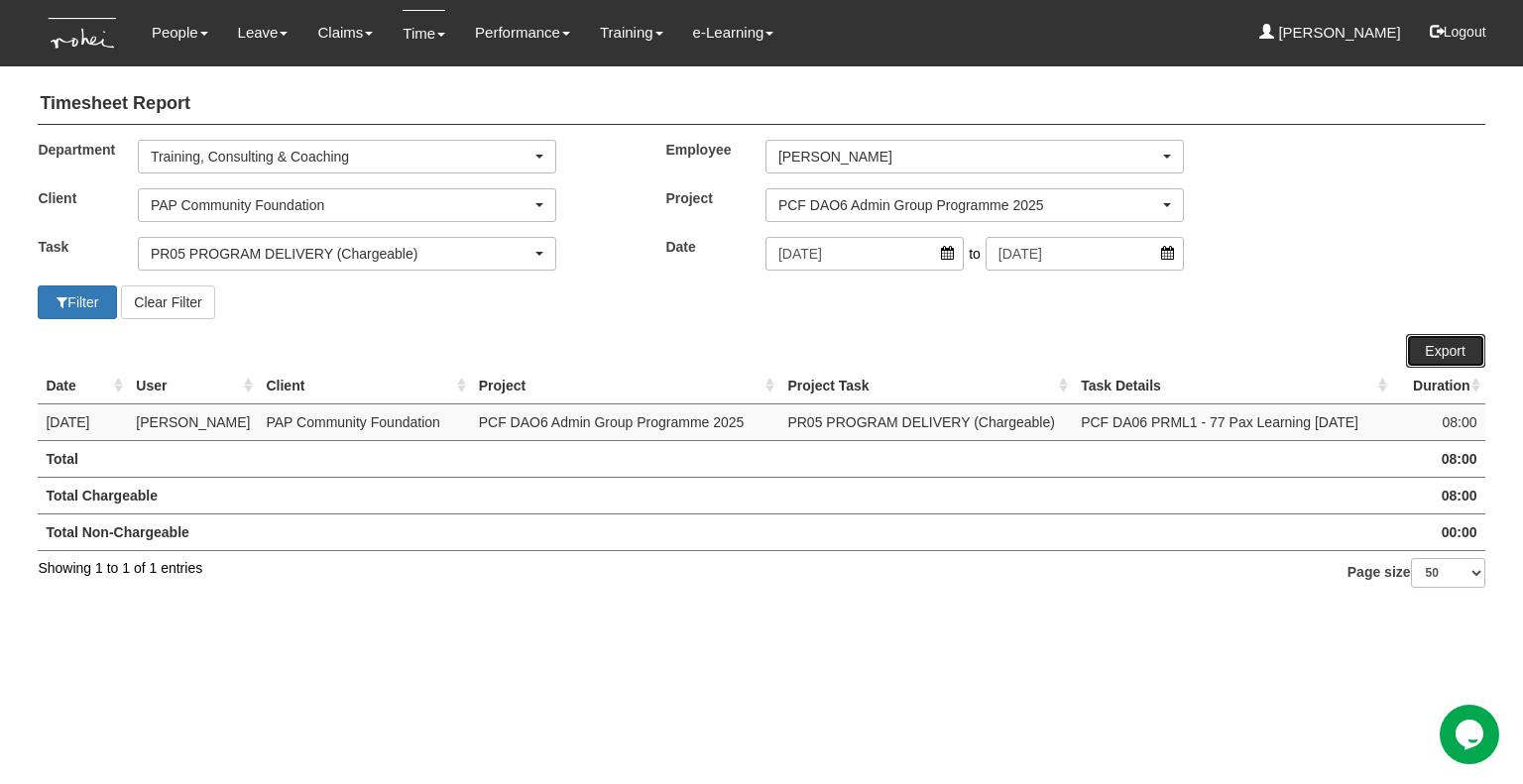 click on "Export" at bounding box center (1446, 351) 